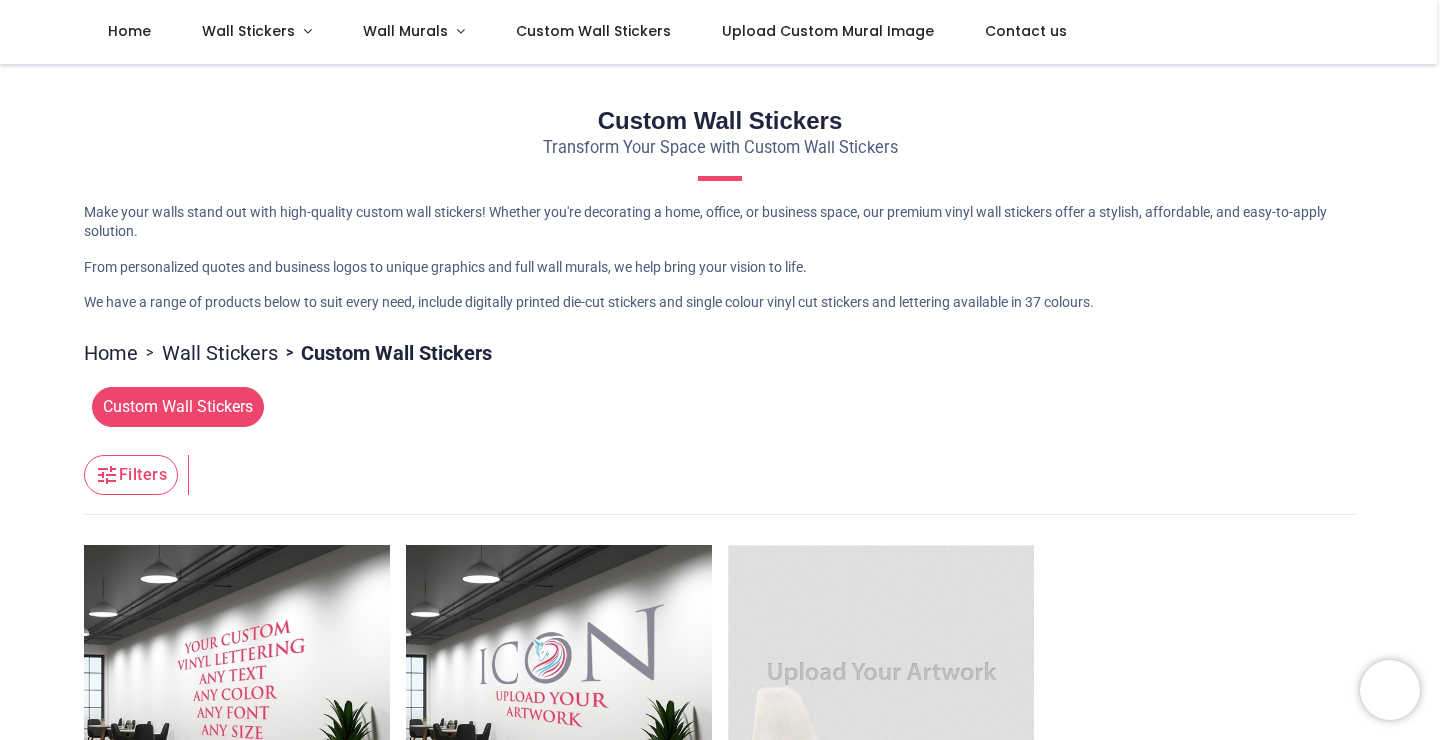 scroll, scrollTop: 0, scrollLeft: 0, axis: both 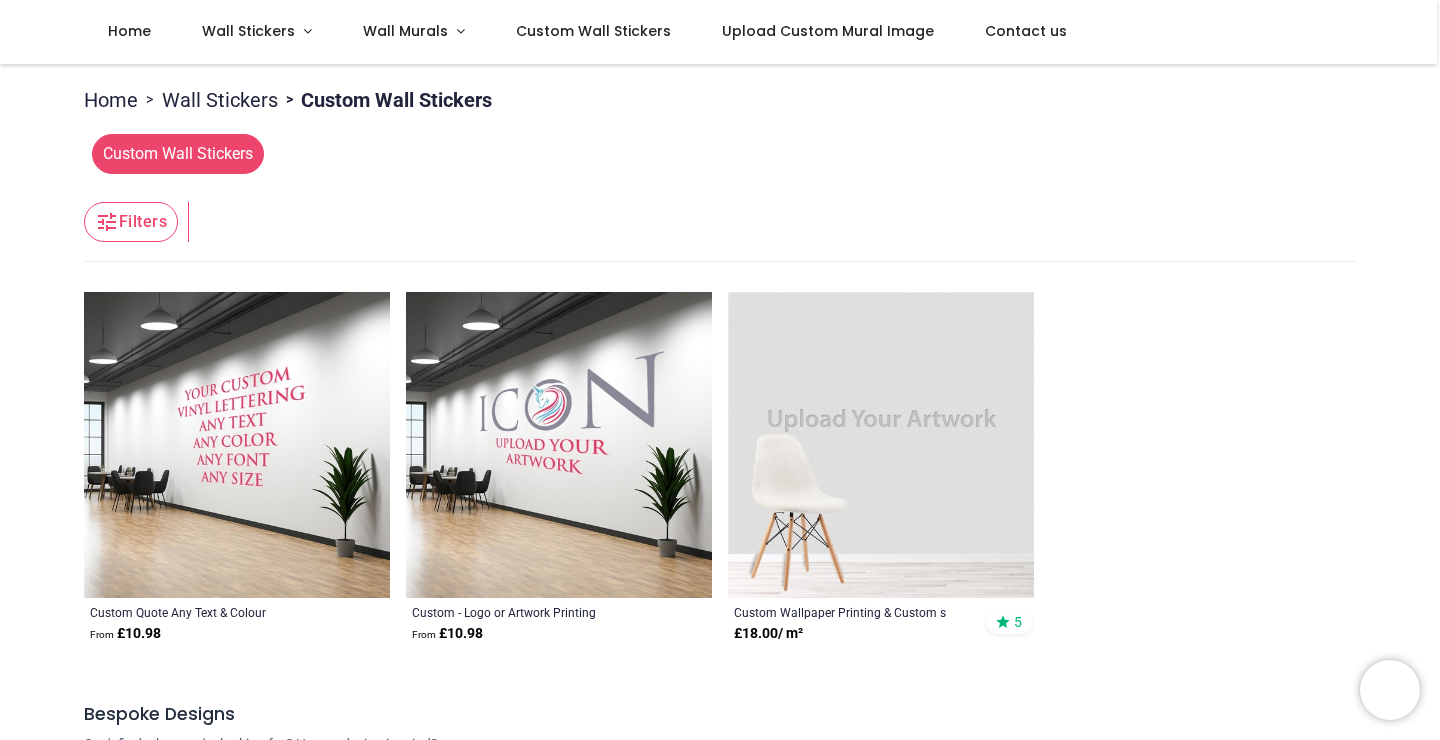 click at bounding box center (237, 445) 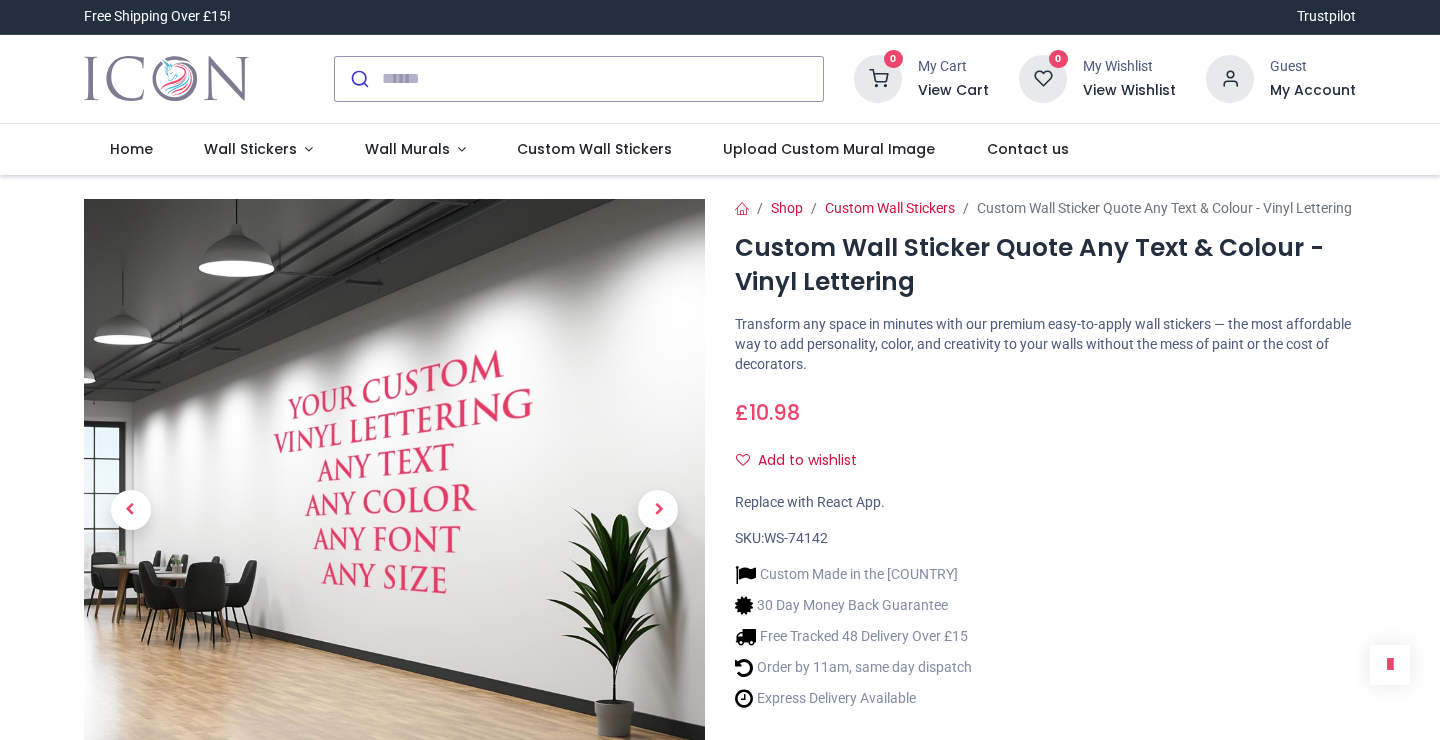 scroll, scrollTop: 0, scrollLeft: 0, axis: both 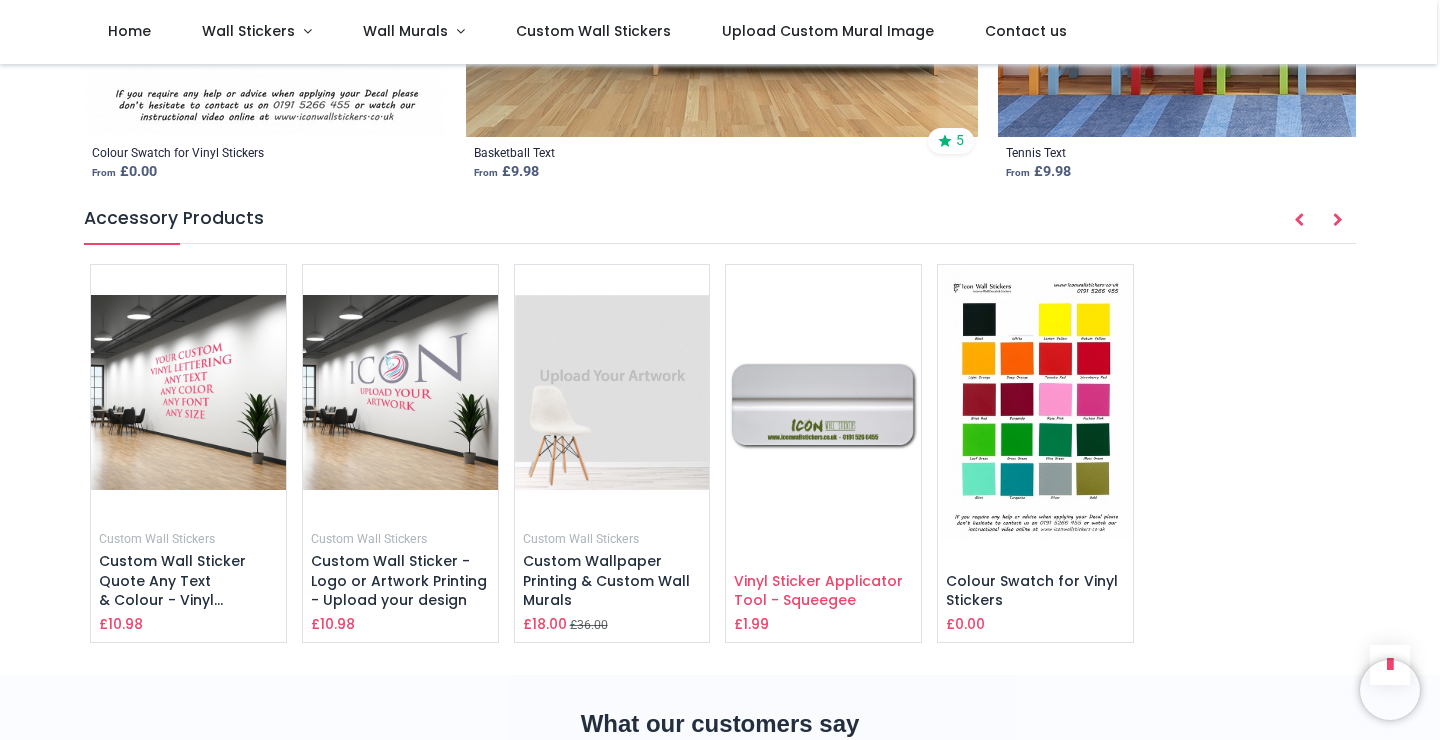 click on "Vinyl Sticker Applicator Tool - Squeegee" at bounding box center [818, 591] 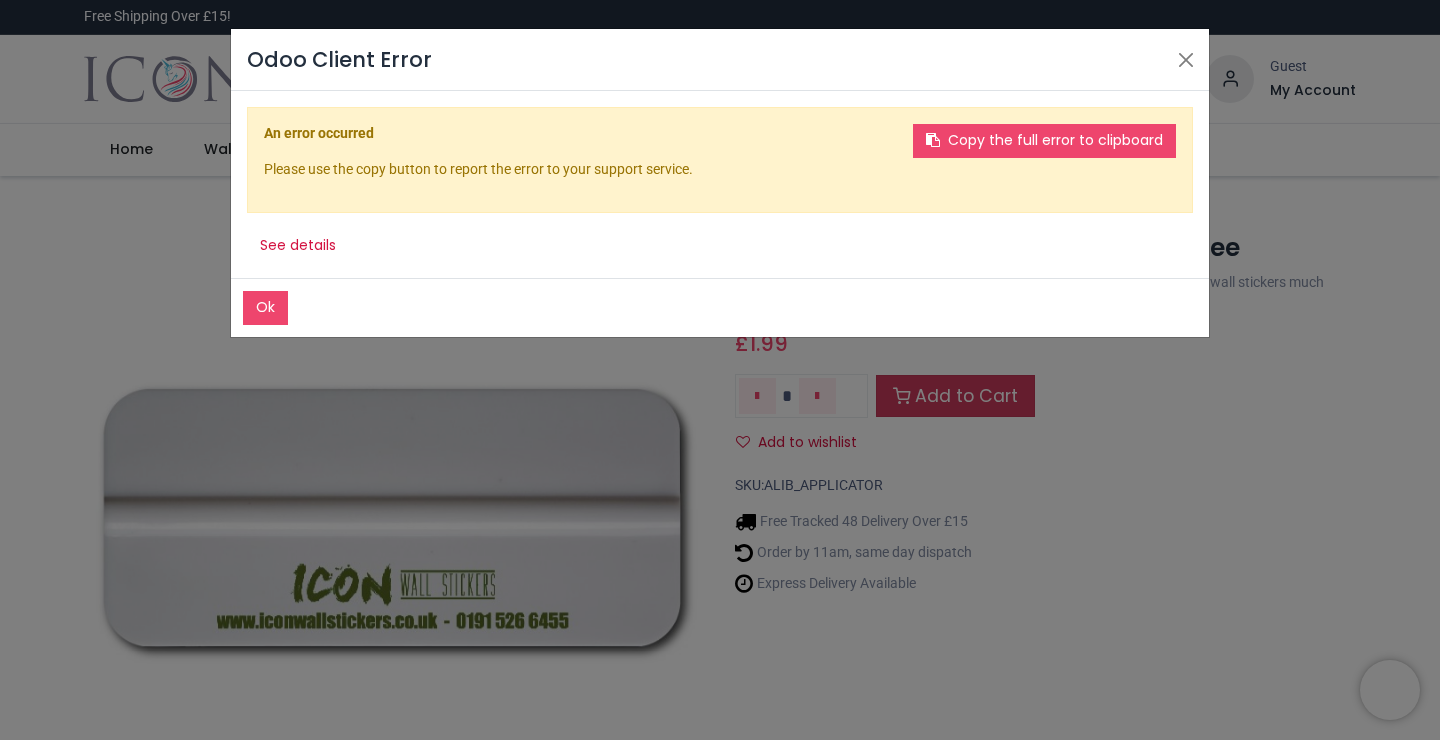 scroll, scrollTop: 0, scrollLeft: 0, axis: both 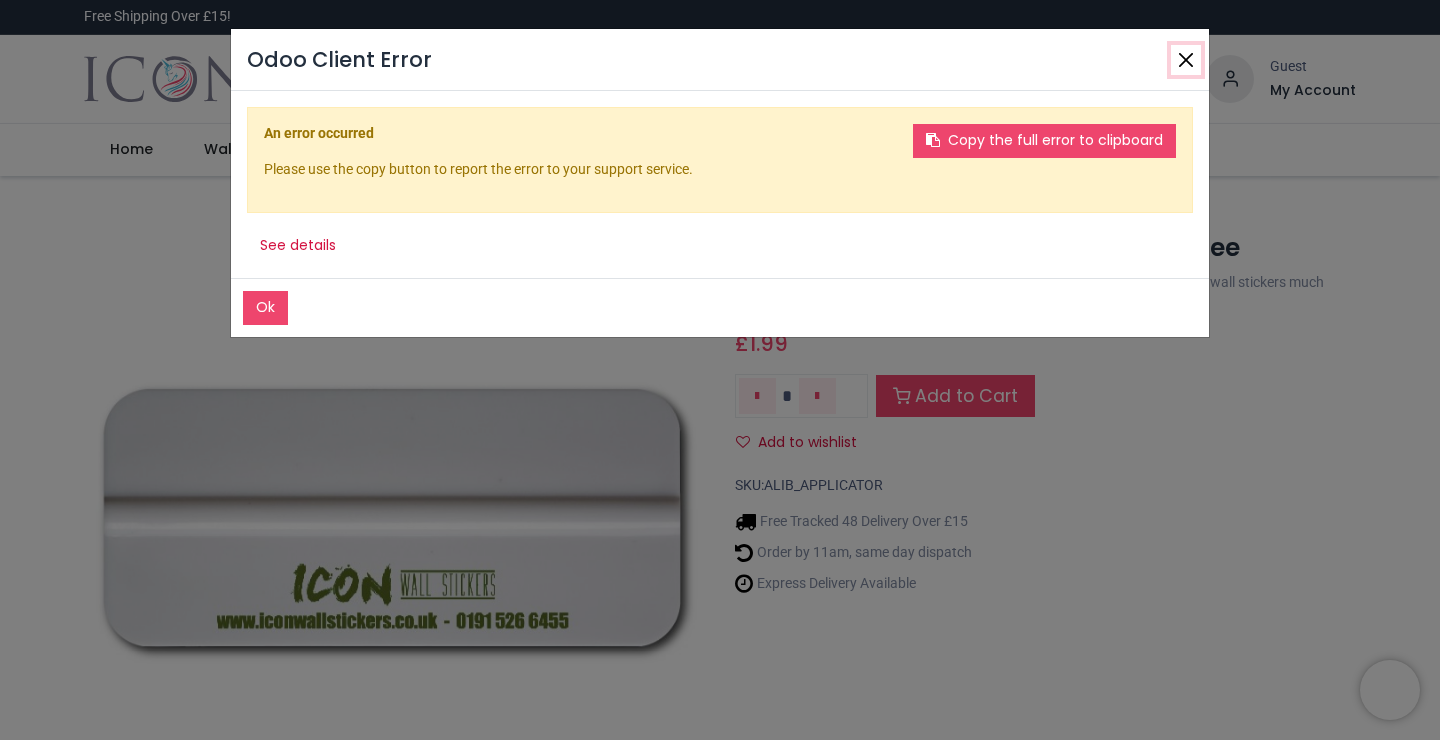 click 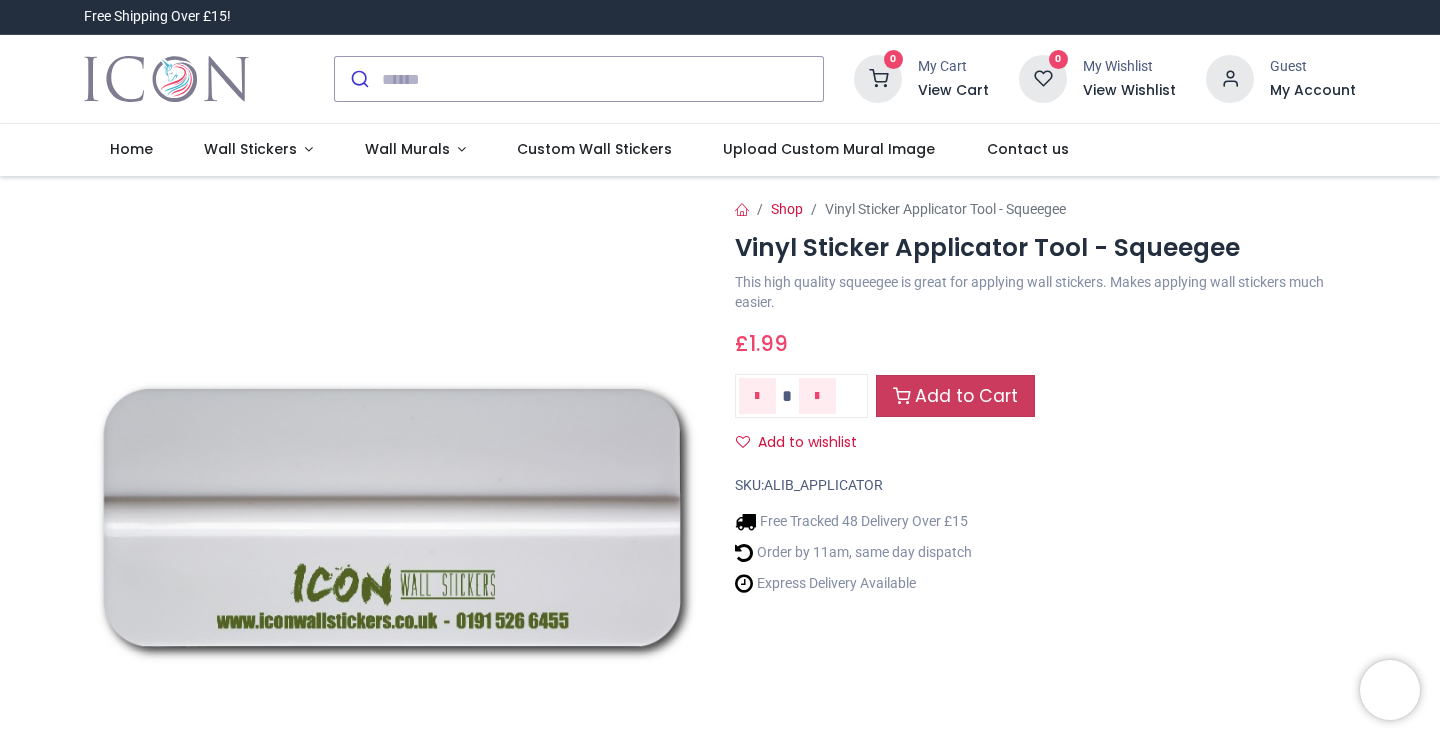 click on "Add to Cart" at bounding box center (955, 396) 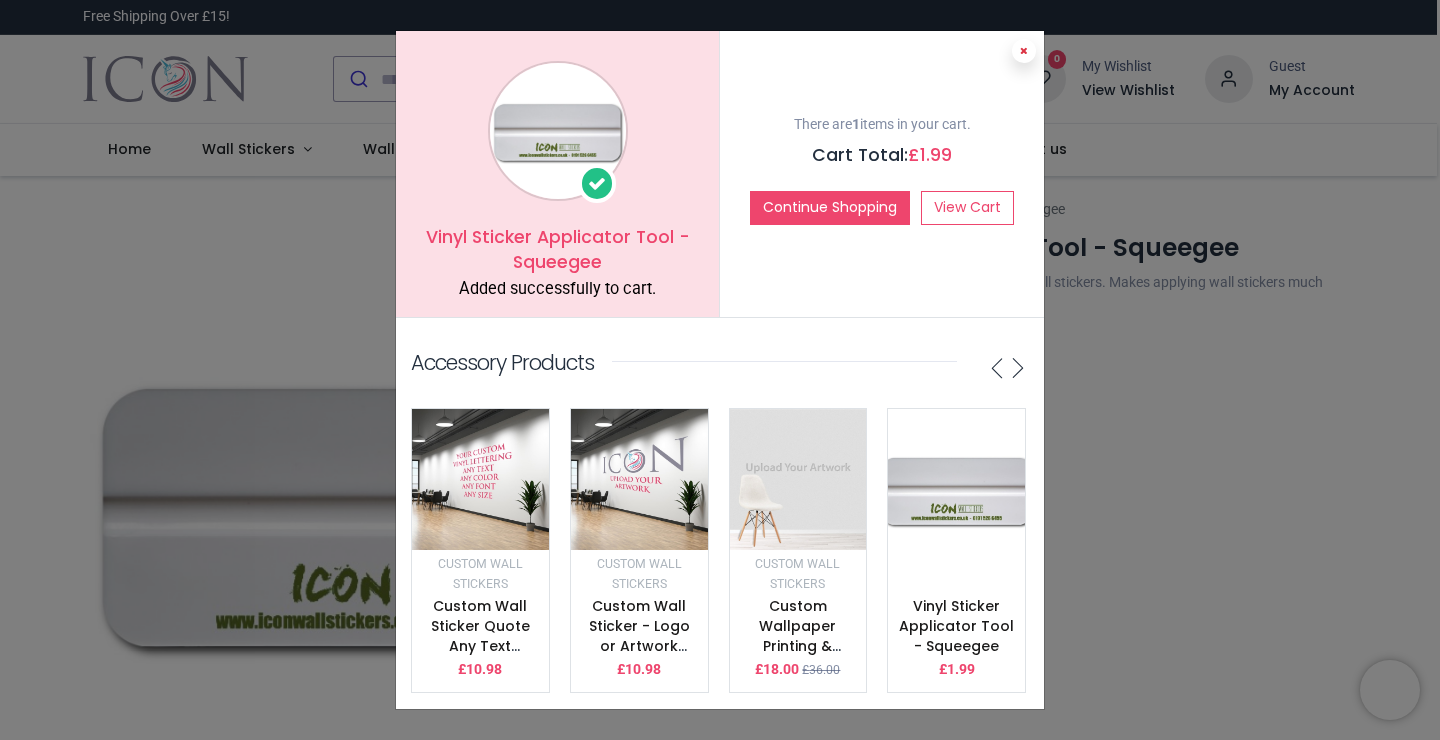 click at bounding box center [1024, 51] 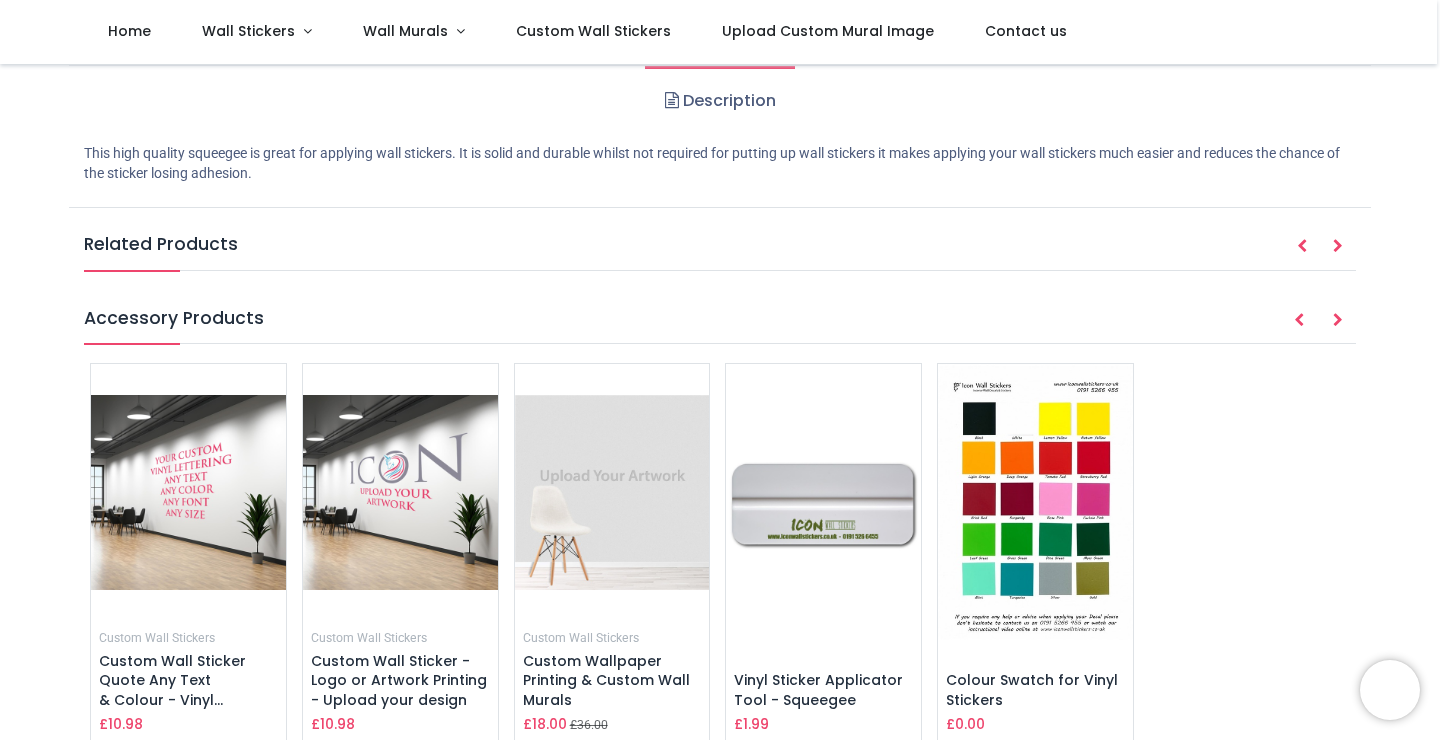 scroll, scrollTop: 709, scrollLeft: 0, axis: vertical 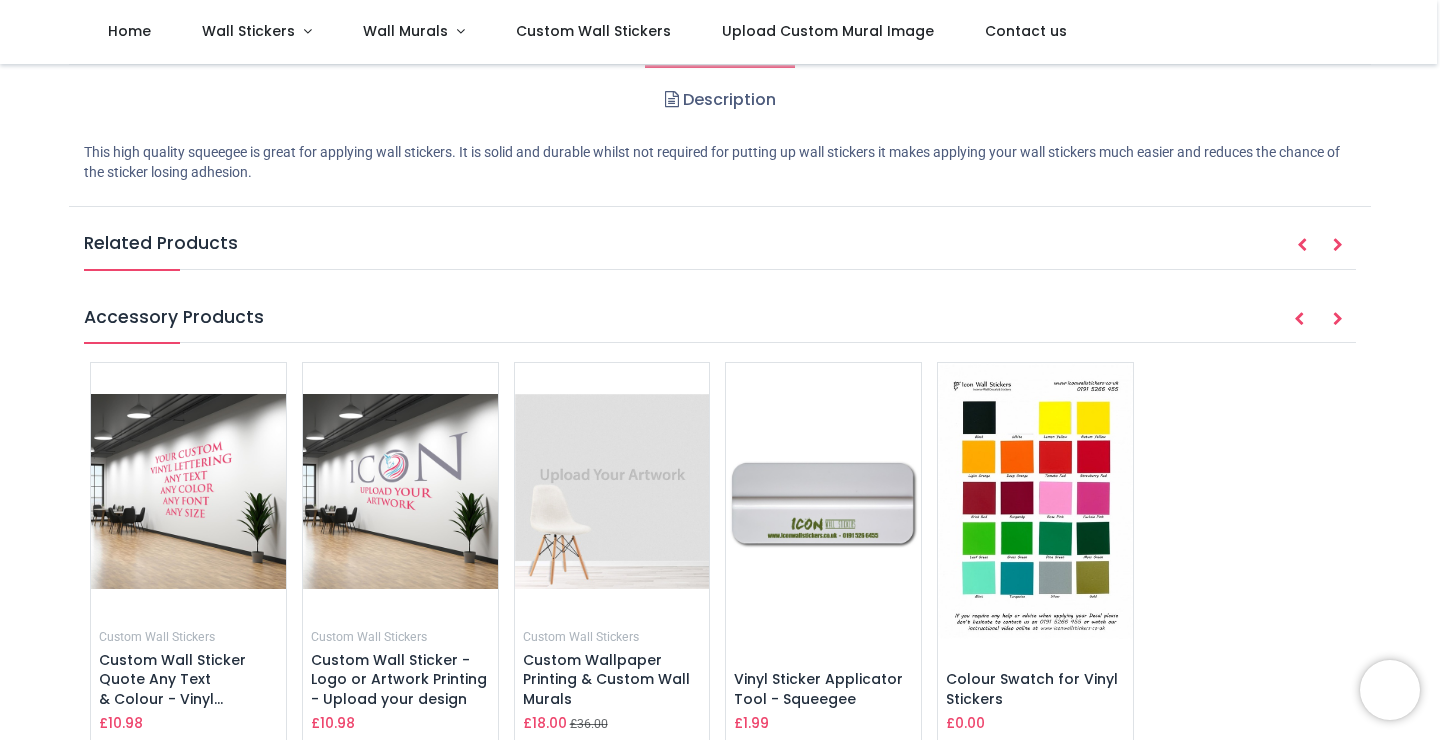 click at bounding box center [188, 491] 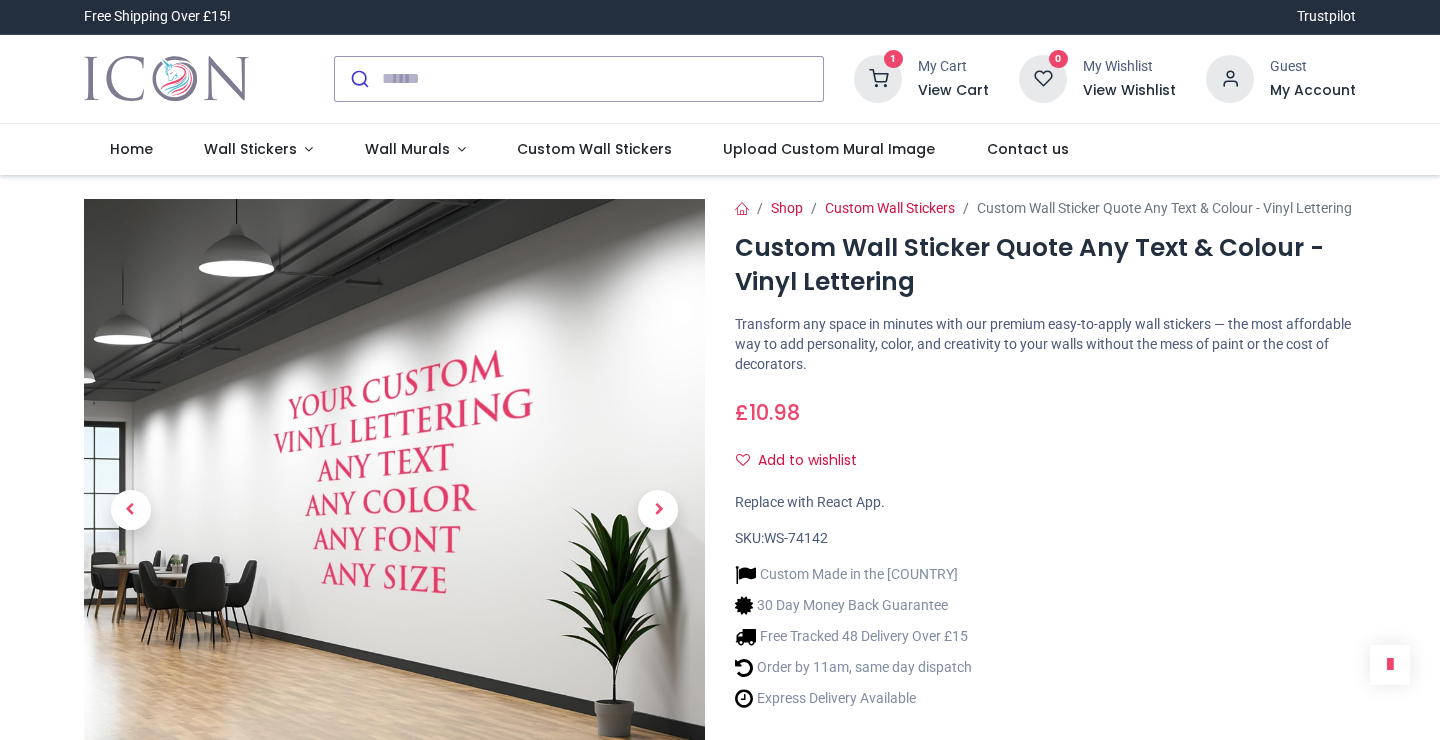 scroll, scrollTop: 0, scrollLeft: 0, axis: both 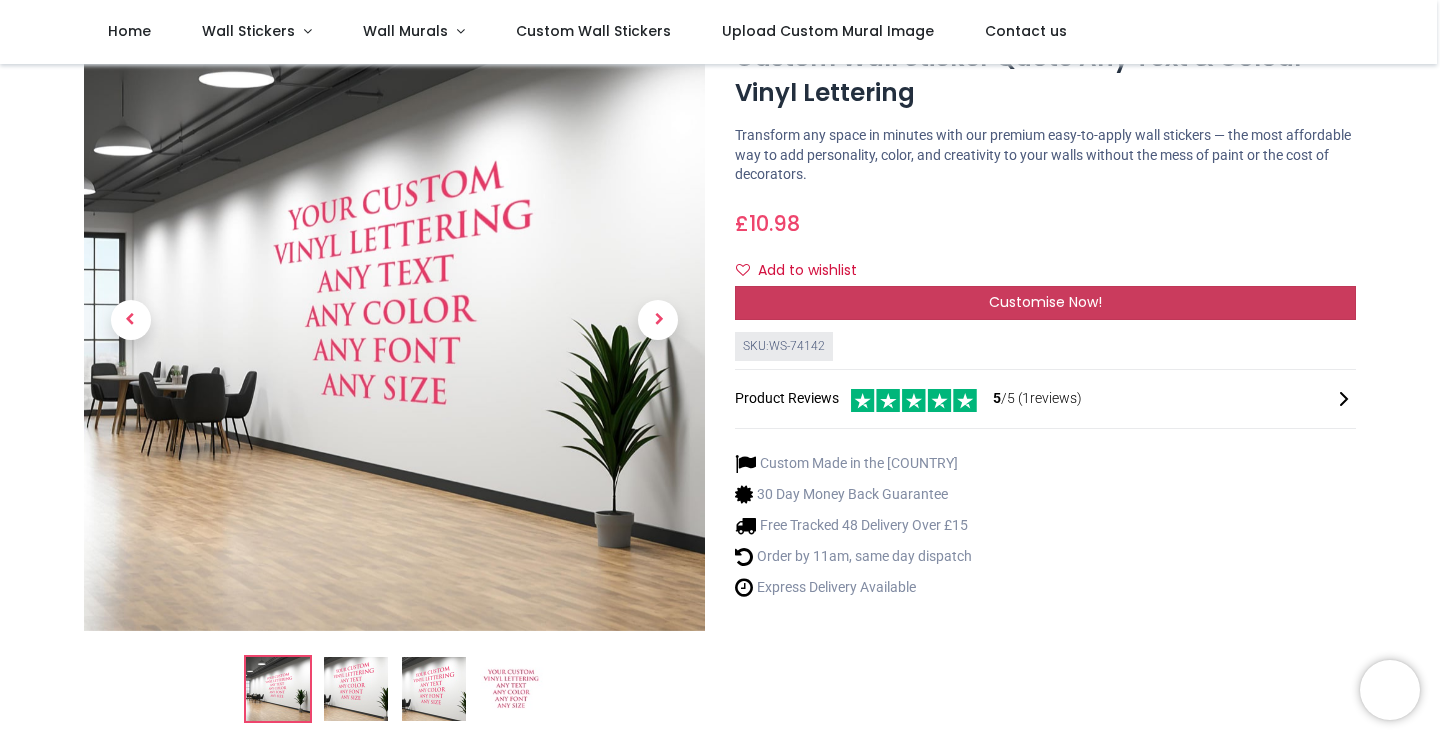 click on "Customise Now!" at bounding box center [1045, 302] 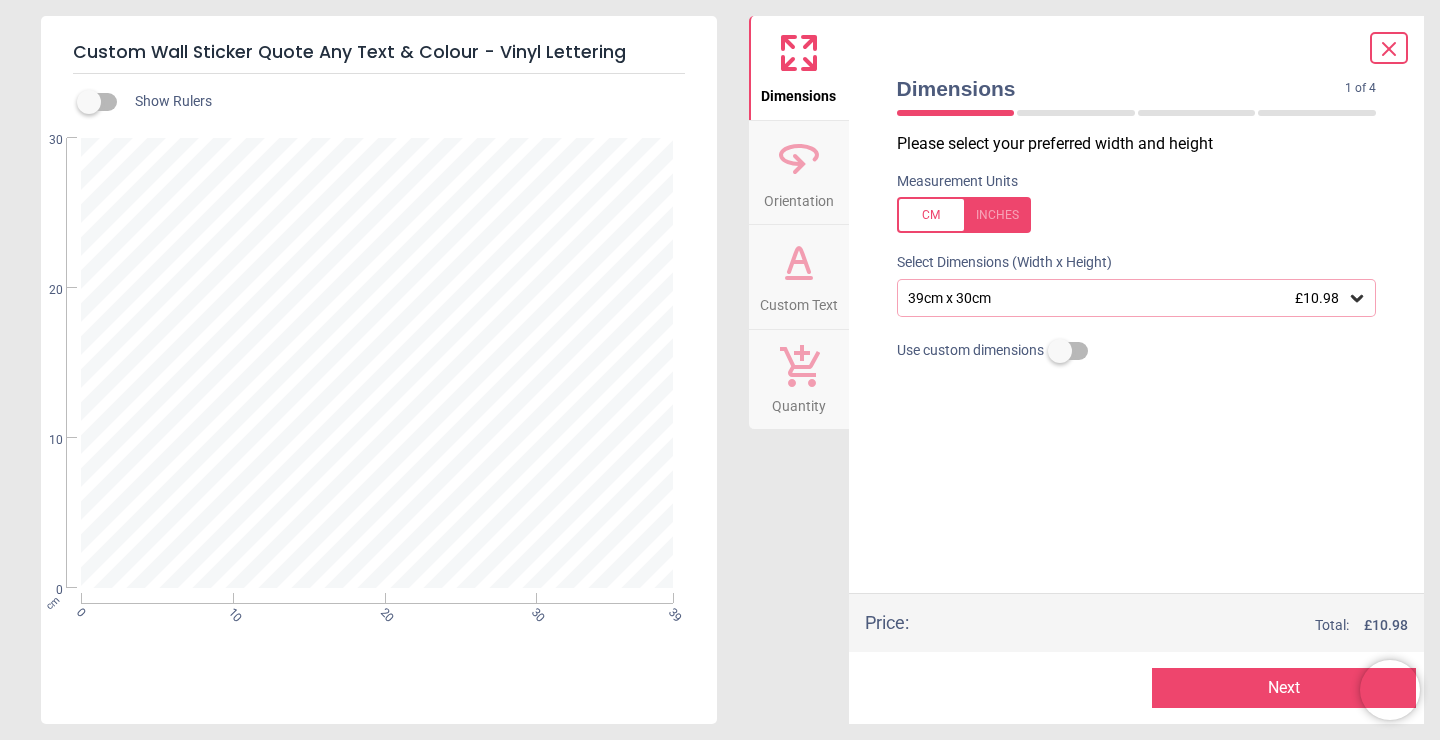 click on "39cm  x  30cm       £10.98" at bounding box center (1137, 298) 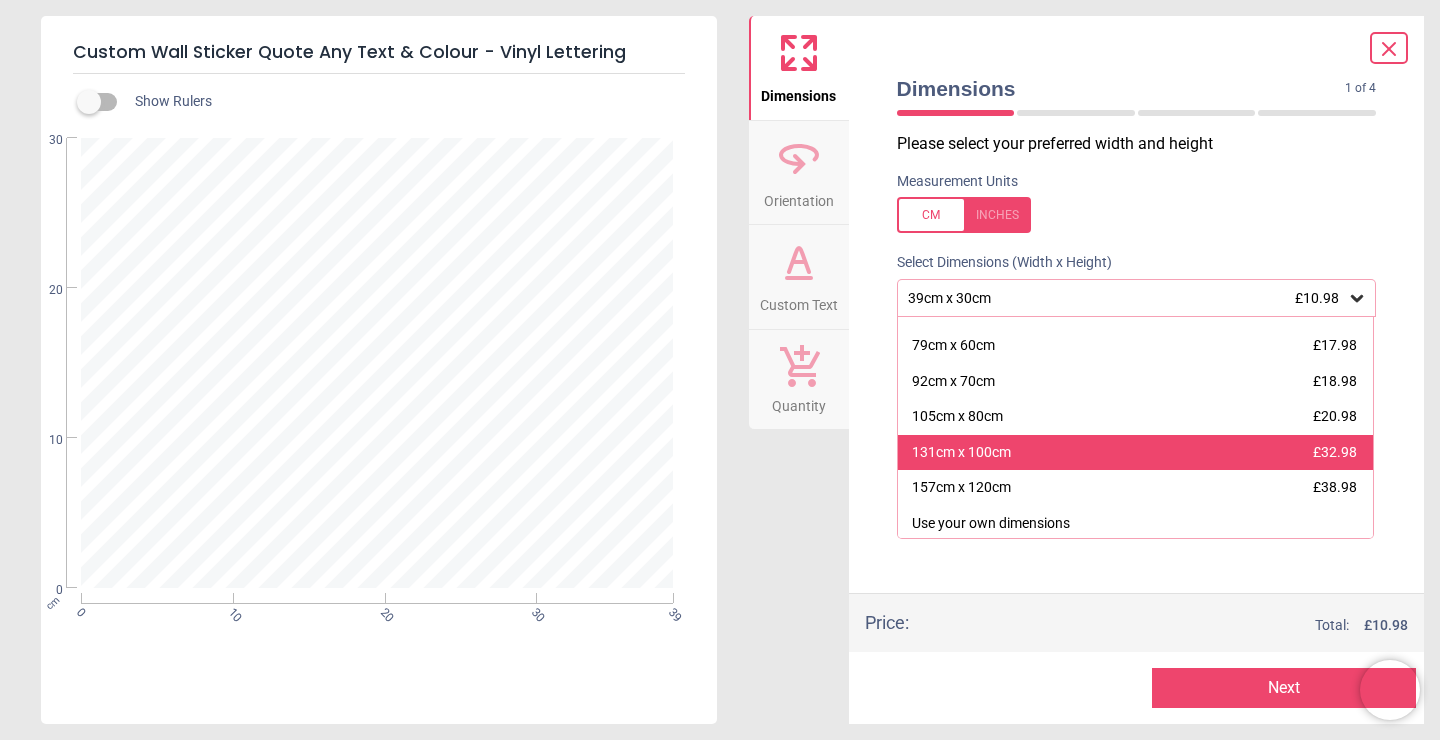 scroll, scrollTop: 95, scrollLeft: 0, axis: vertical 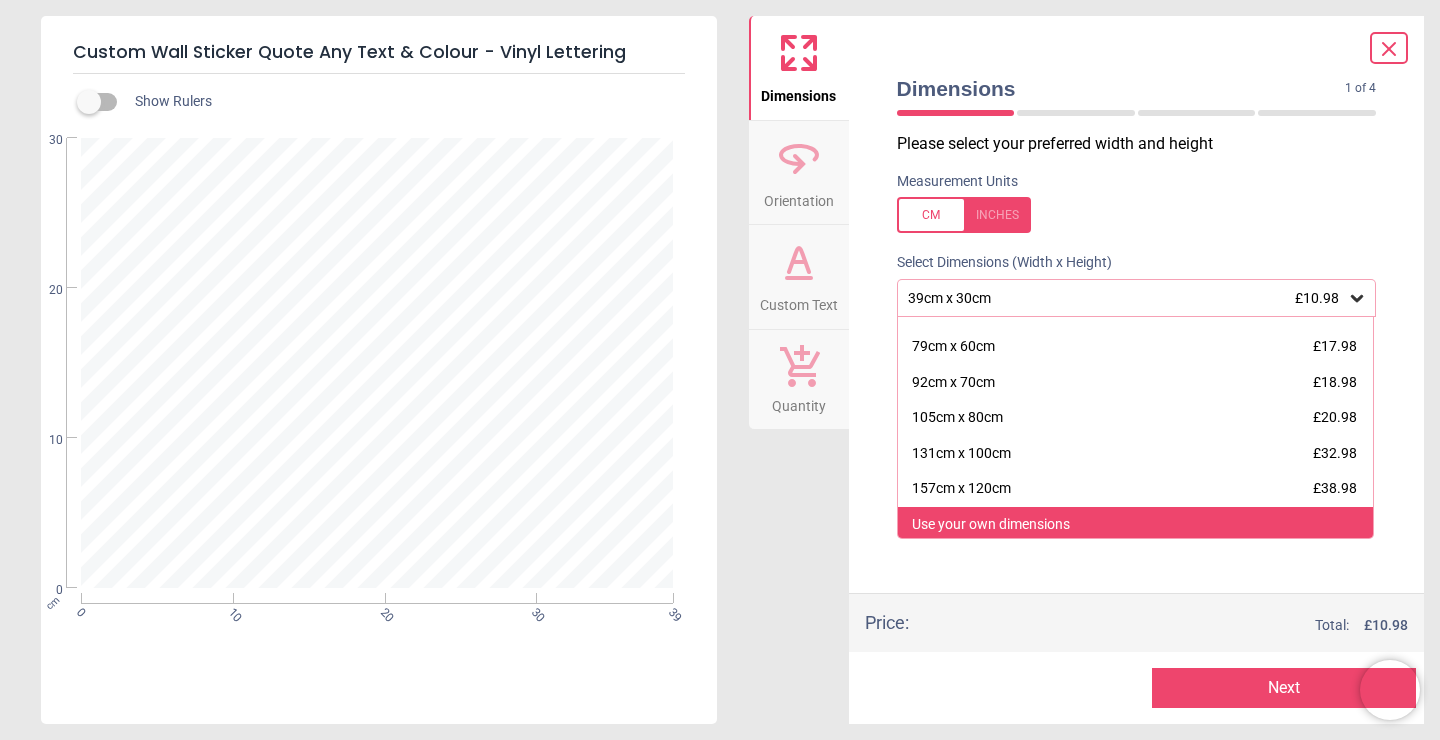 click on "Use your own dimensions" at bounding box center [991, 525] 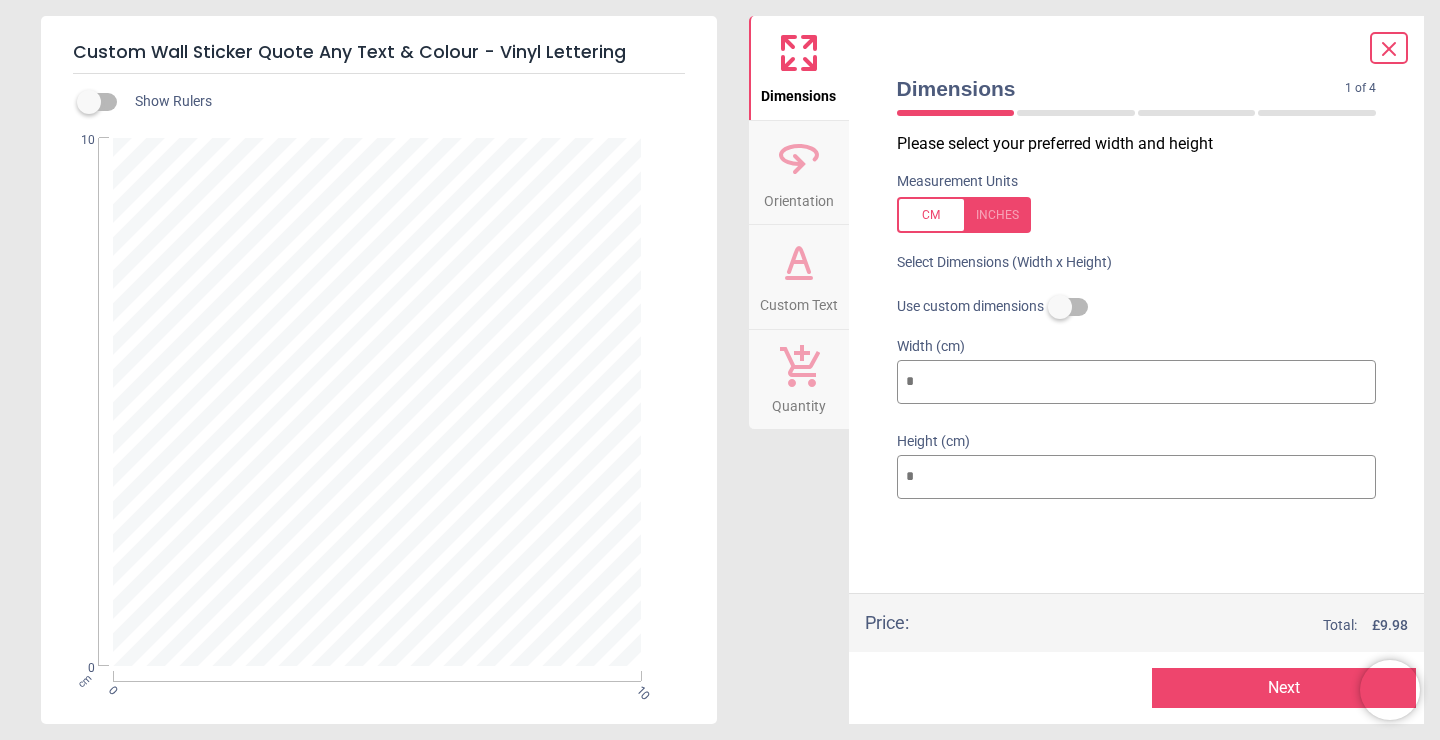 type on "*" 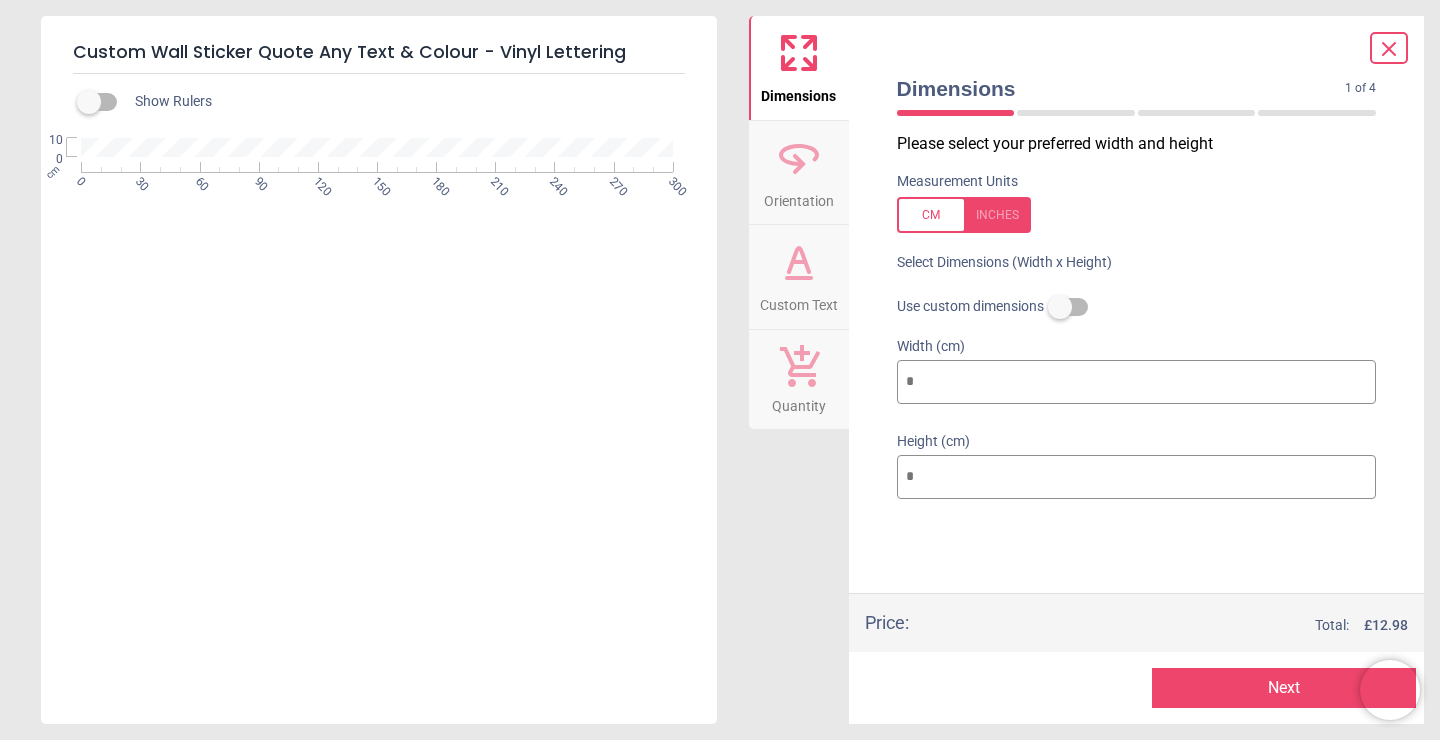 type on "***" 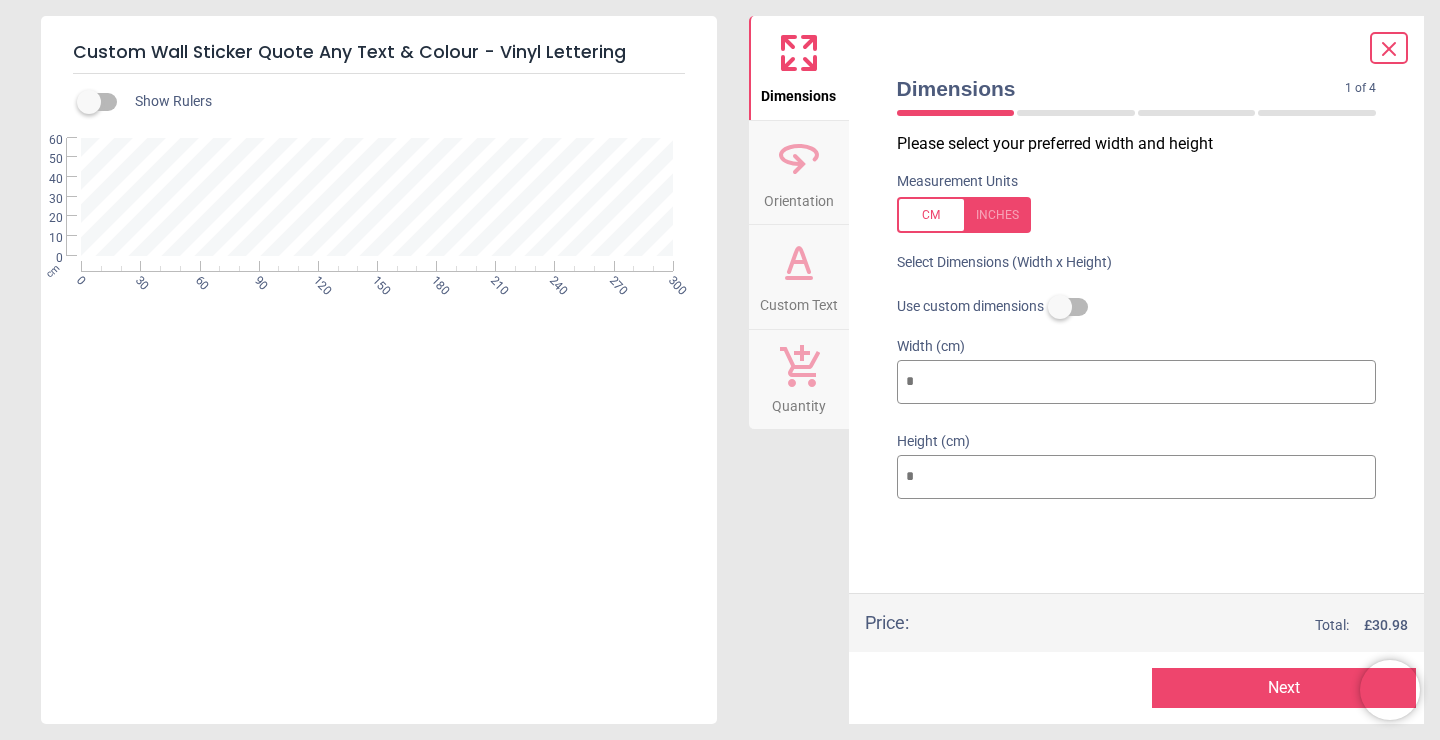 type on "**" 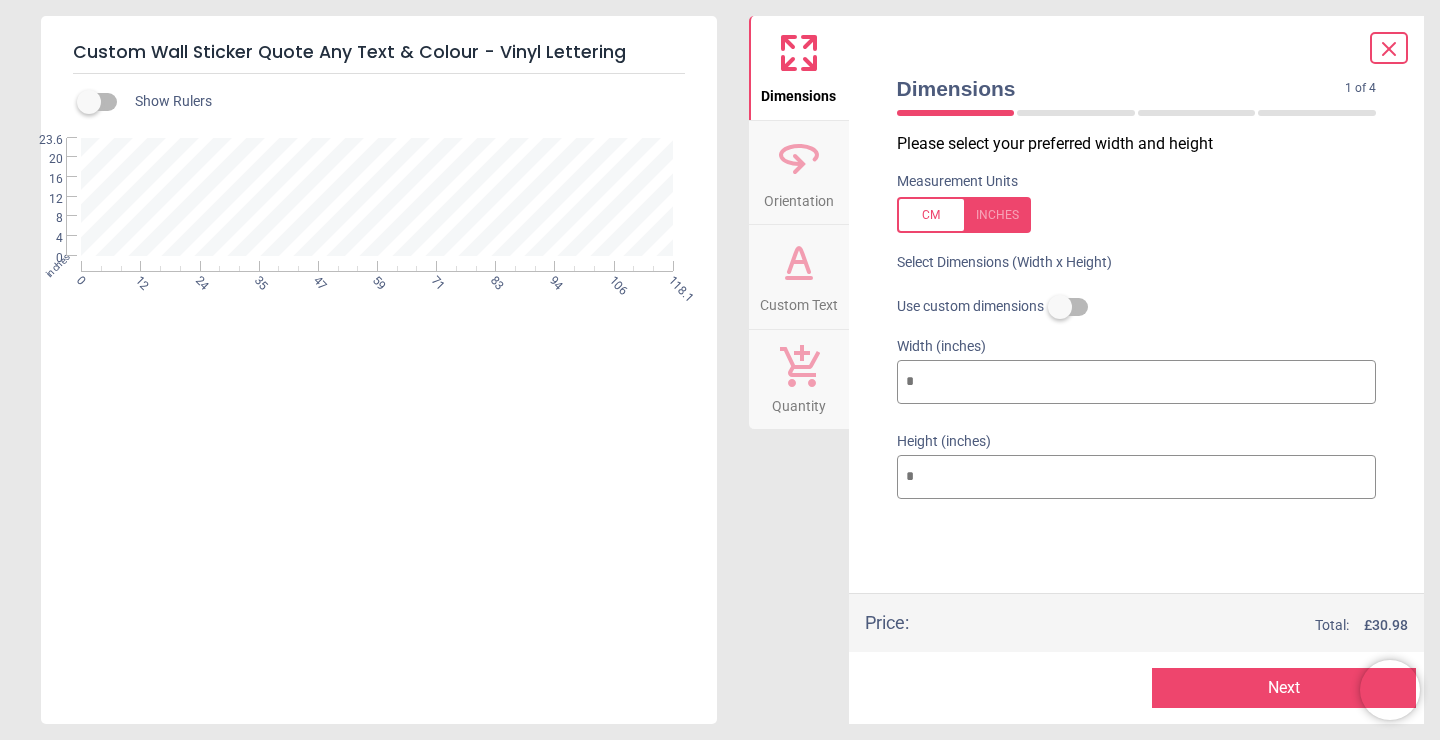 click at bounding box center [964, 215] 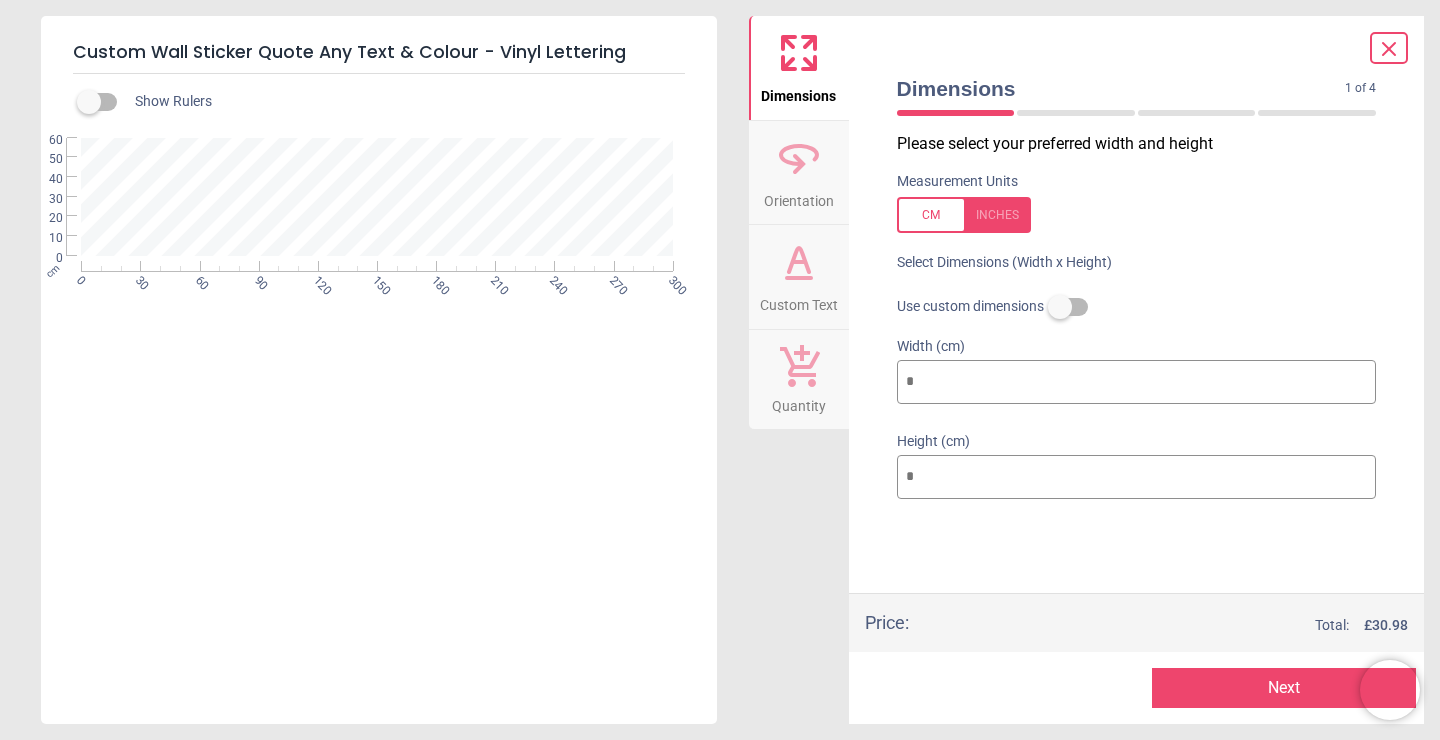 click on "***" at bounding box center [1137, 382] 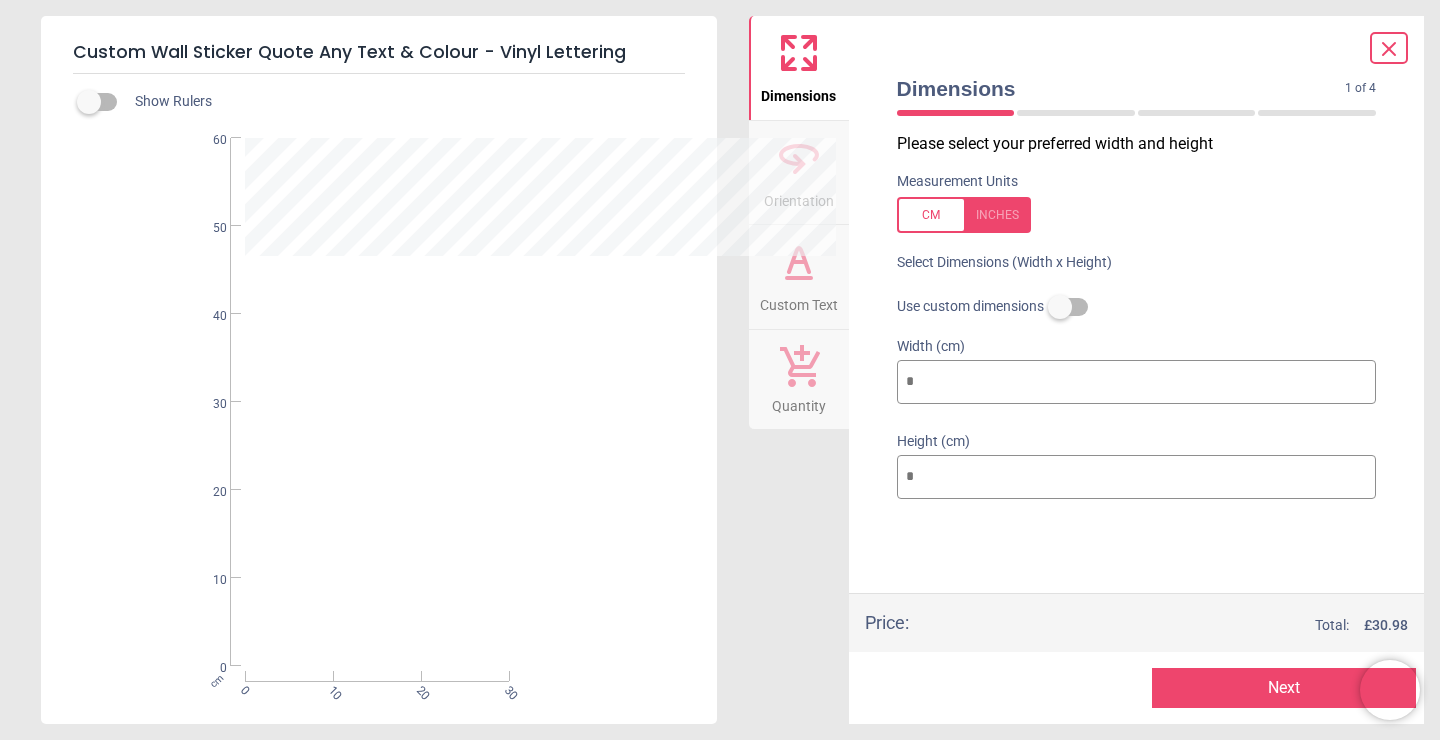 type on "*" 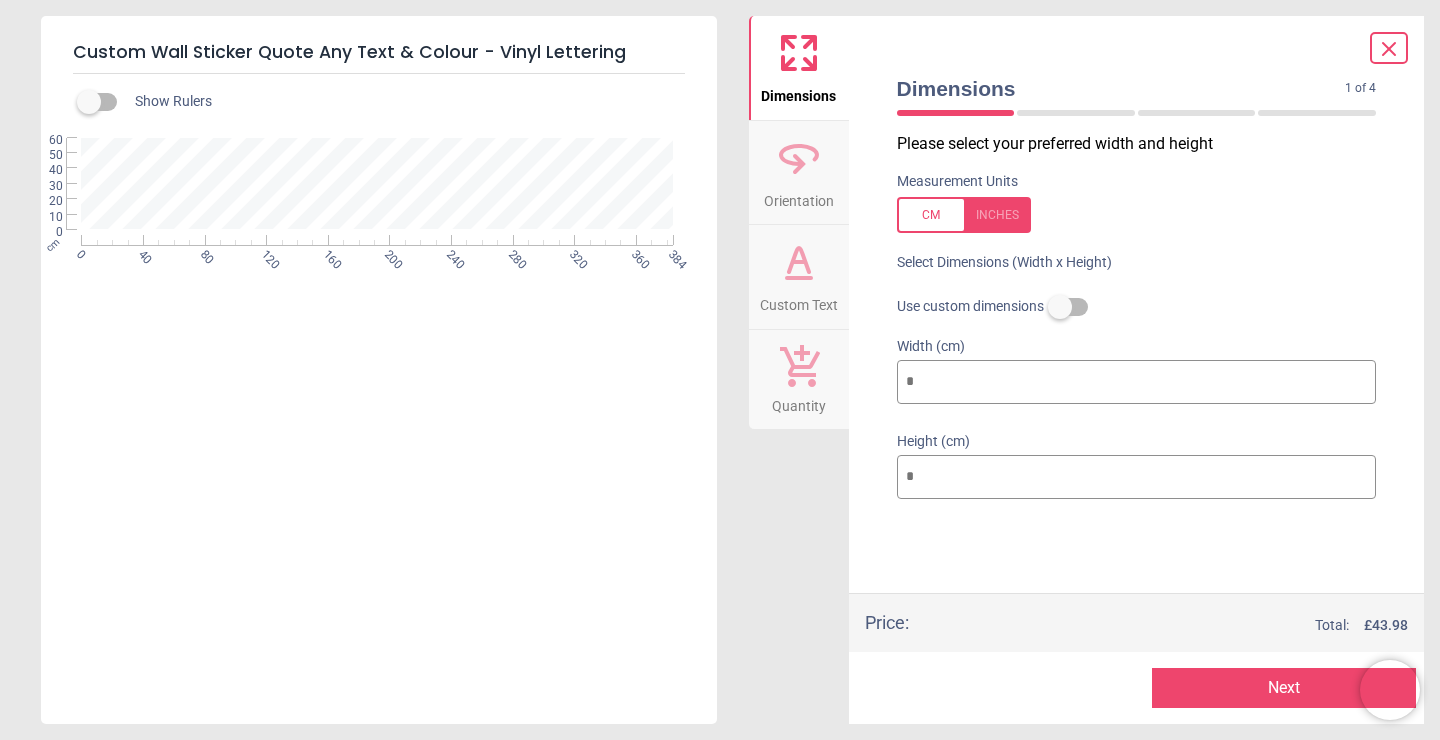type on "***" 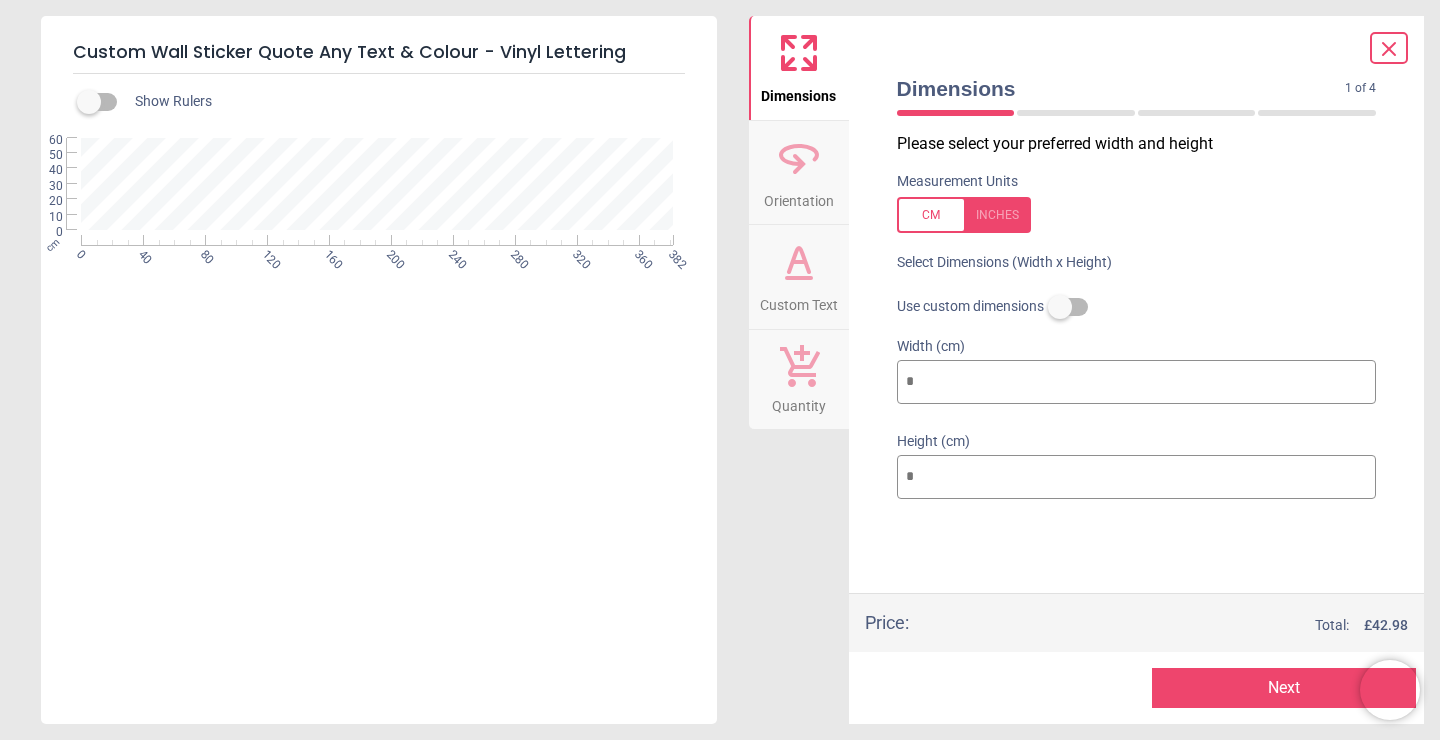click at bounding box center [377, 184] 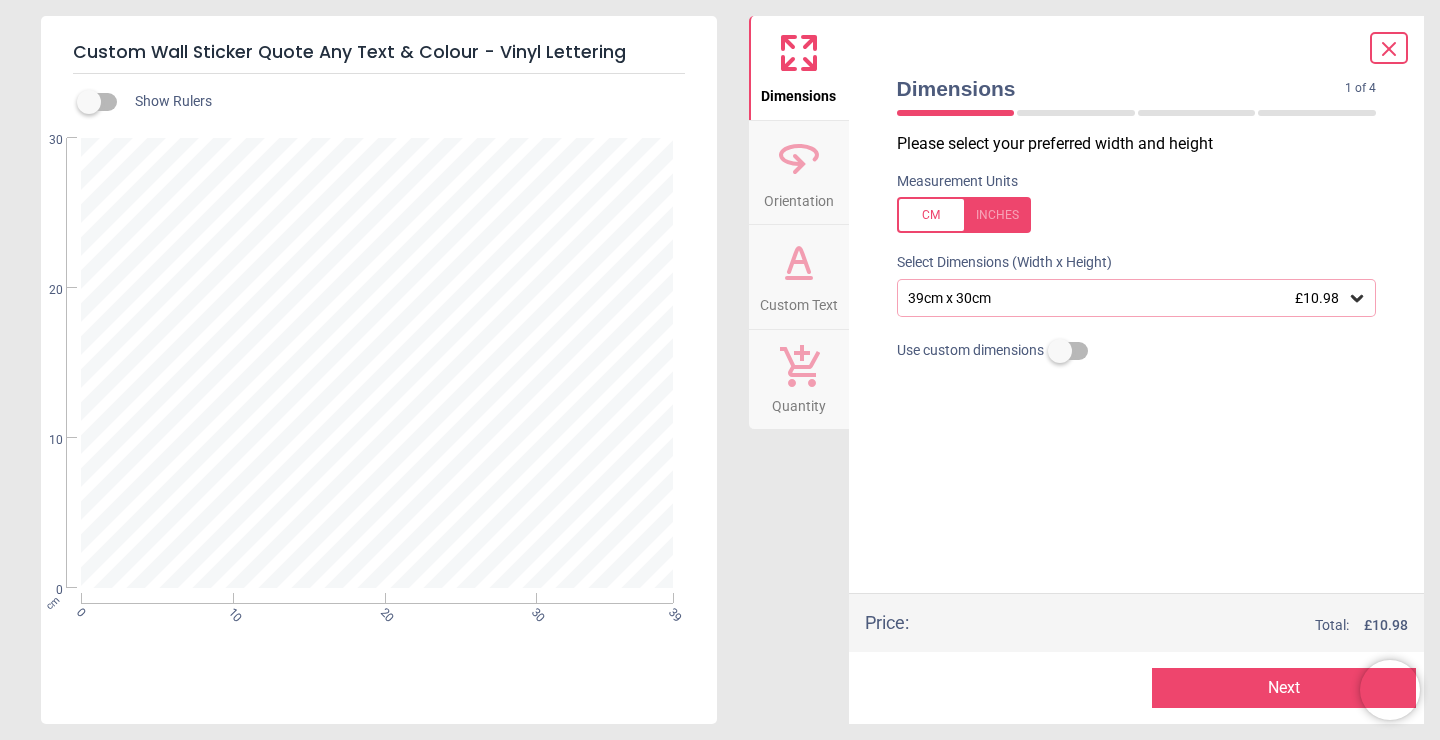 click on "39cm  x  30cm       £10.98" at bounding box center (1137, 298) 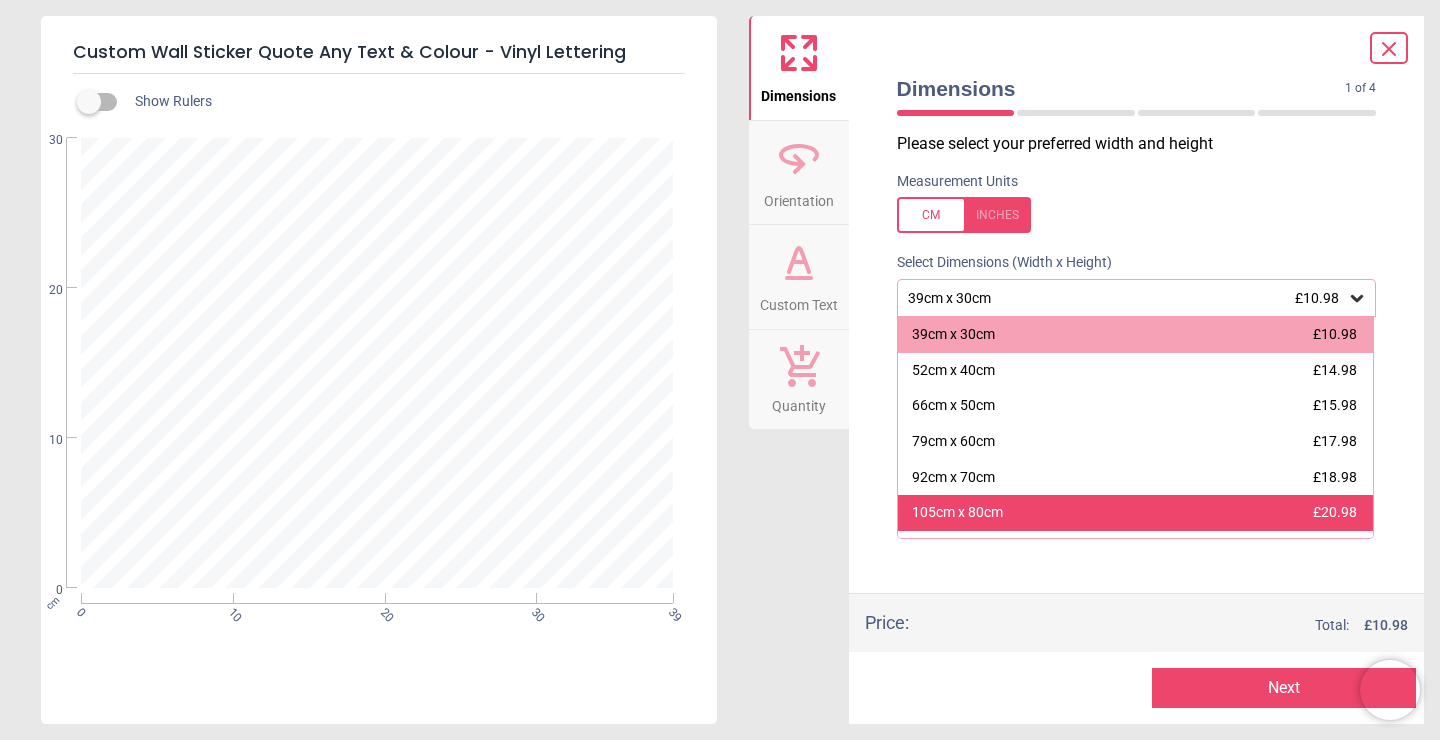 click on "105cm  x  80cm       £20.98" at bounding box center [1136, 513] 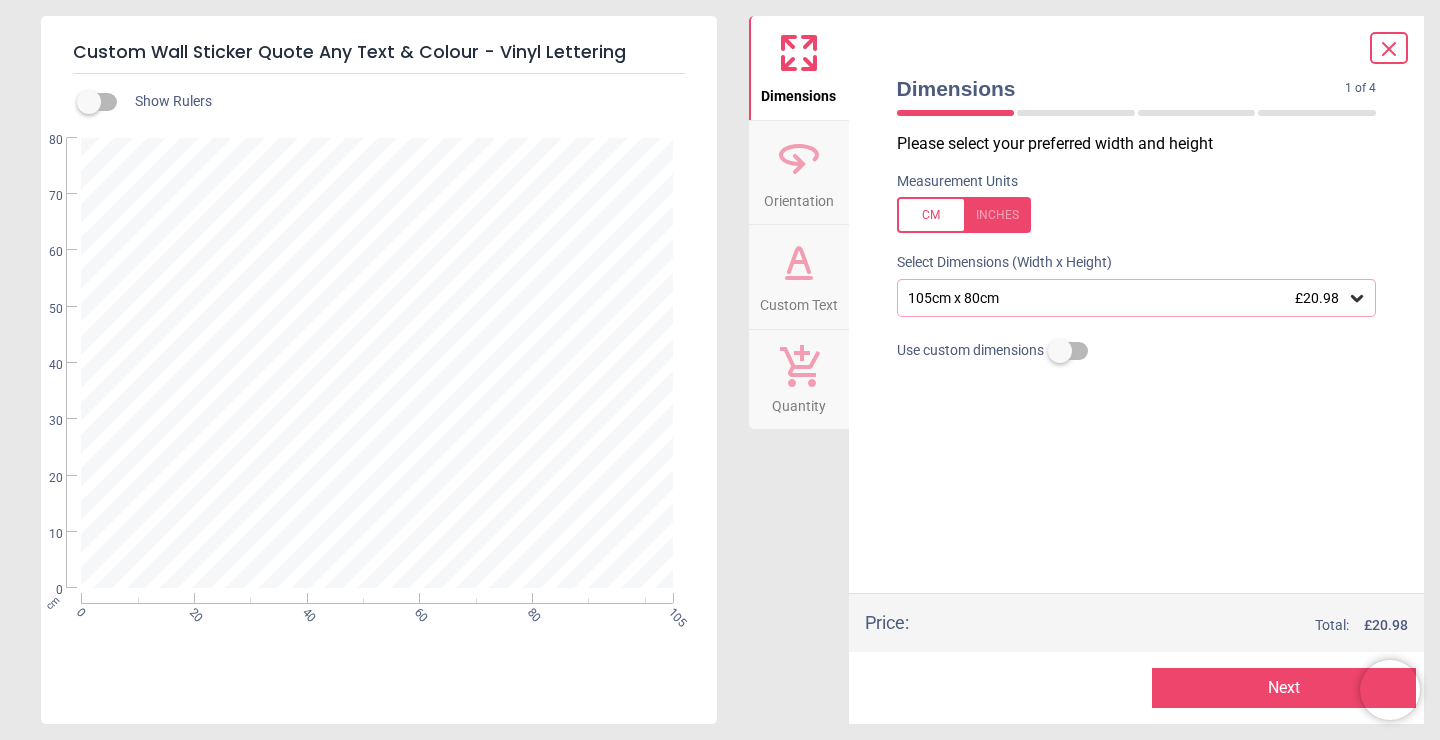 click on "Next" at bounding box center [1284, 688] 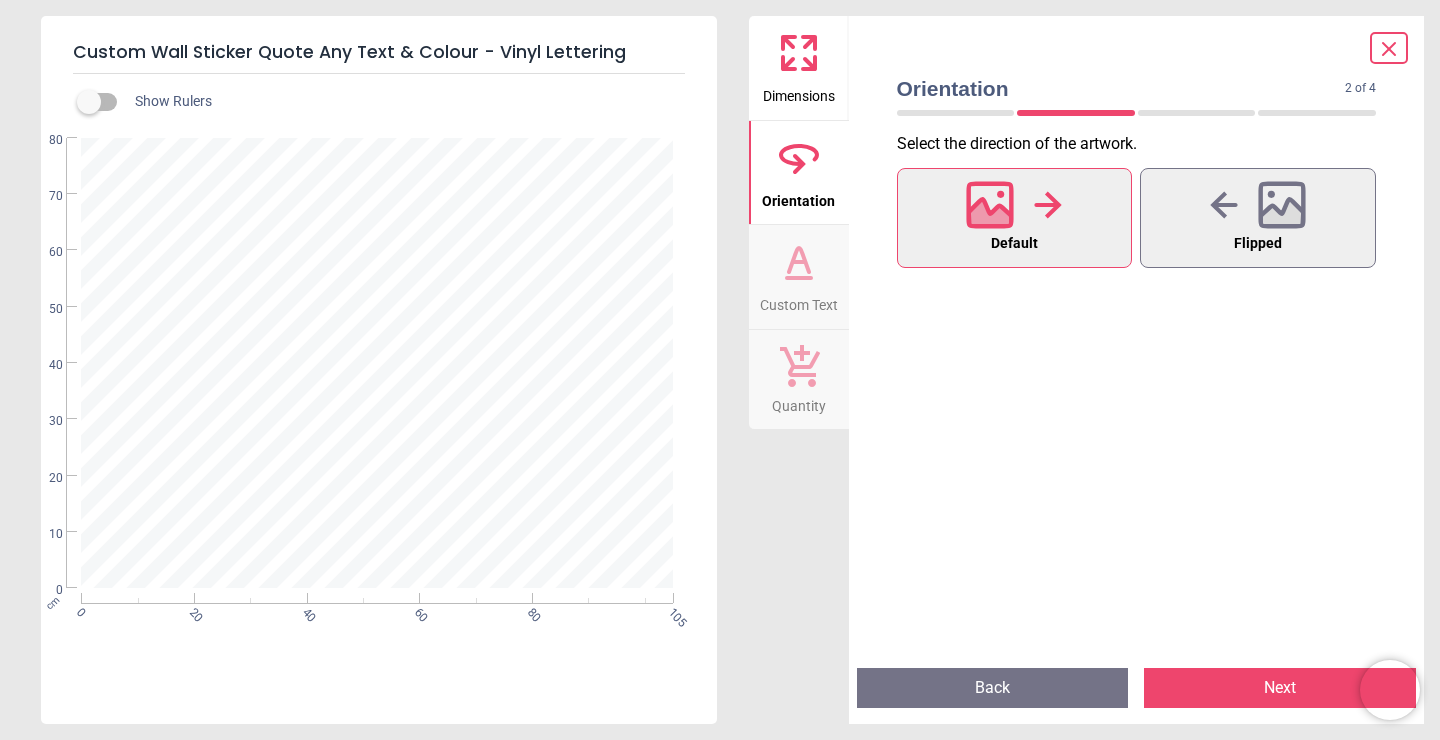 click on "Next" at bounding box center [1280, 688] 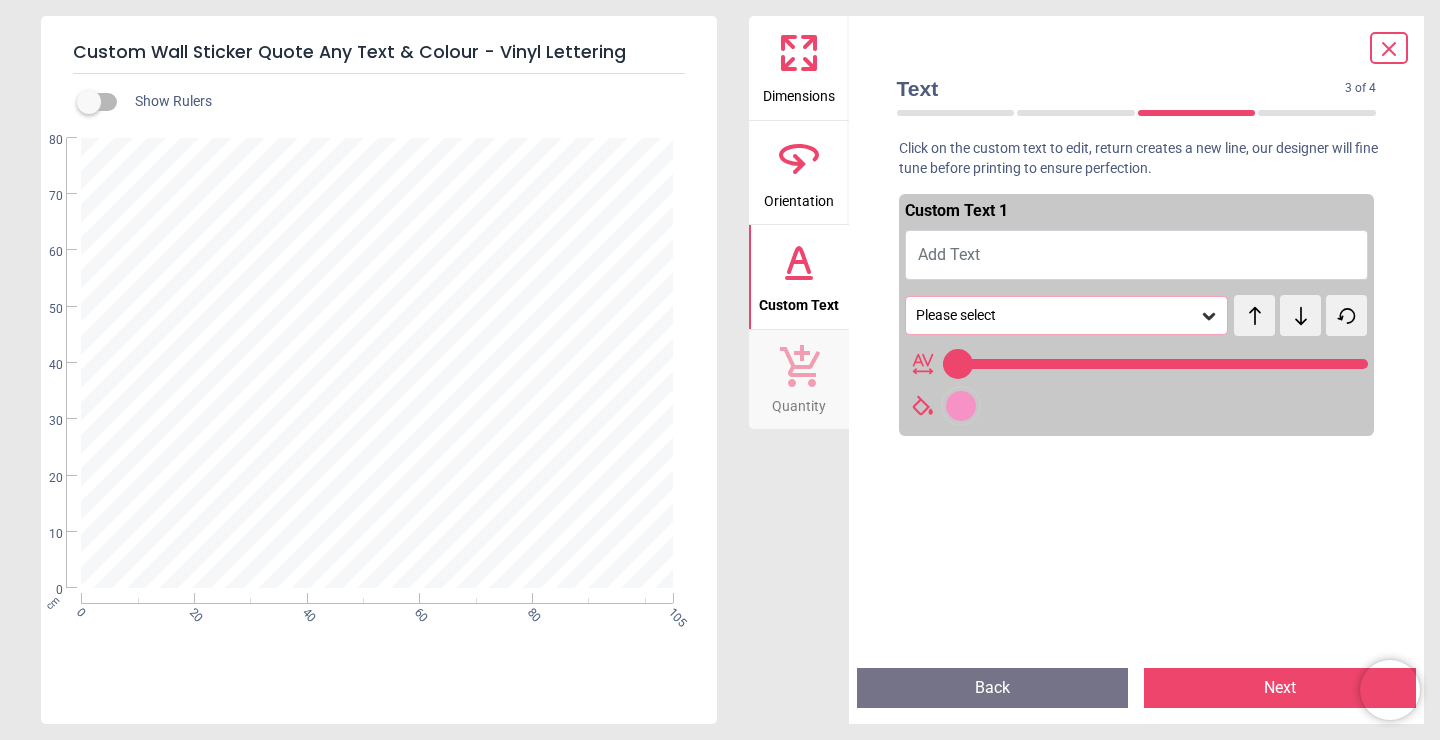 type on "**" 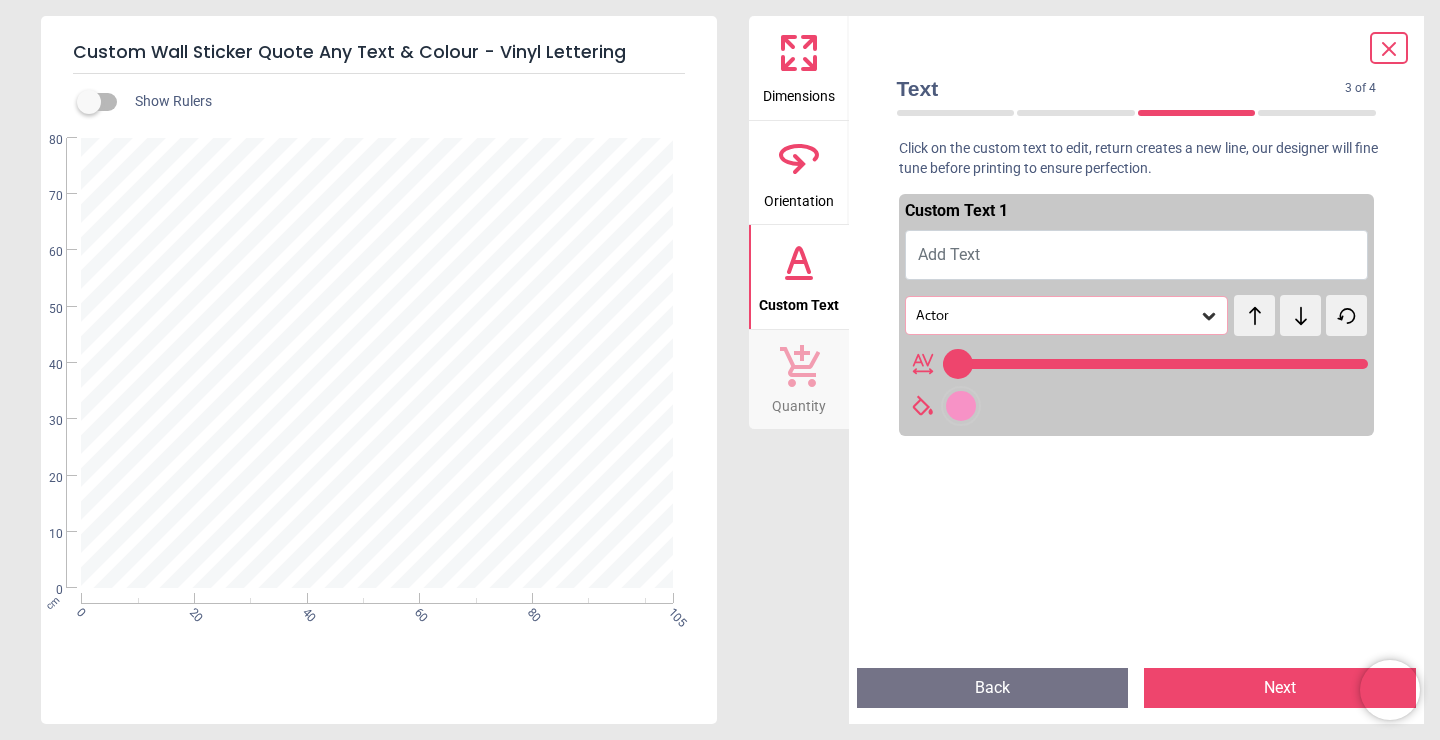 click on "Add Text" at bounding box center [1137, 255] 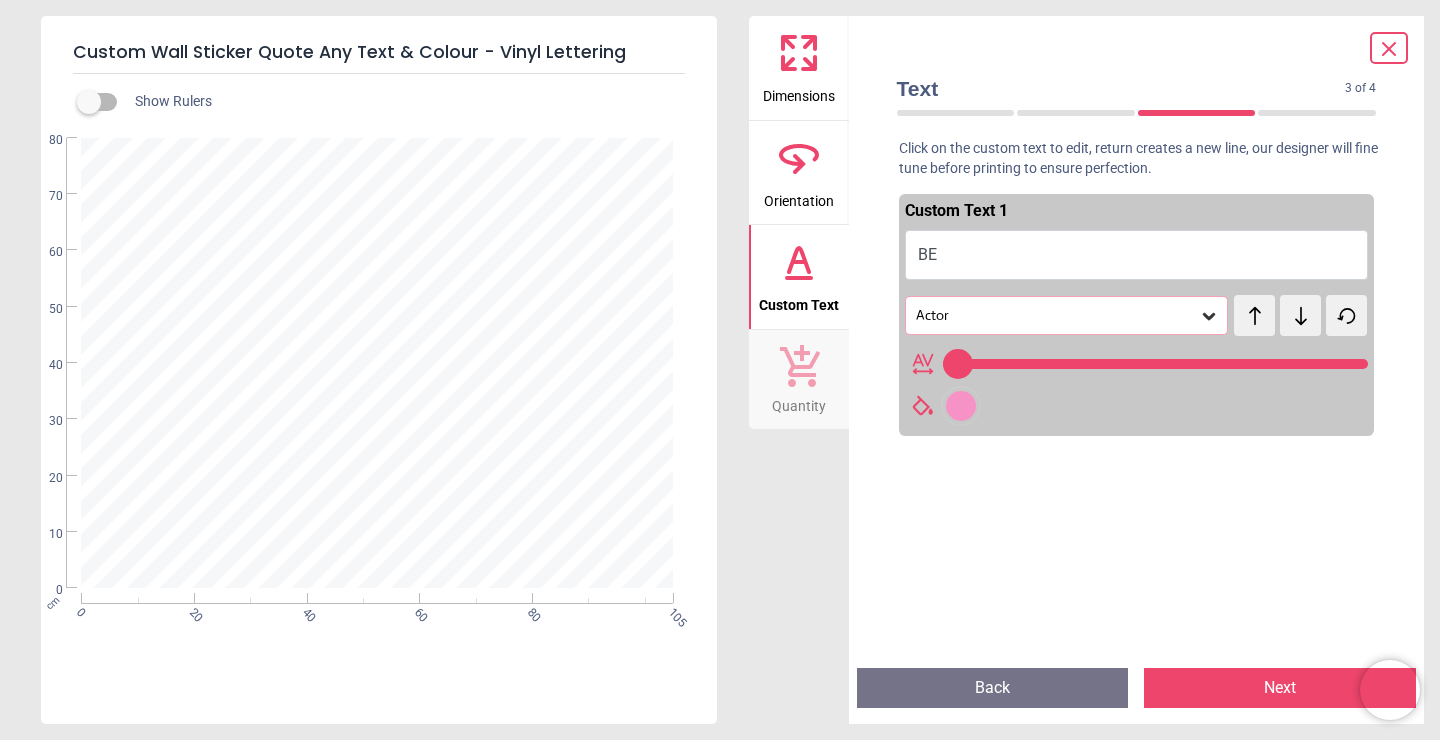 type on "***" 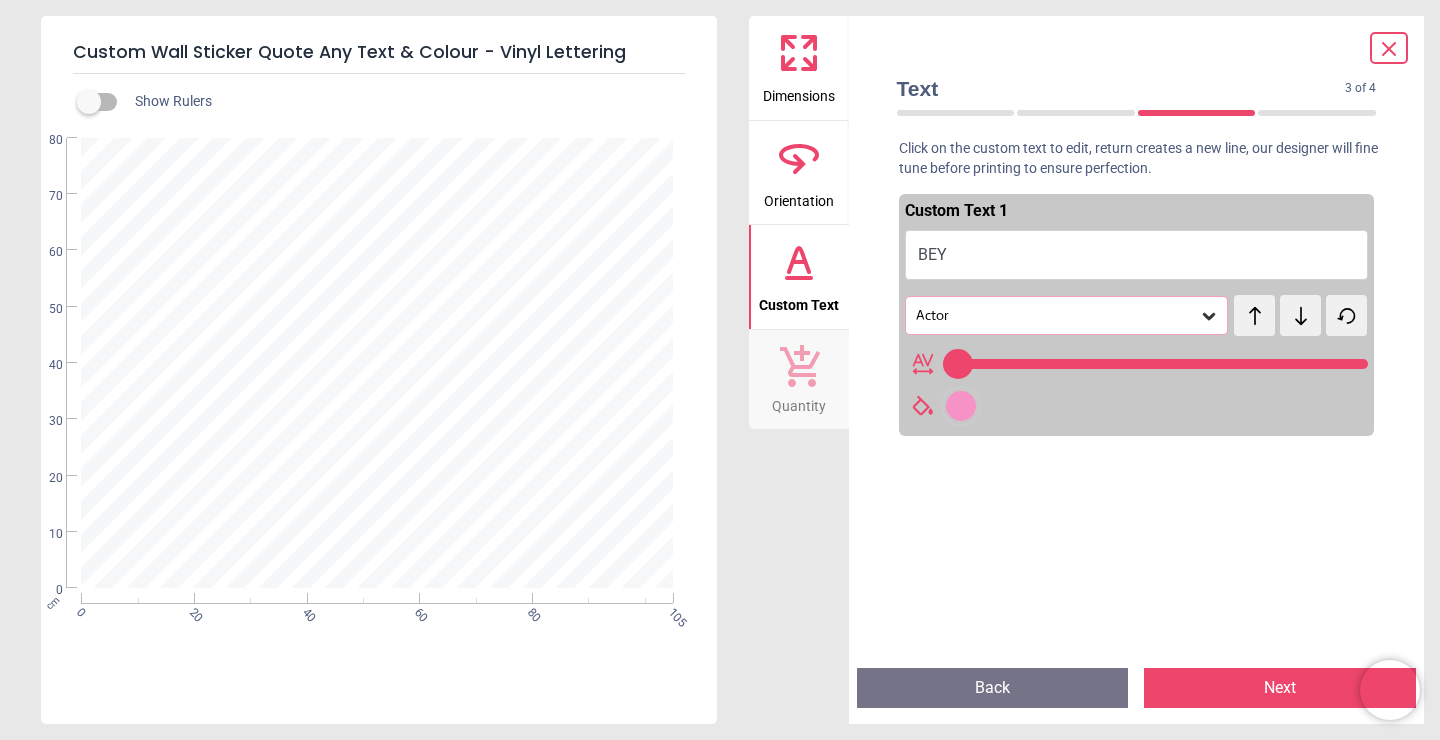 type on "****" 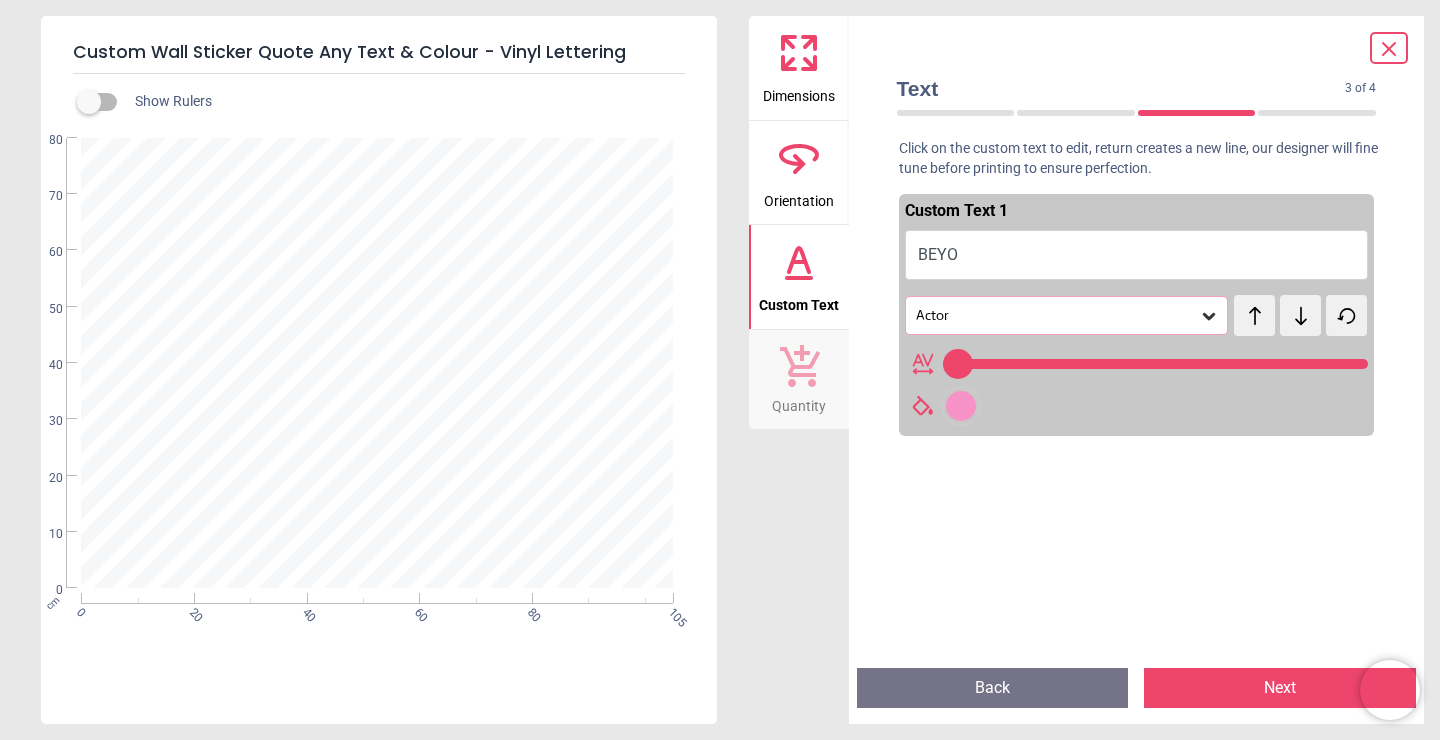 type on "*****" 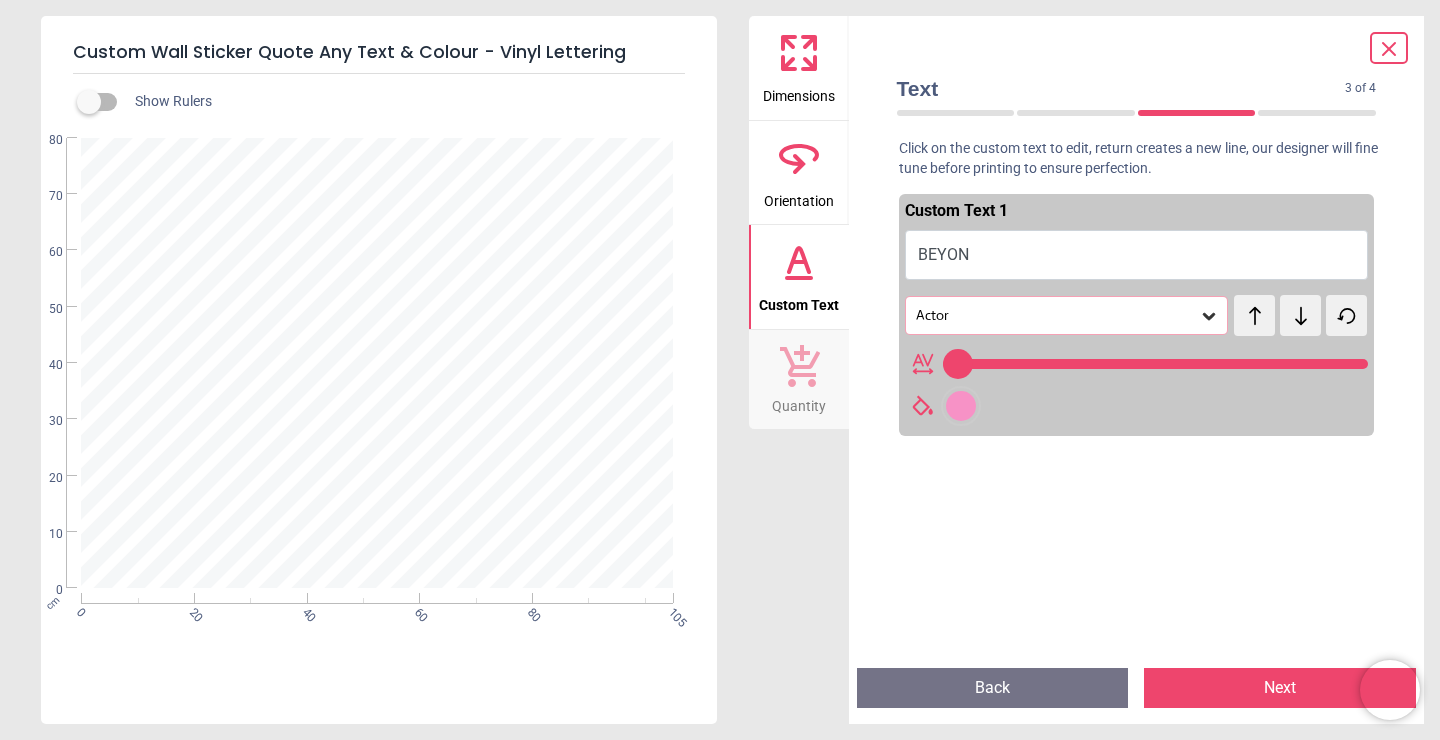type on "******" 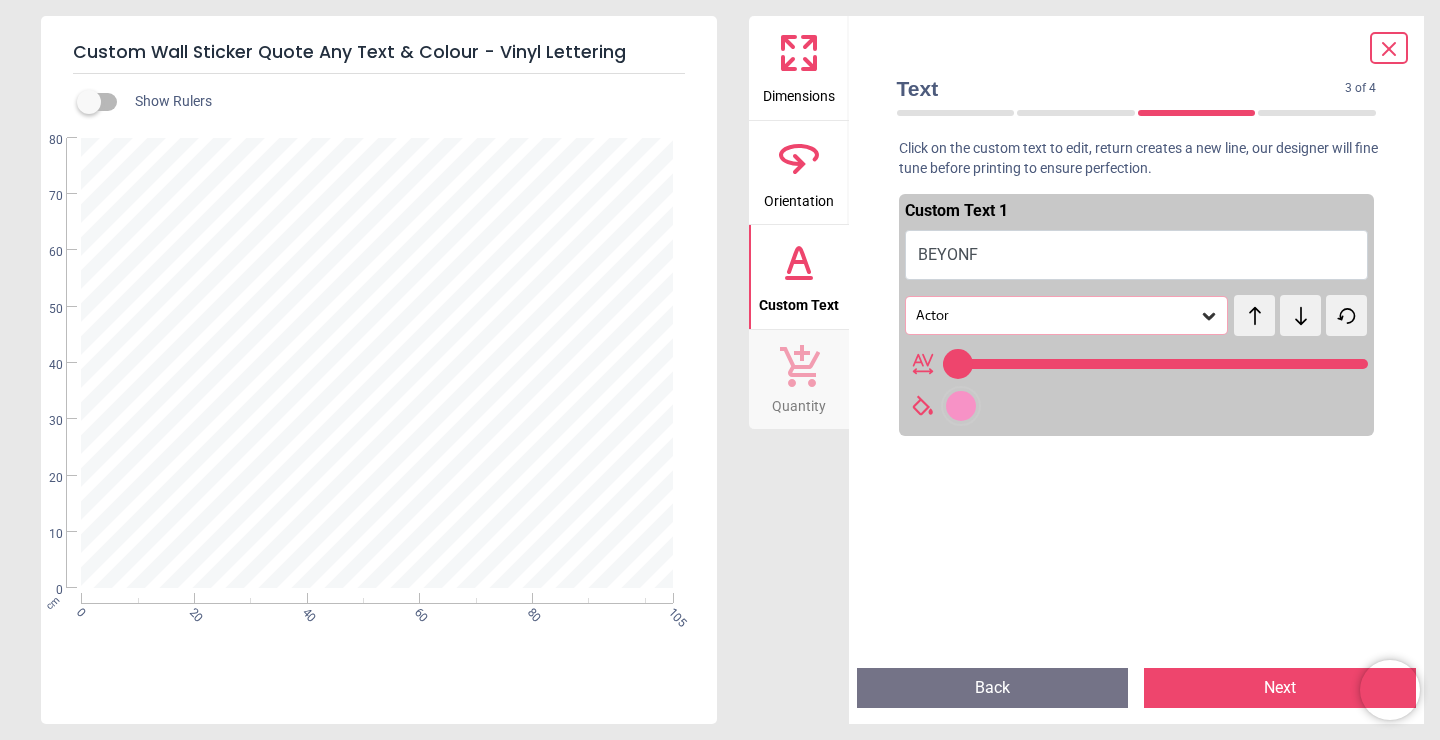 type on "*****" 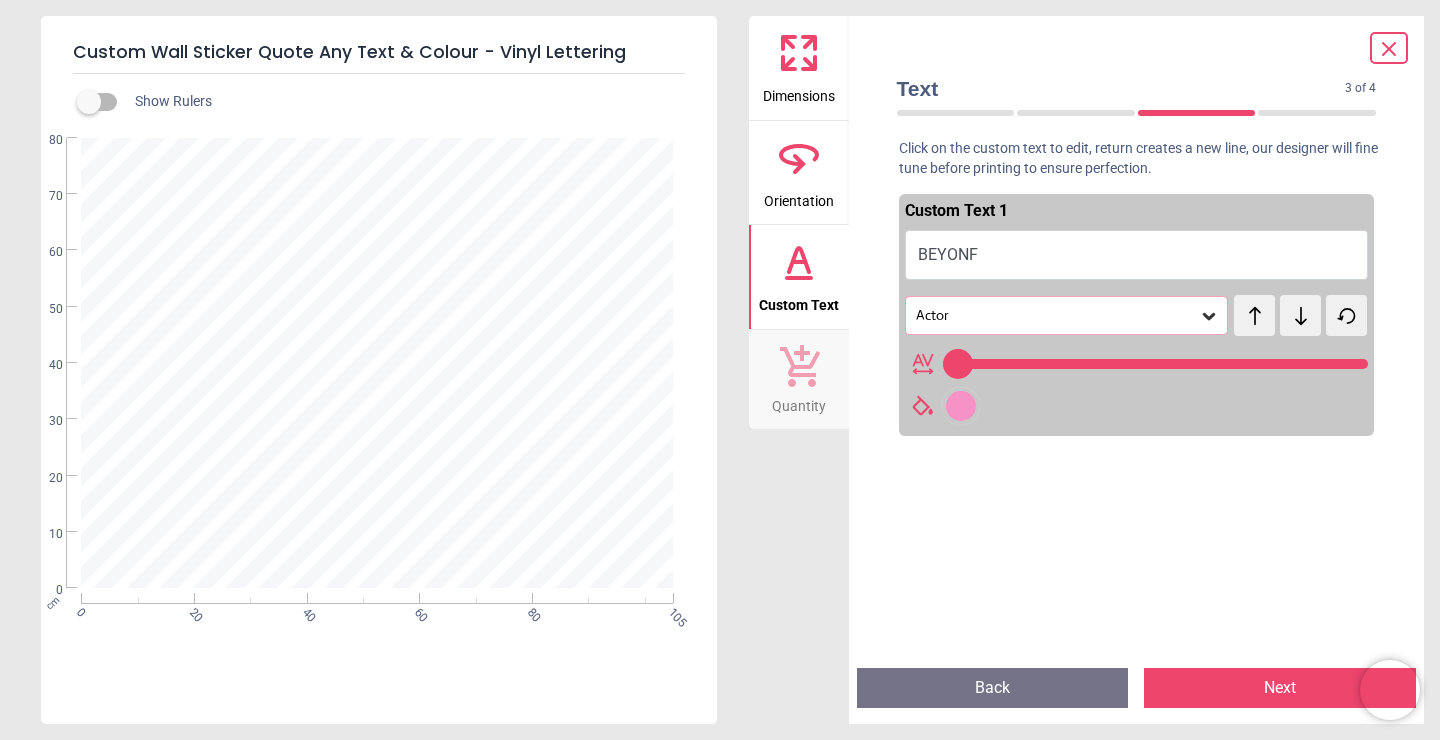 type on "******" 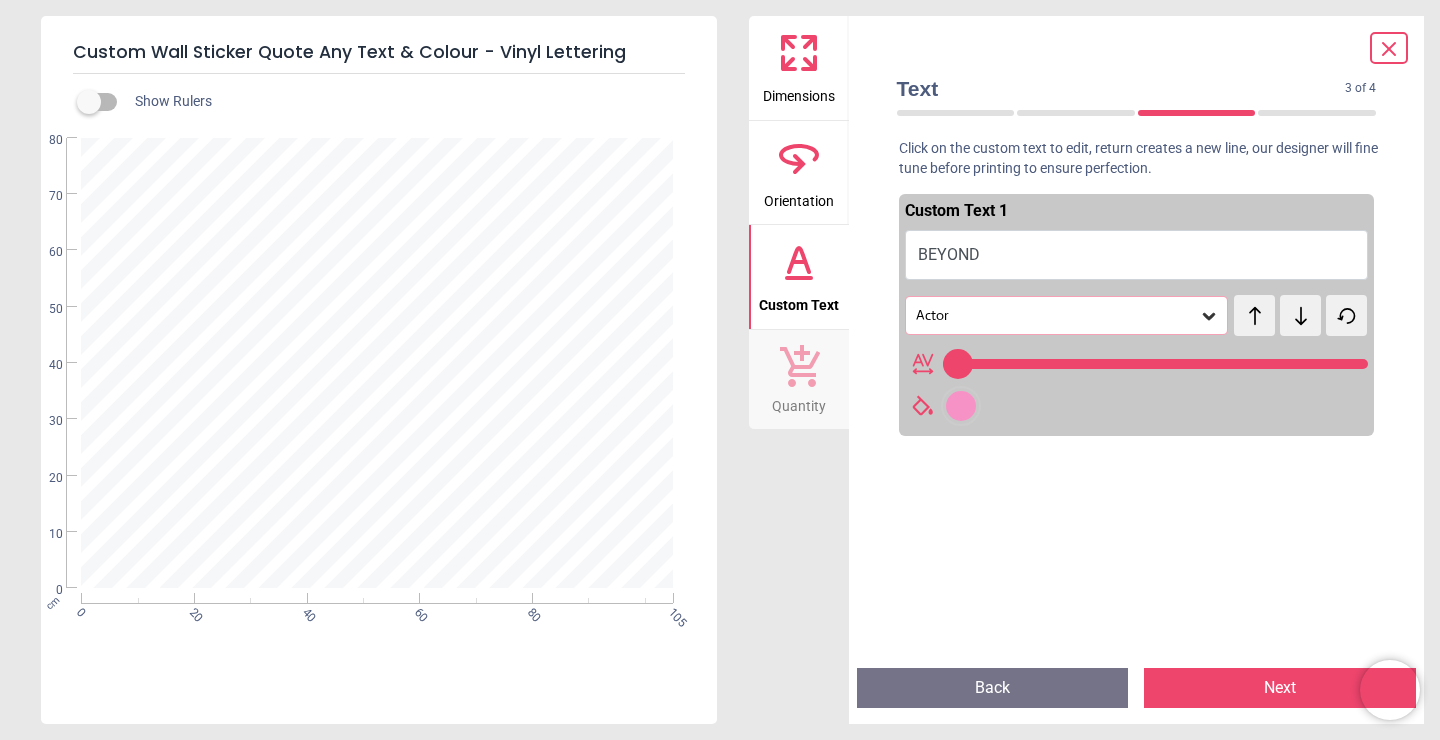 type on "***" 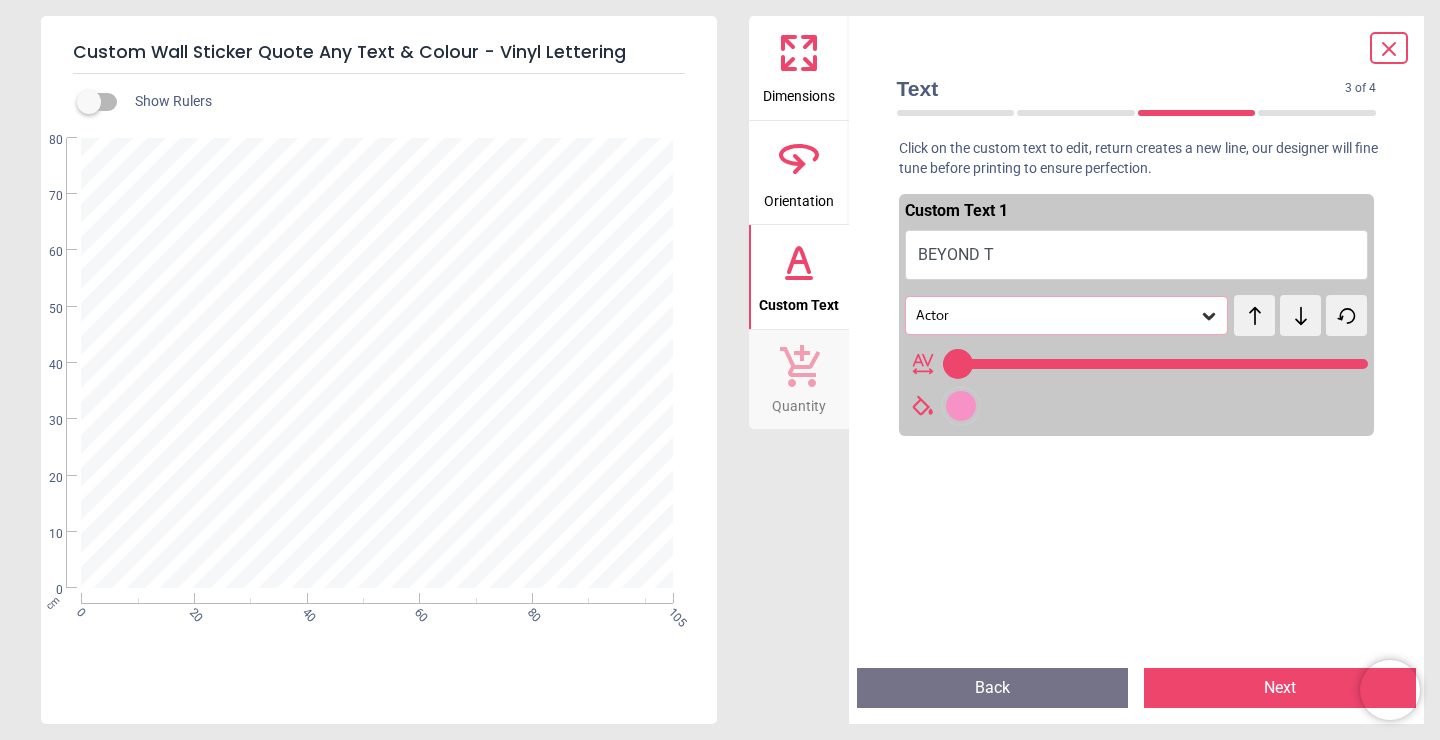 type on "*********" 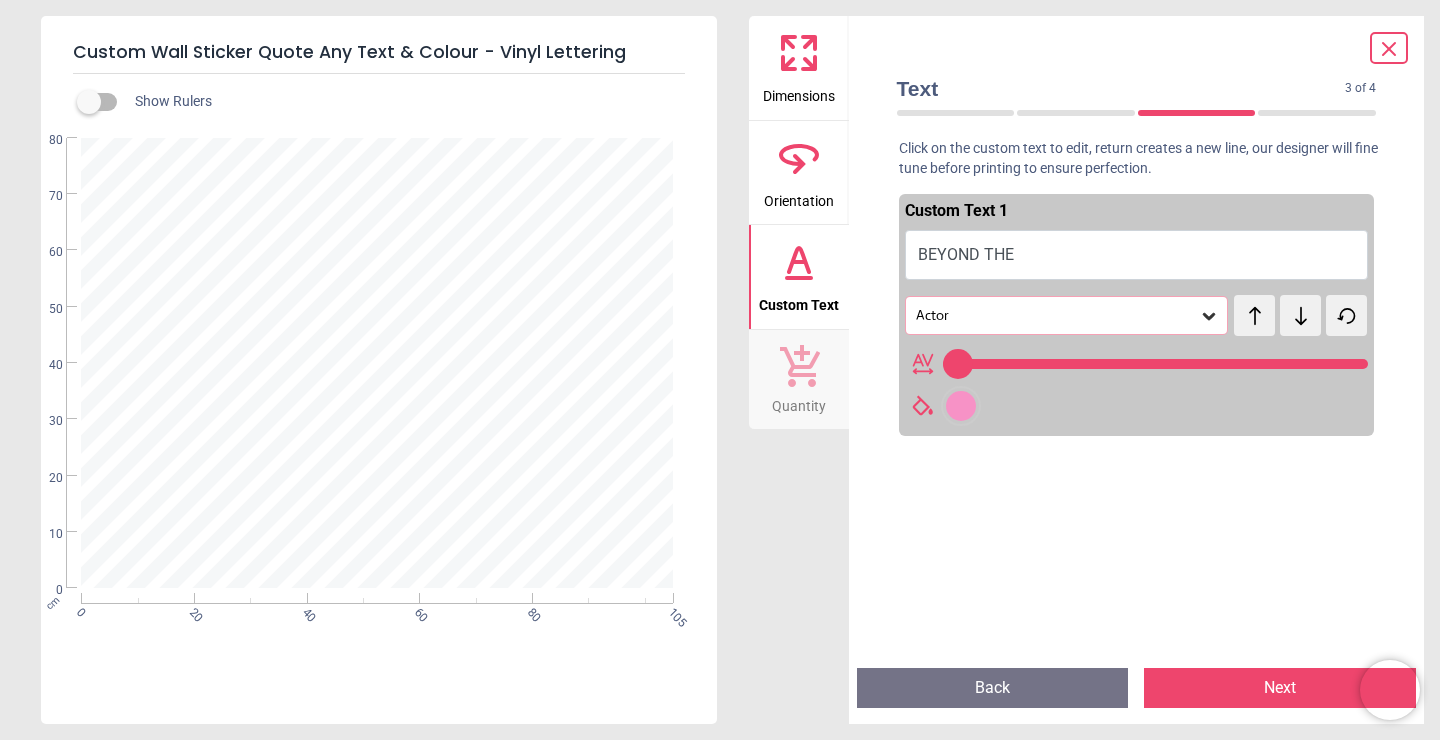 type on "**********" 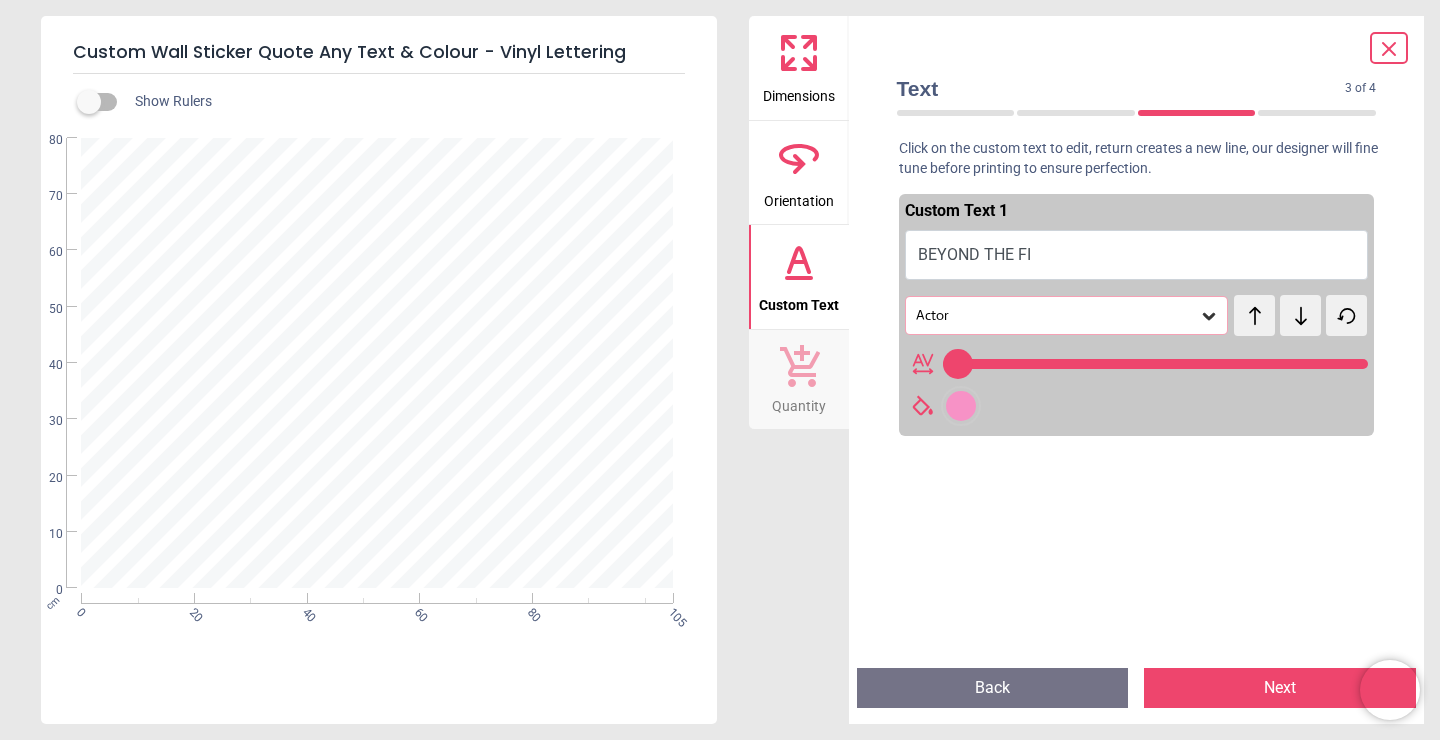 type on "**********" 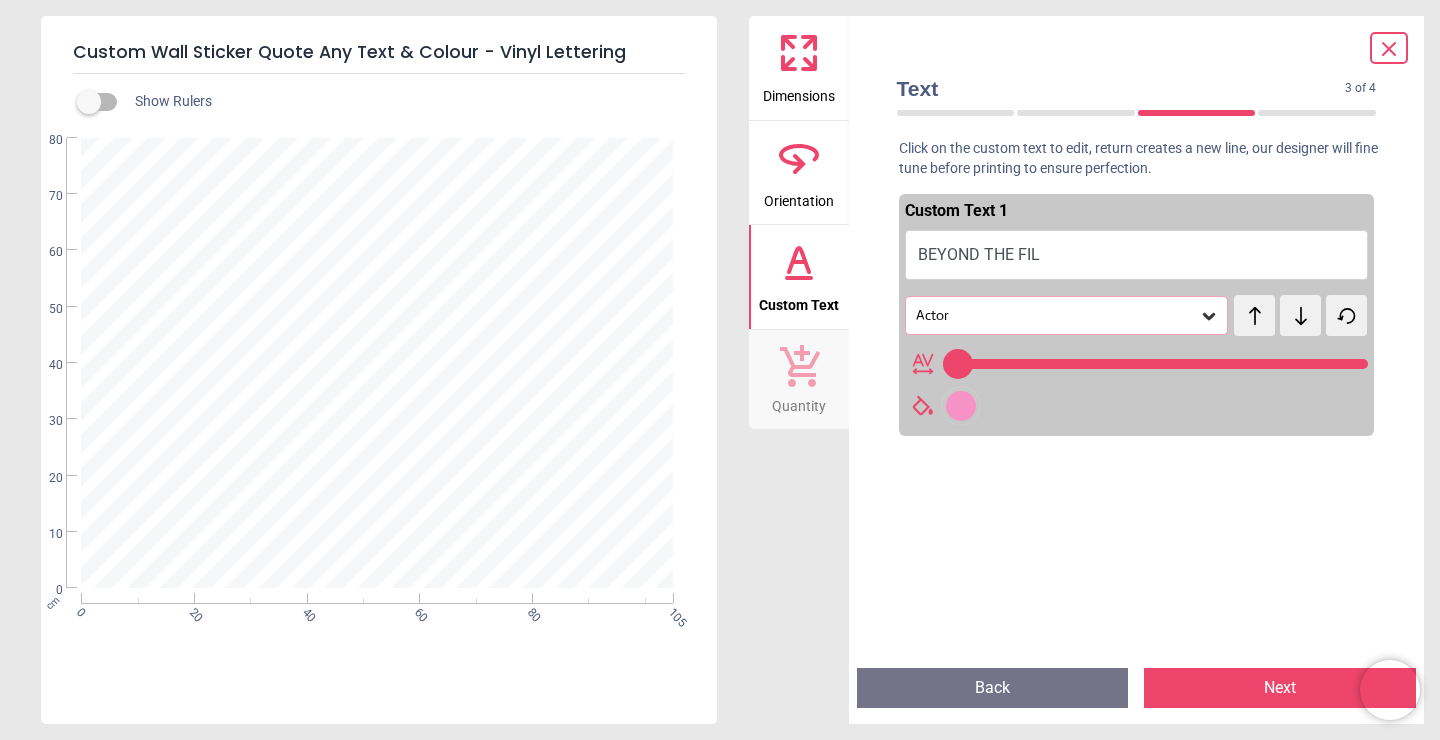 type on "**********" 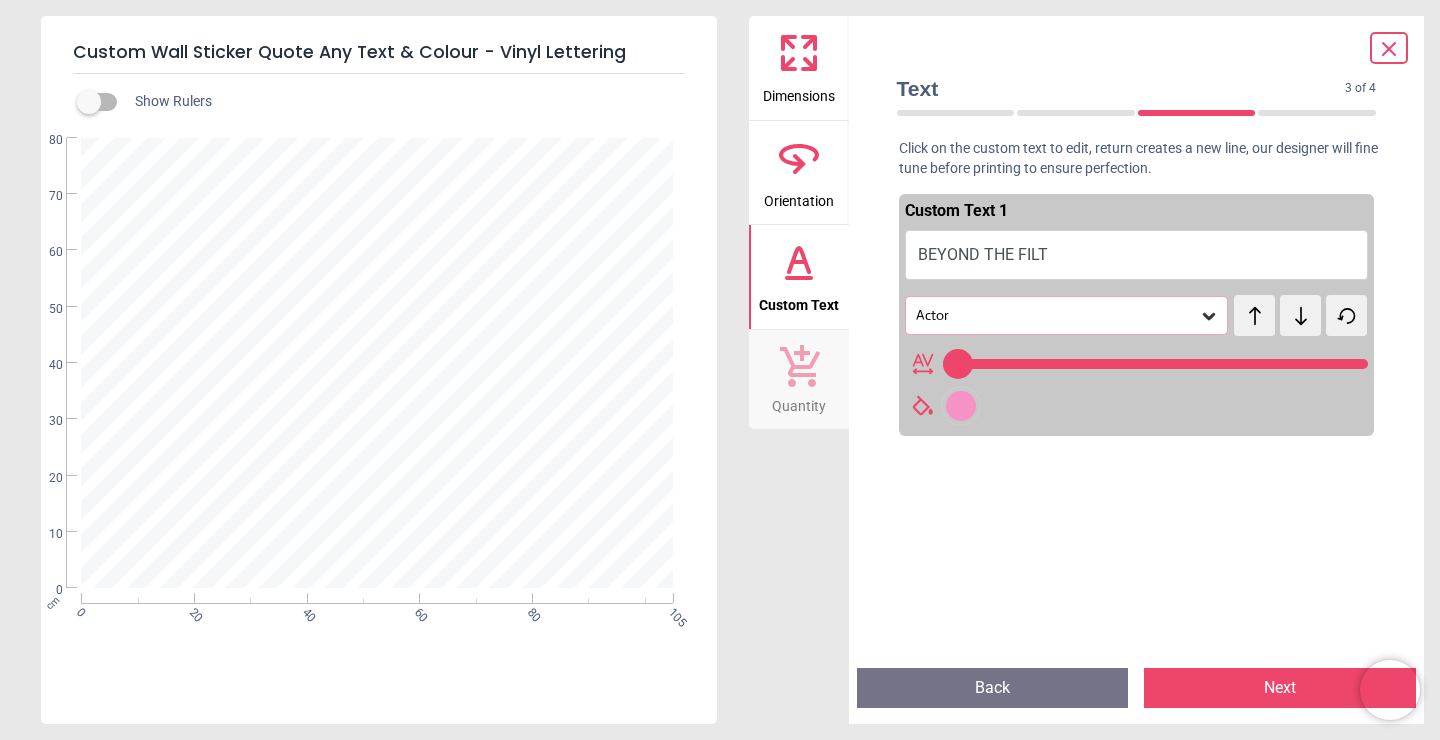 type on "**********" 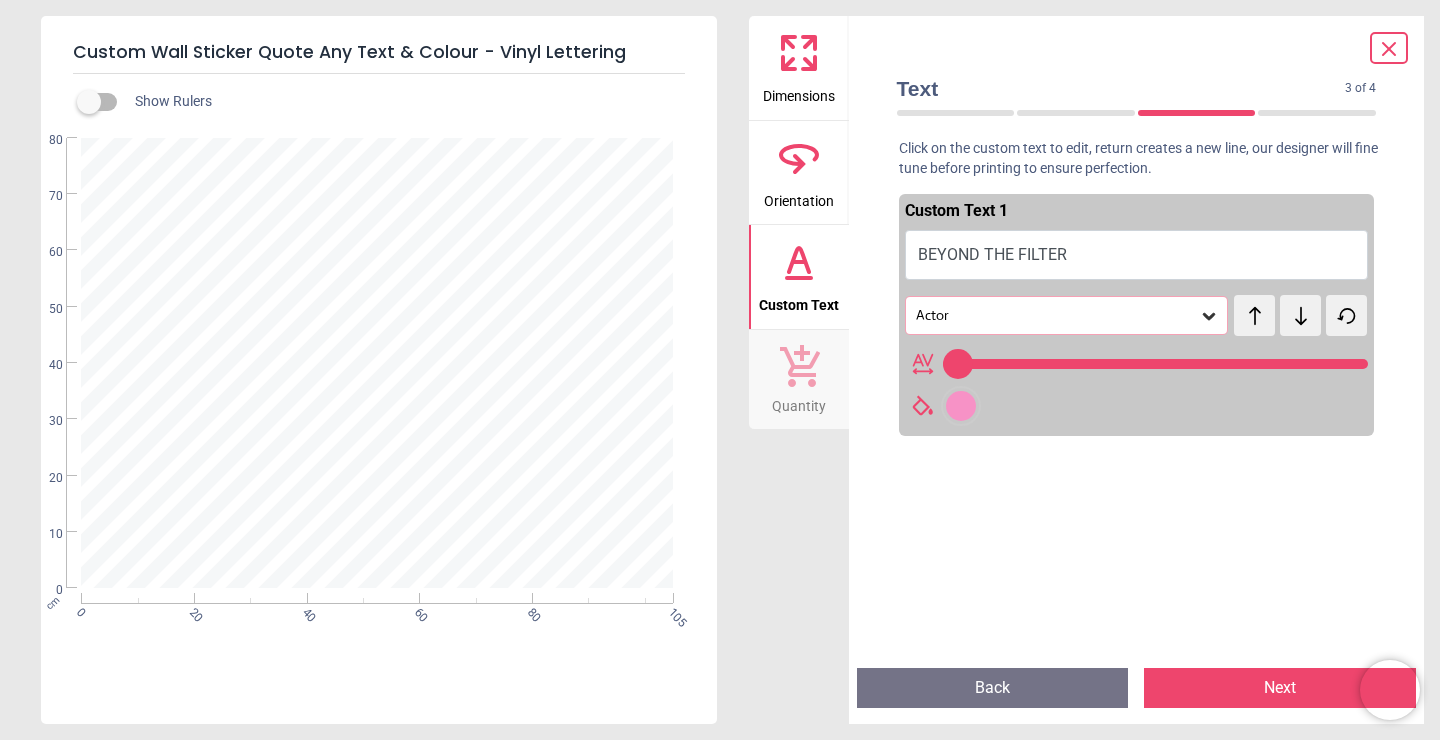 scroll, scrollTop: 0, scrollLeft: 0, axis: both 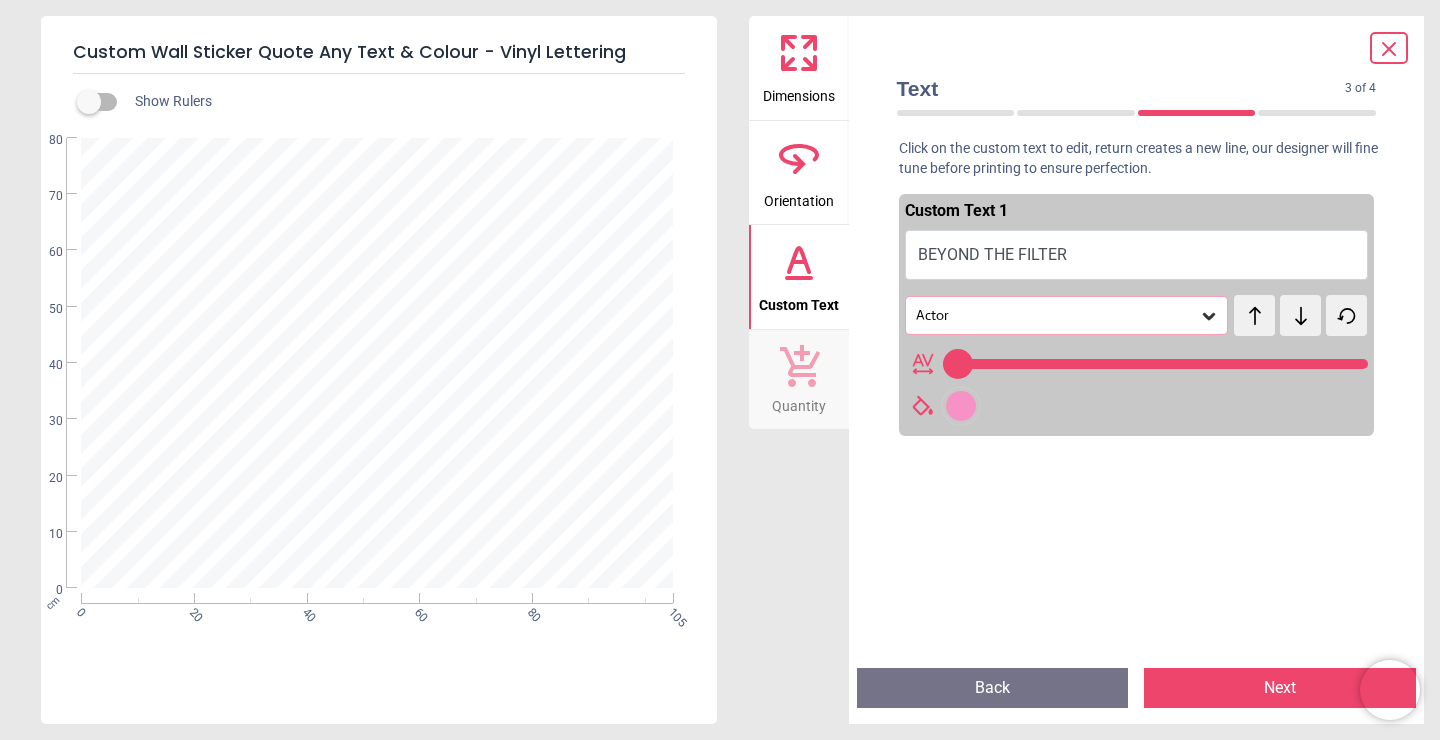 type on "**********" 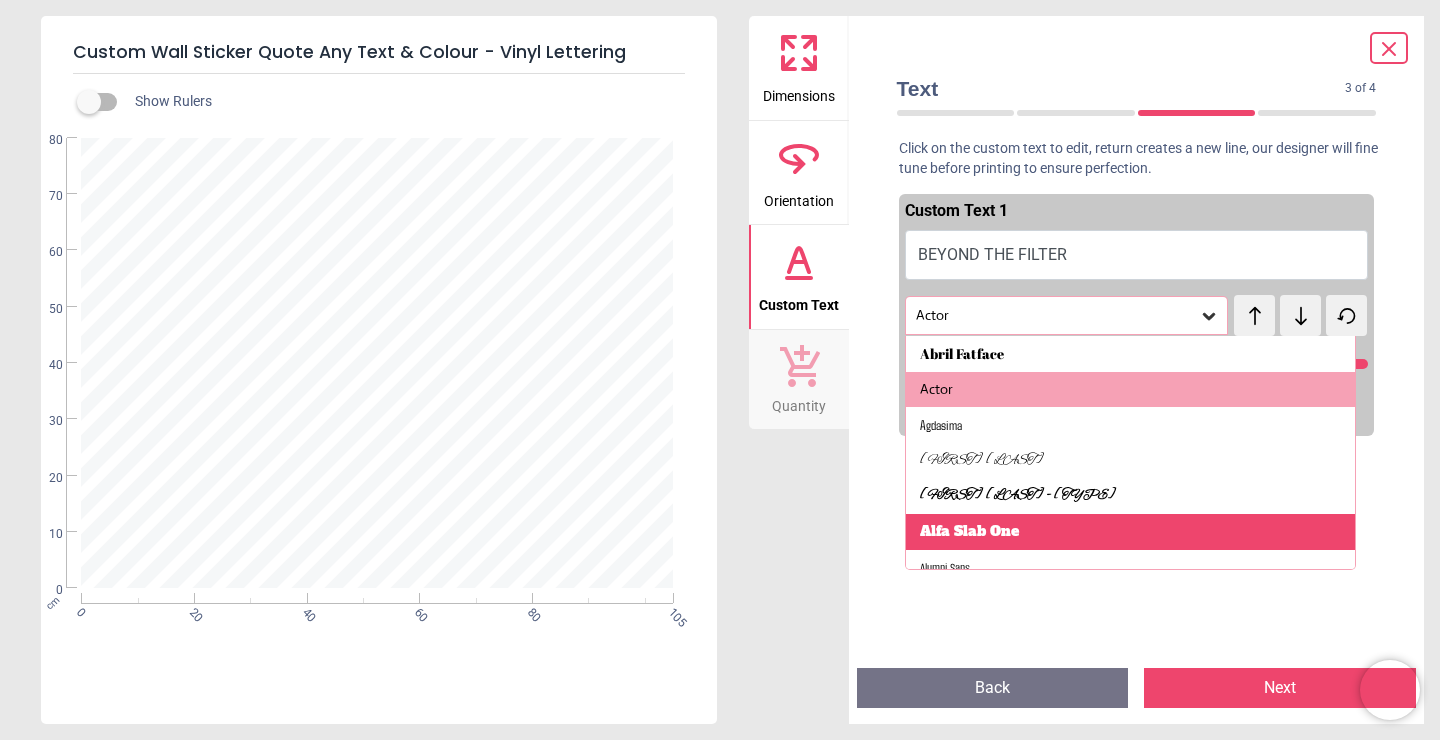 click on "Alfa Slab One" at bounding box center (1131, 532) 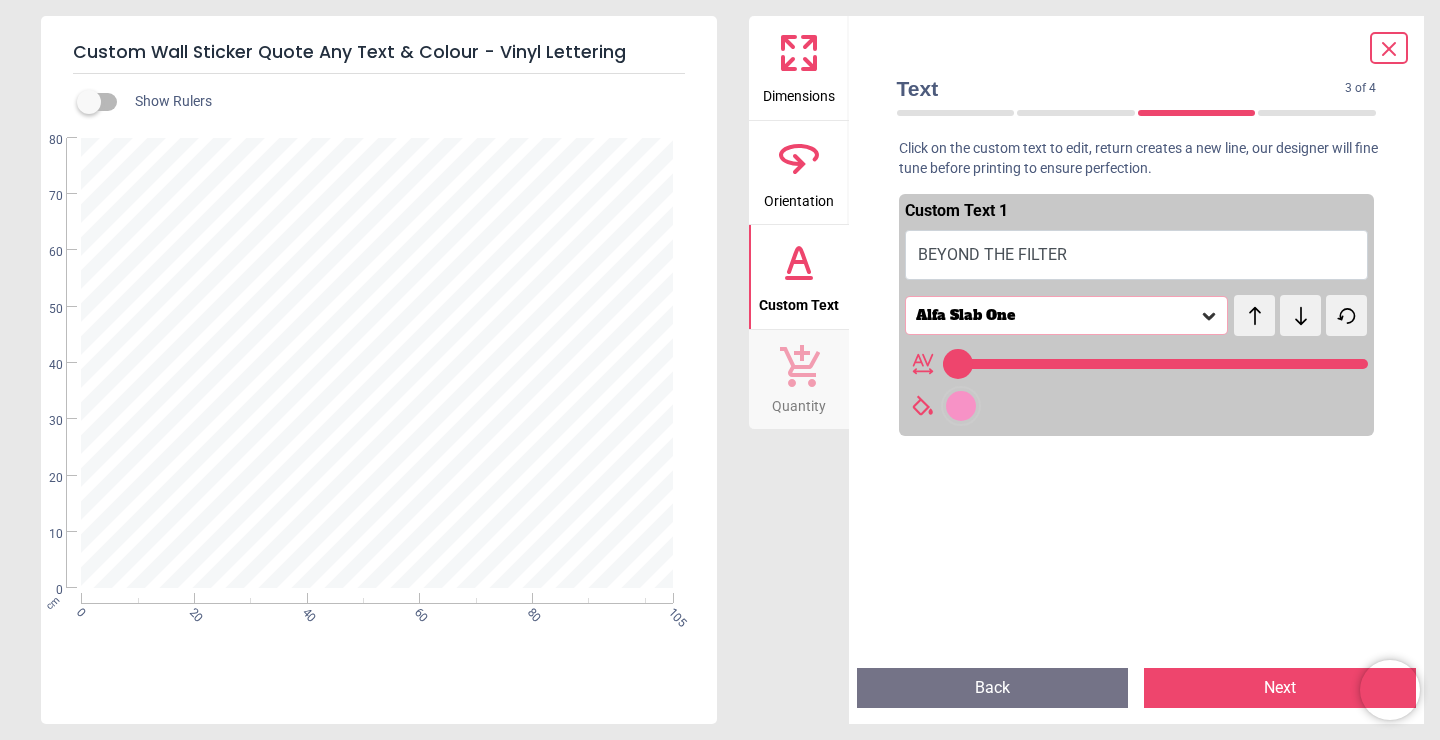 click 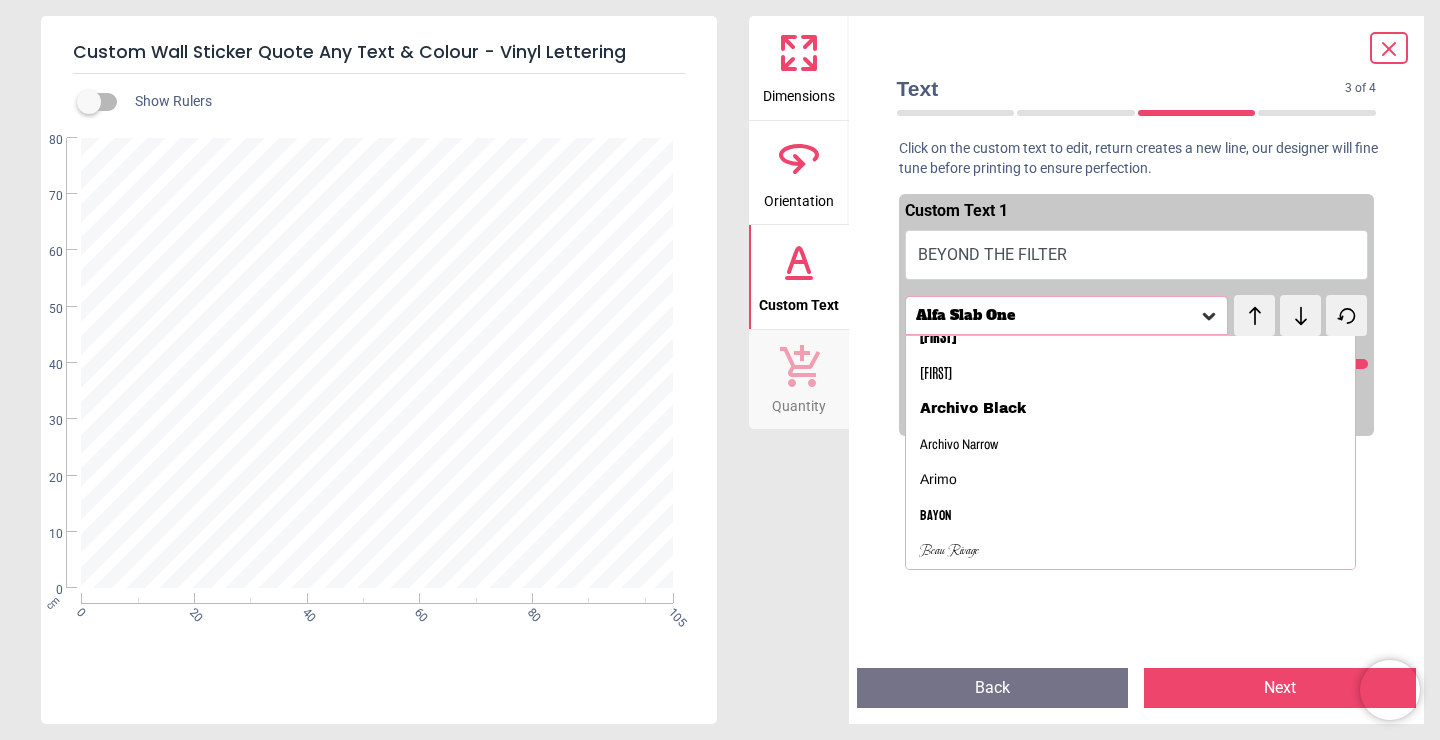 scroll, scrollTop: 320, scrollLeft: 0, axis: vertical 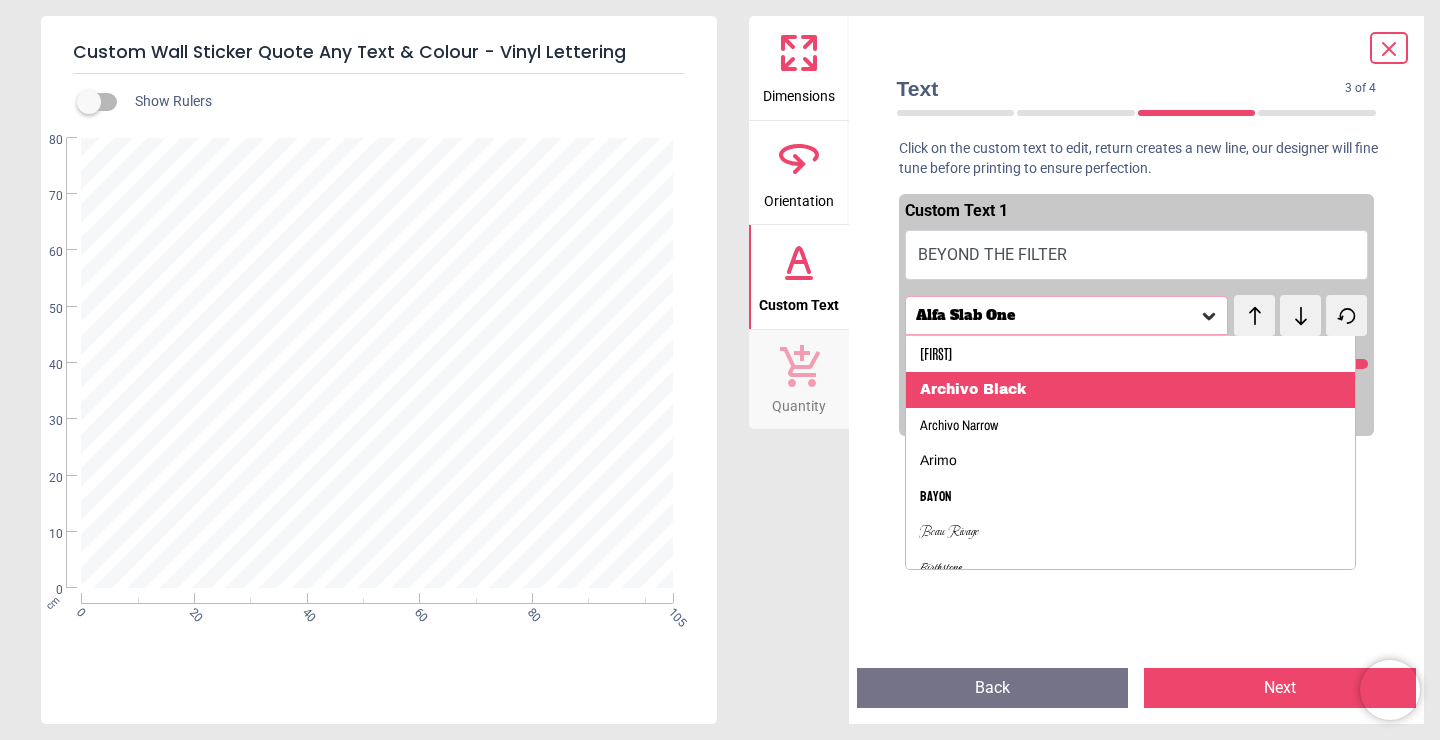 click on "Archivo Black" at bounding box center [1131, 390] 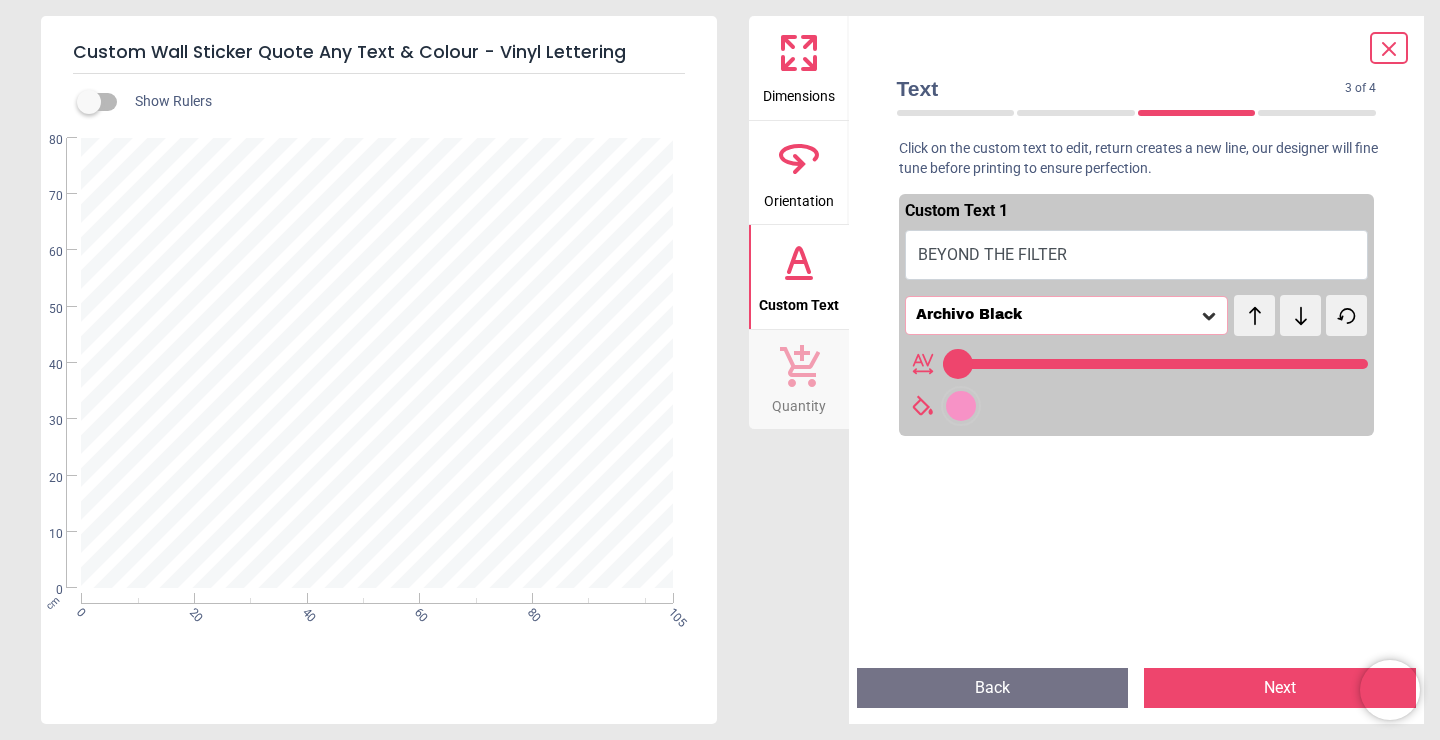 click 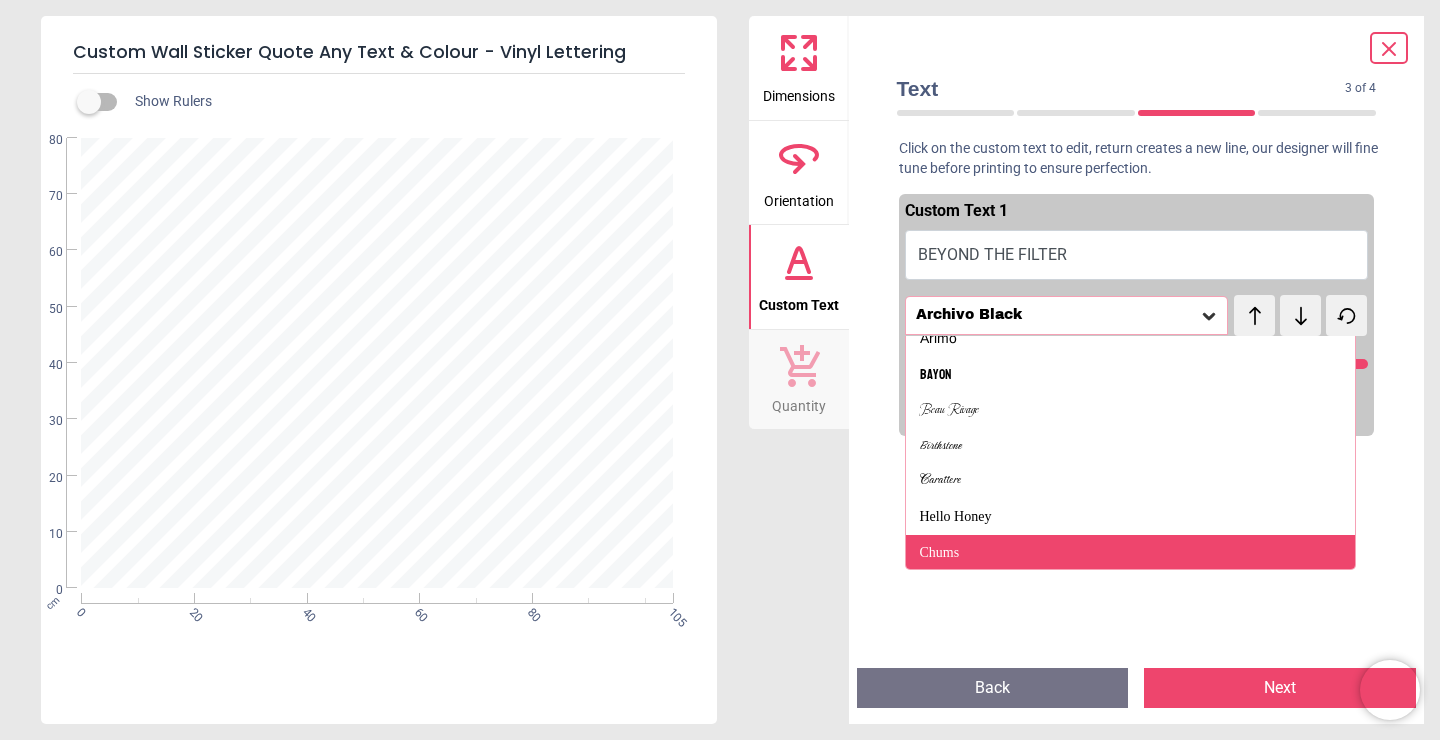scroll, scrollTop: 424, scrollLeft: 0, axis: vertical 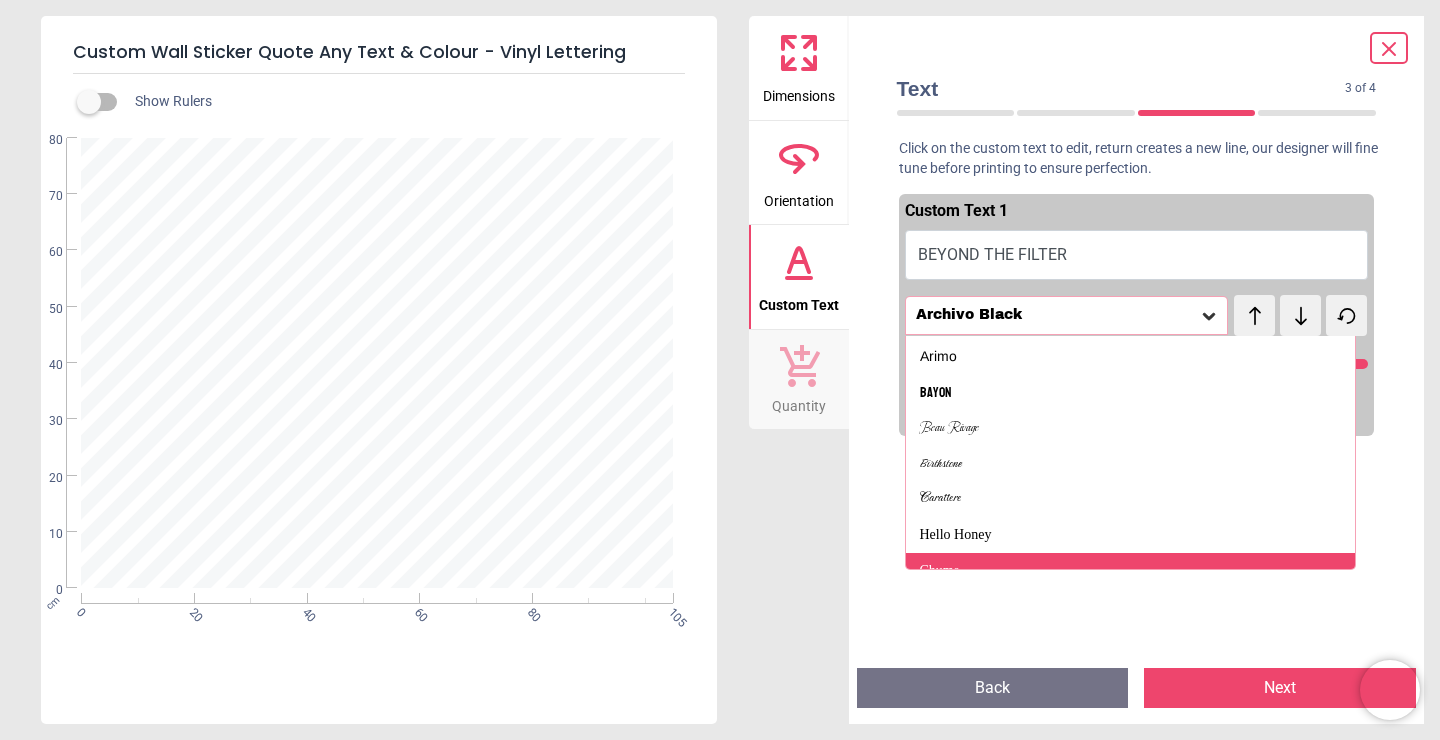 click on "Chums" at bounding box center [1131, 571] 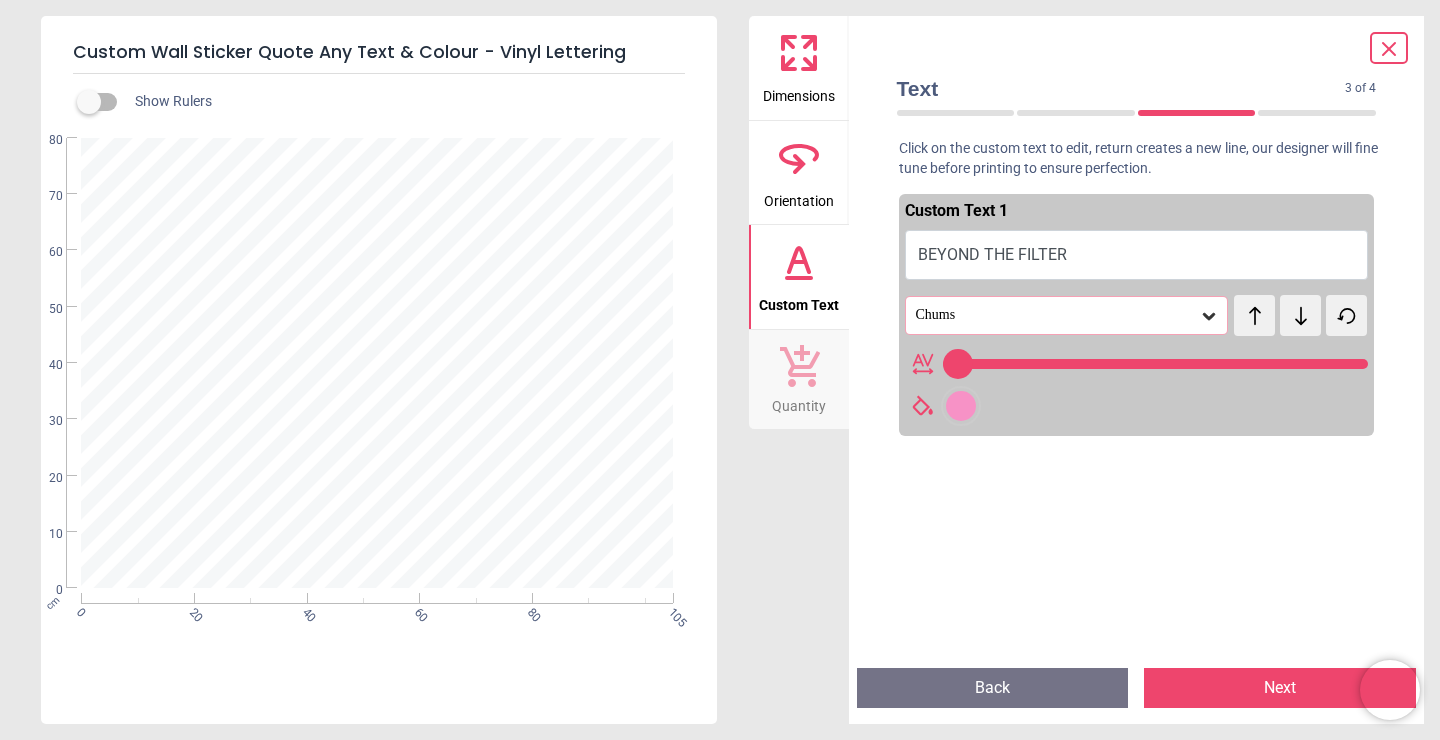 click on "Chums" at bounding box center [1057, 315] 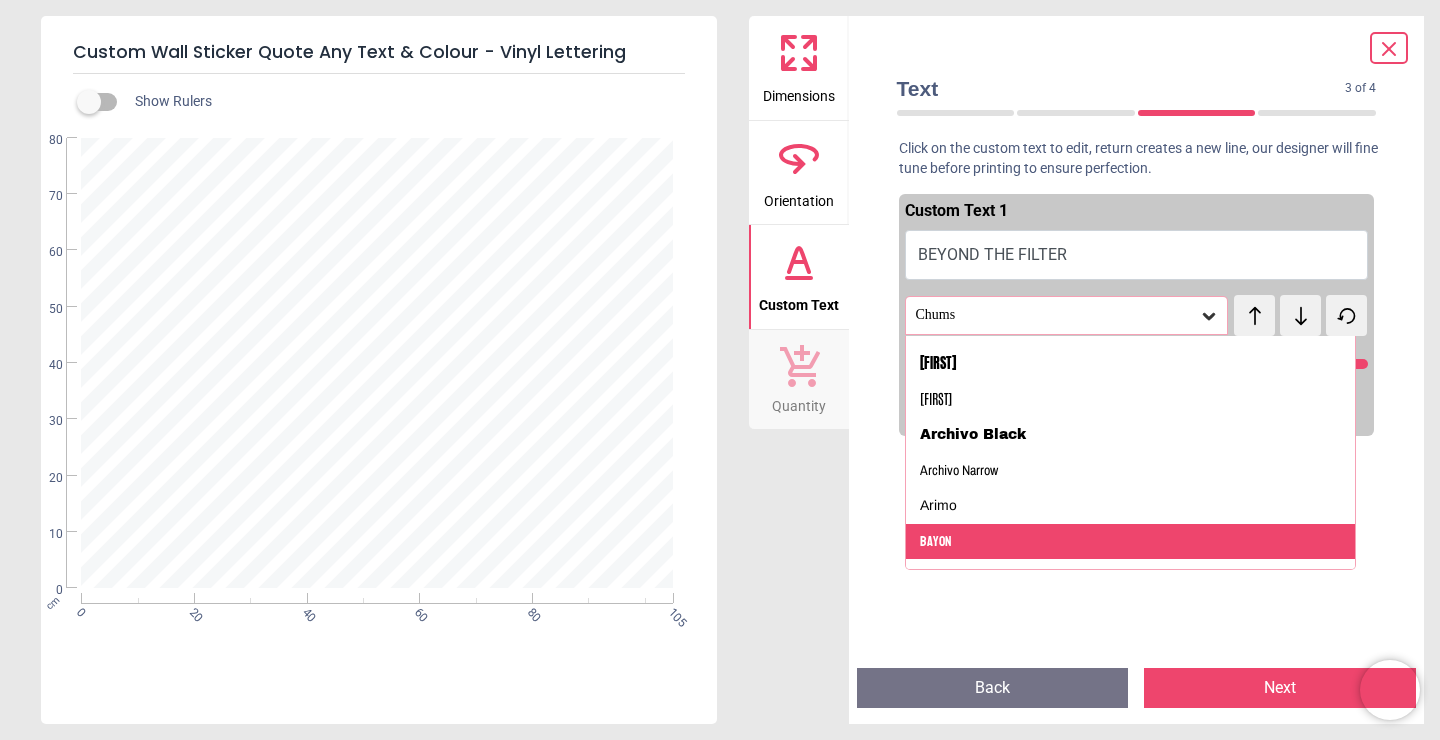 scroll, scrollTop: 273, scrollLeft: 0, axis: vertical 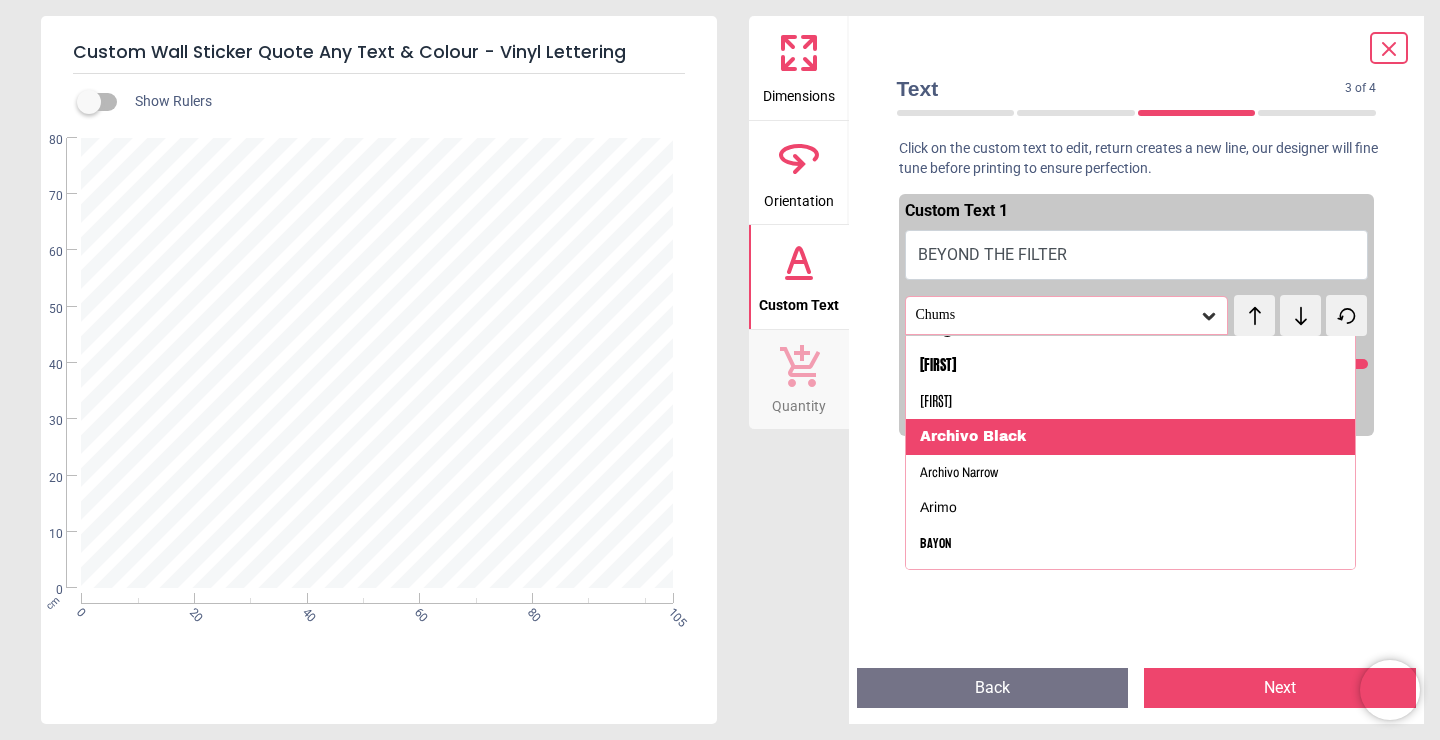 click on "Archivo Black" at bounding box center (1131, 437) 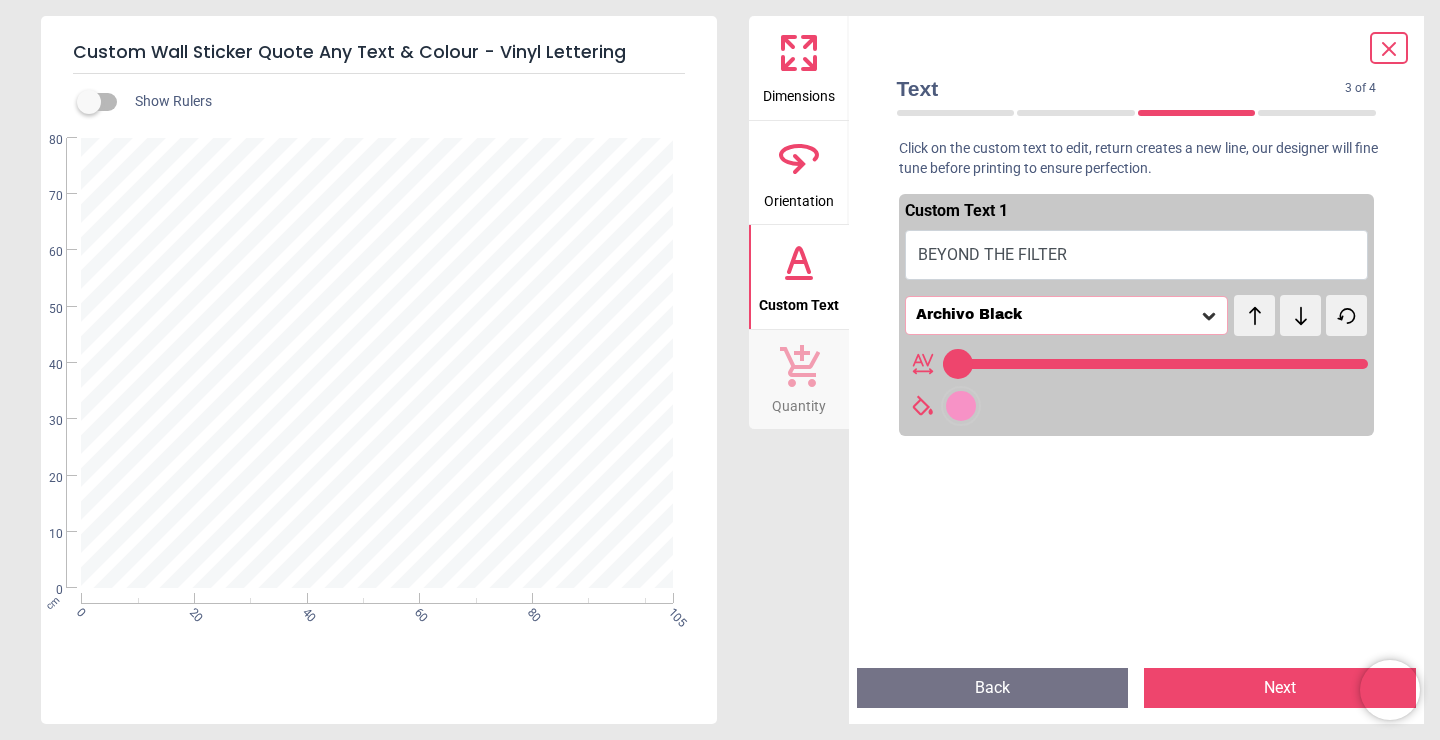 click on "Dimensions" at bounding box center [799, 92] 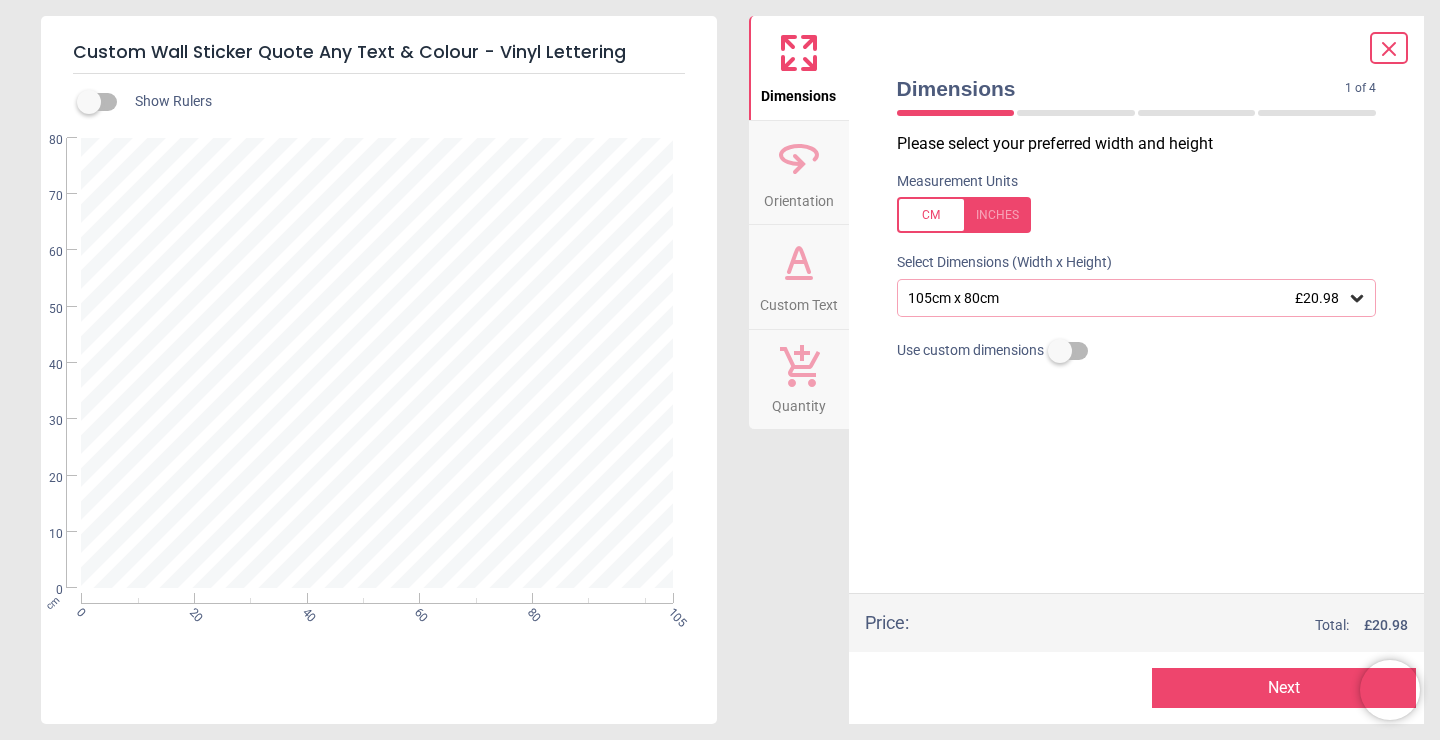 click at bounding box center (1060, 351) 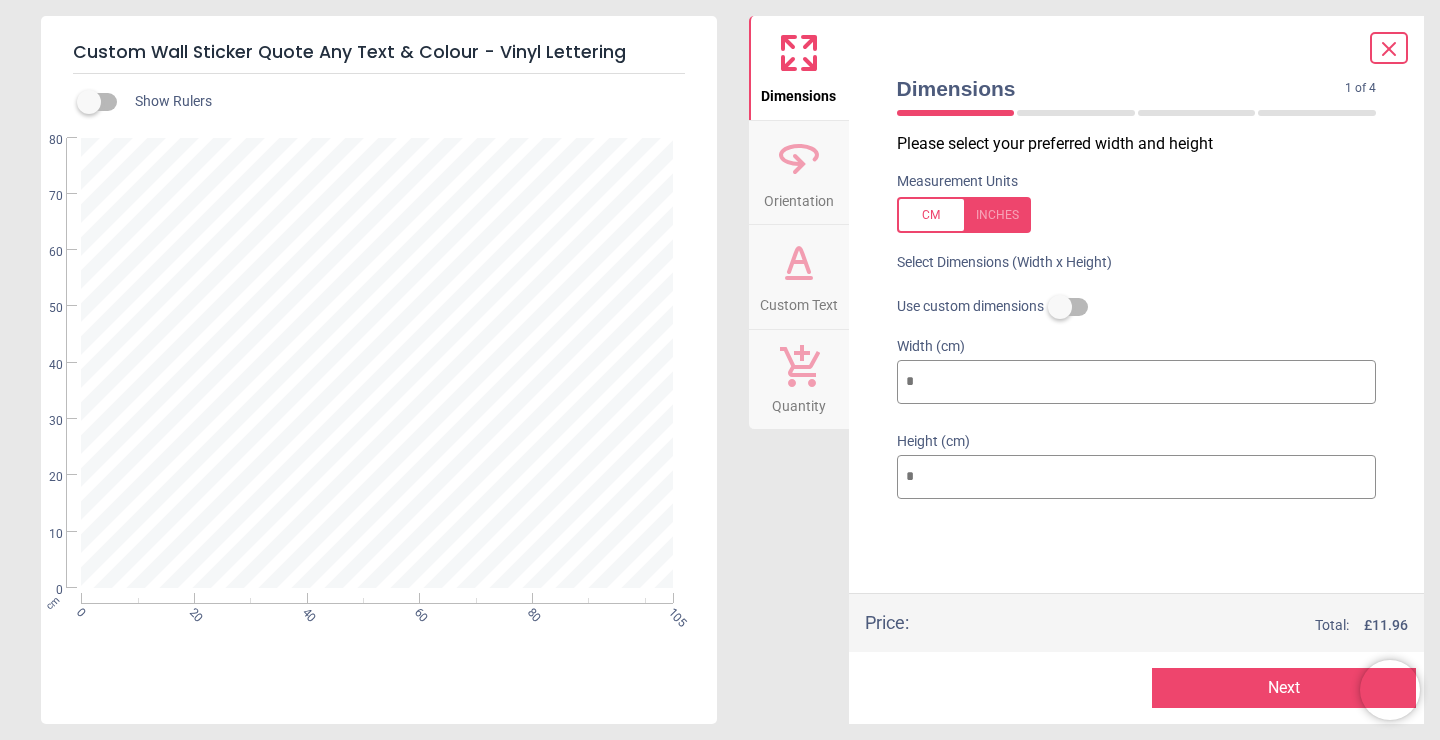 click on "***" at bounding box center (1137, 382) 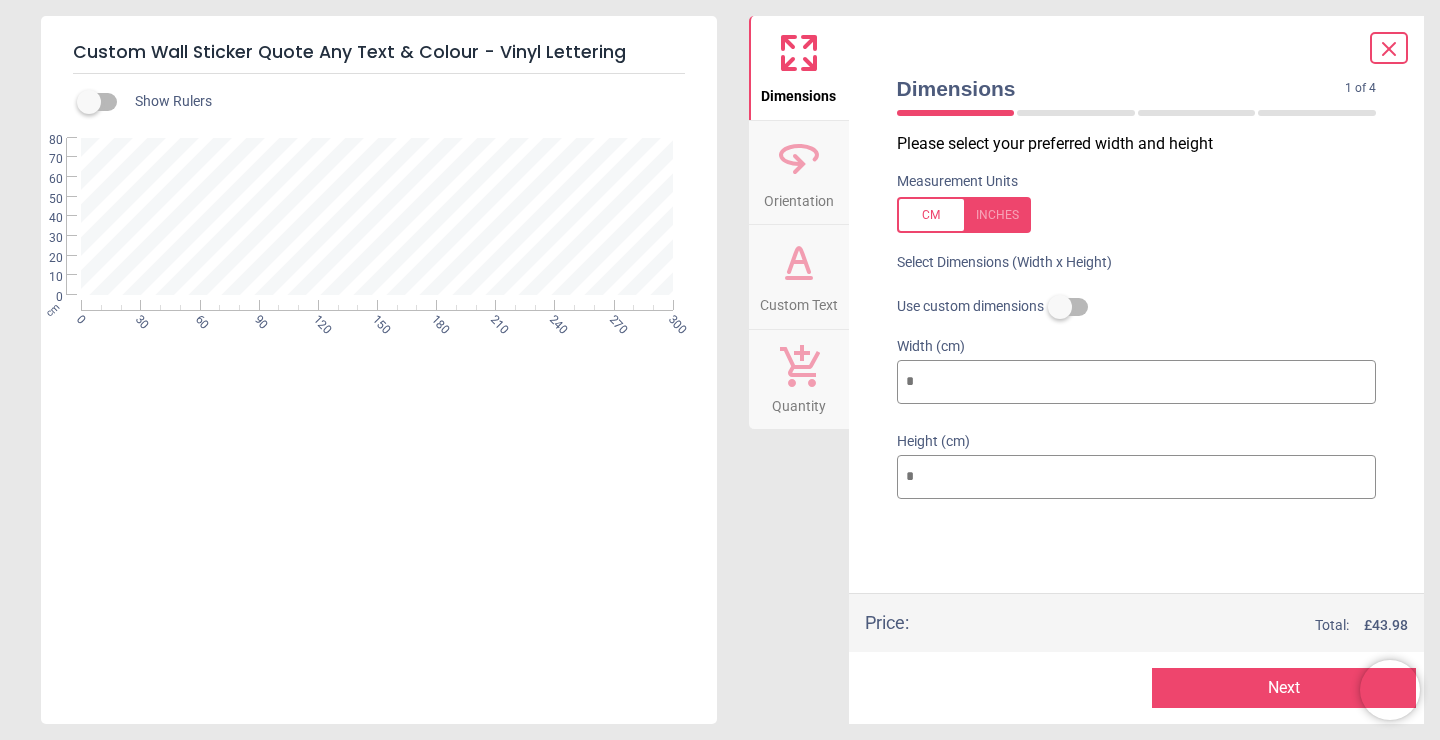 click on "**" at bounding box center [1137, 477] 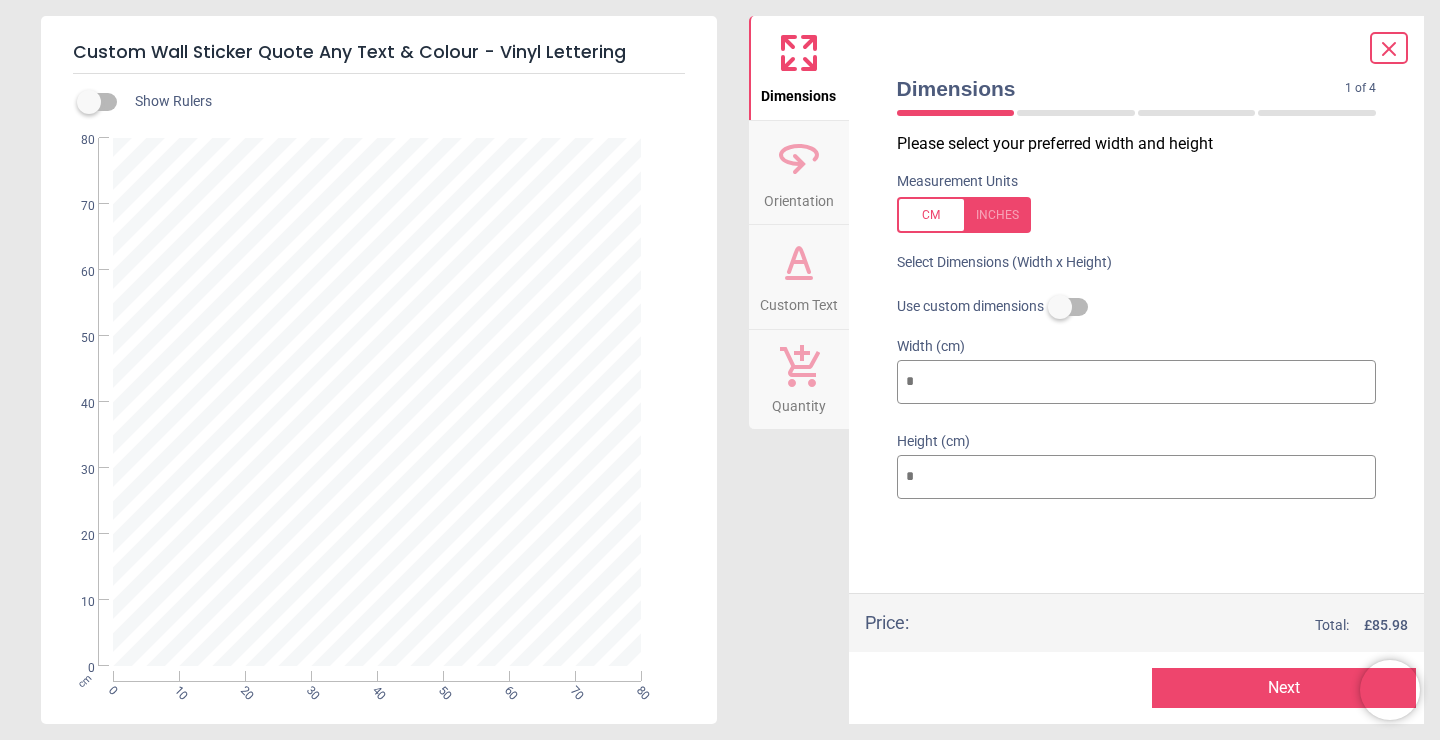 type on "*" 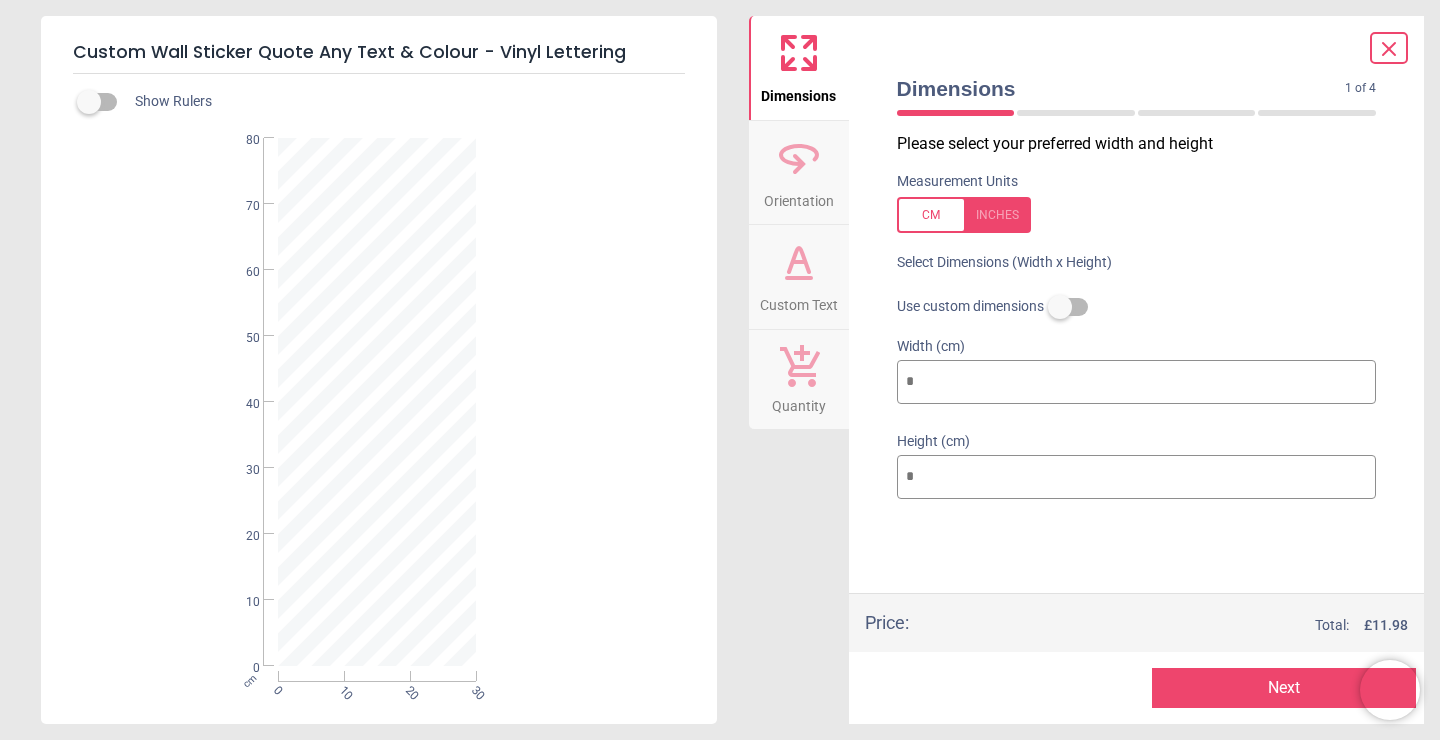 type on "***" 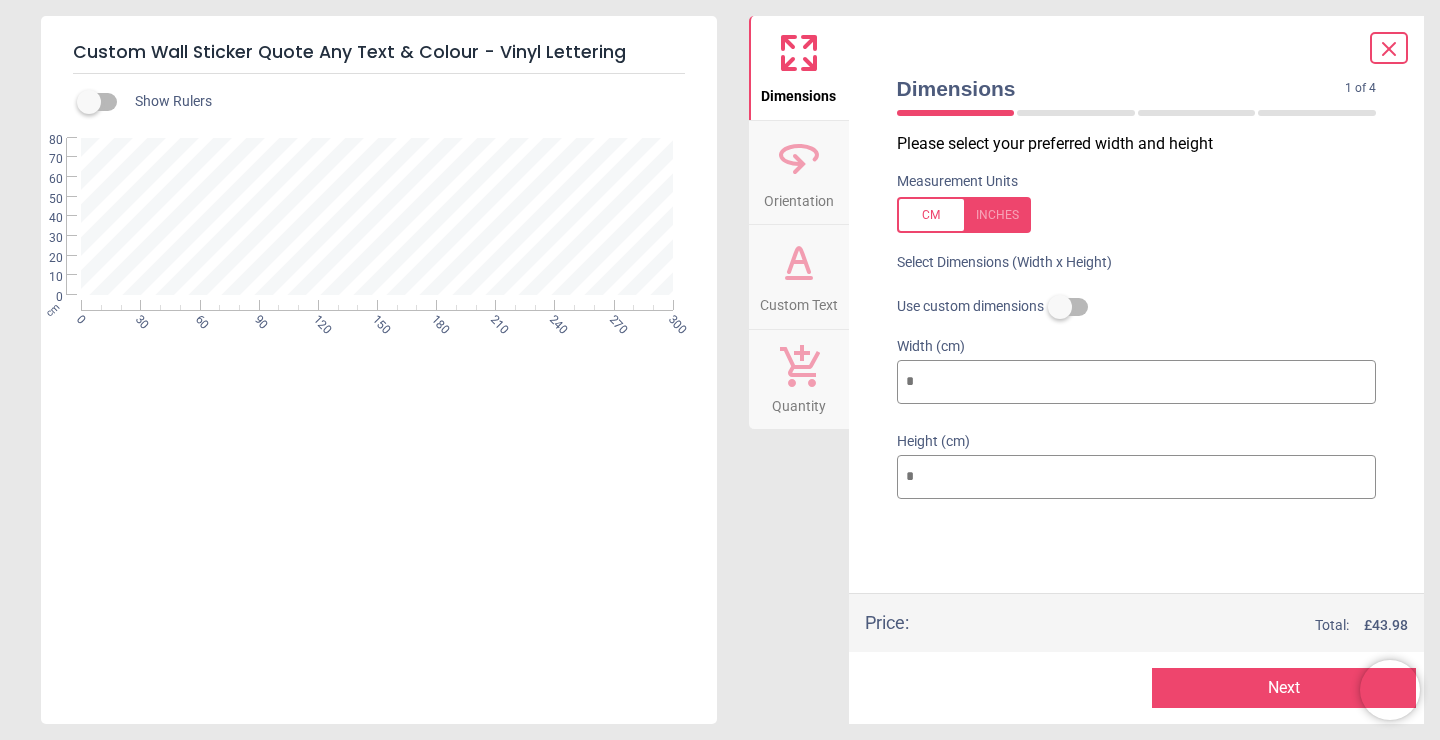 click at bounding box center (1137, 540) 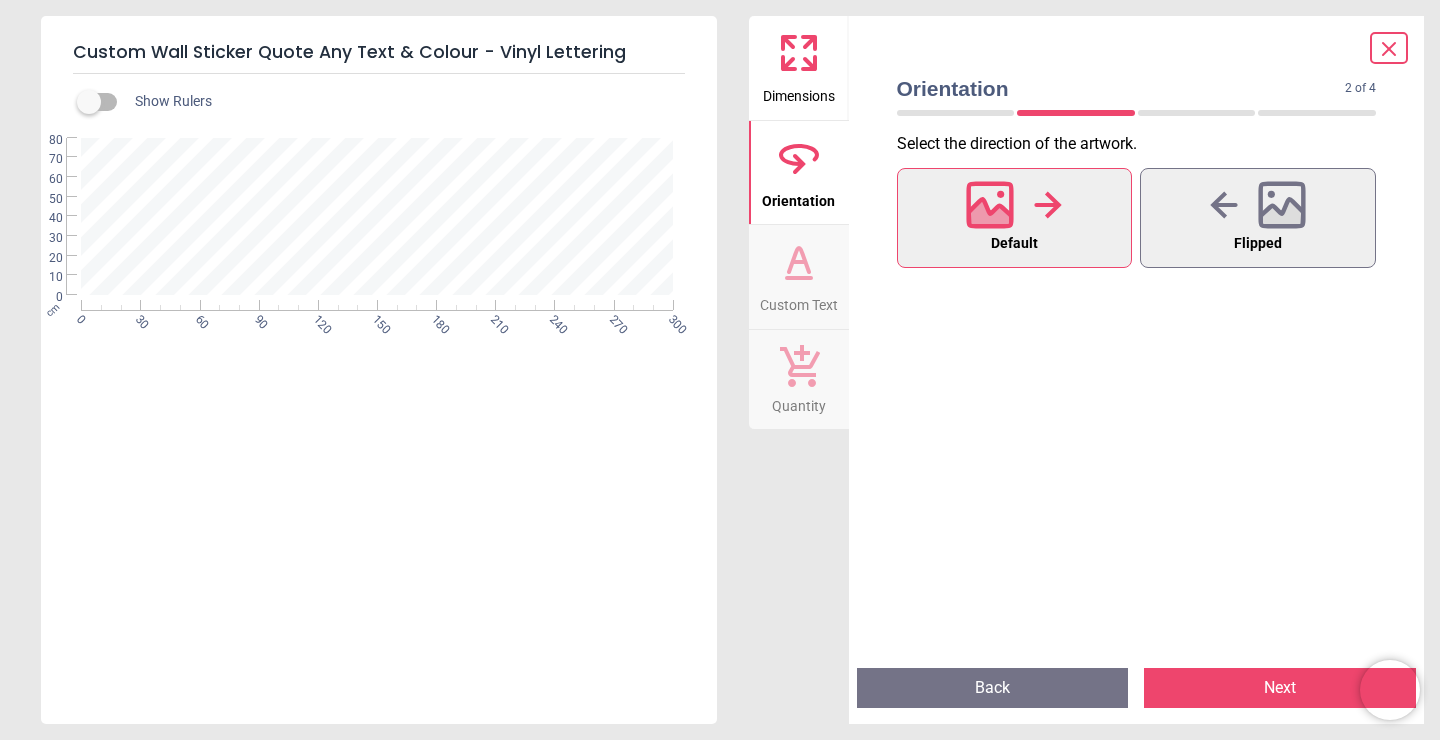 click on "Next" at bounding box center [1280, 688] 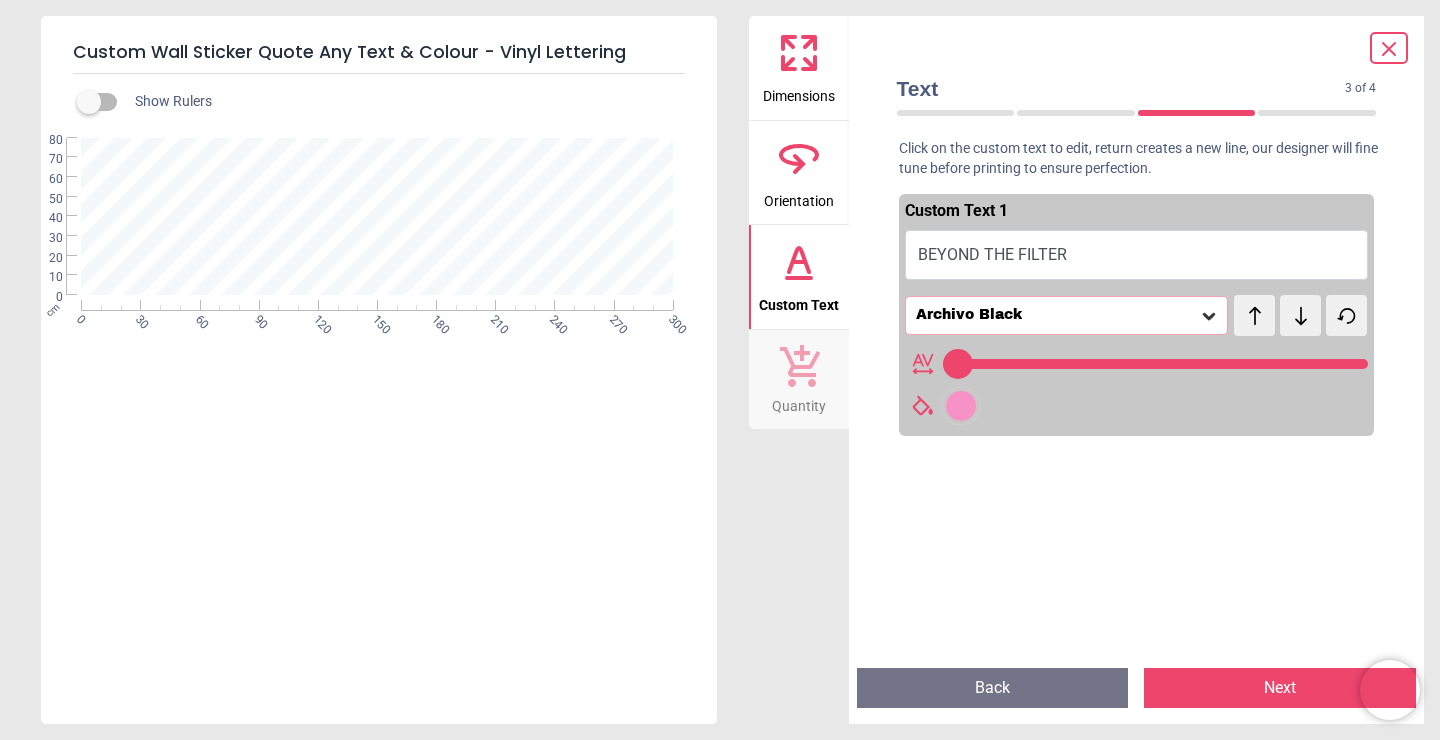 type on "**" 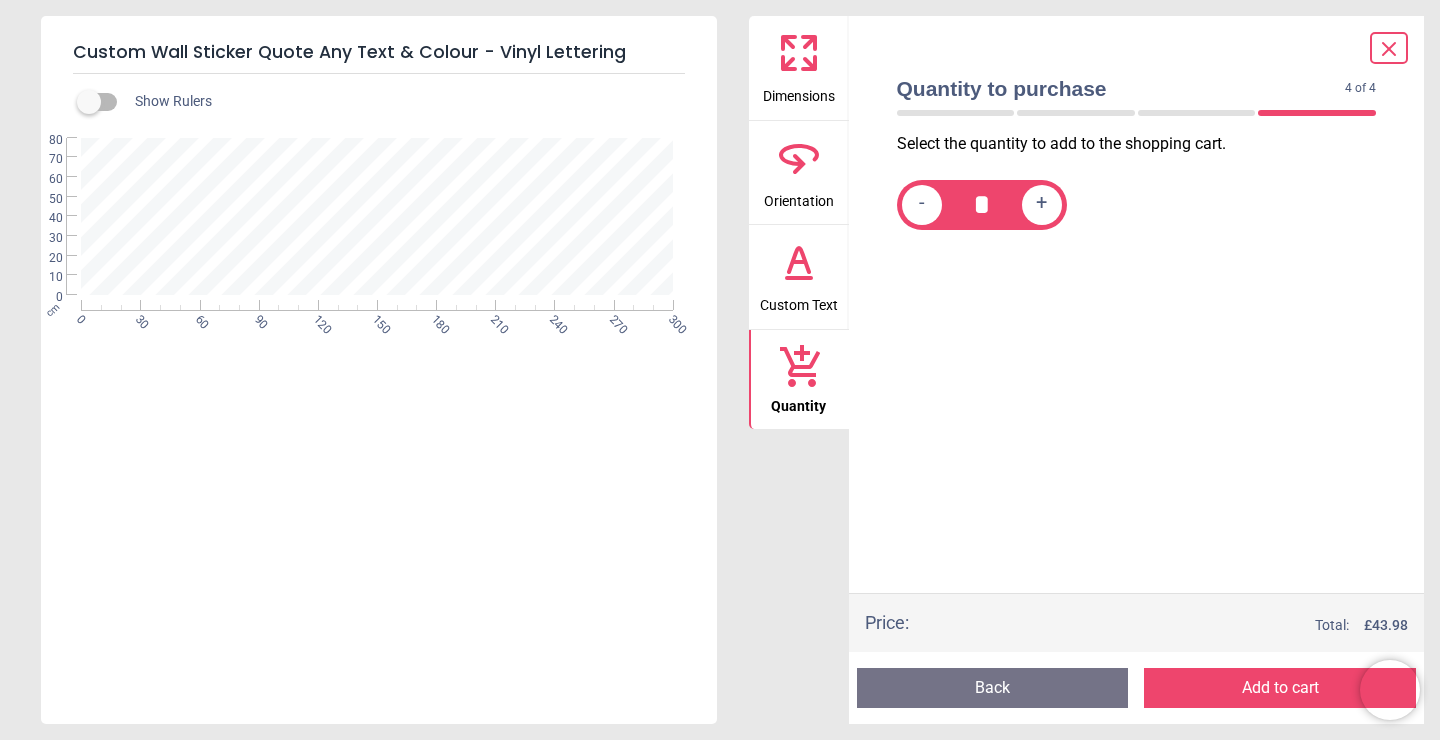 click on "Add to cart" at bounding box center [1280, 688] 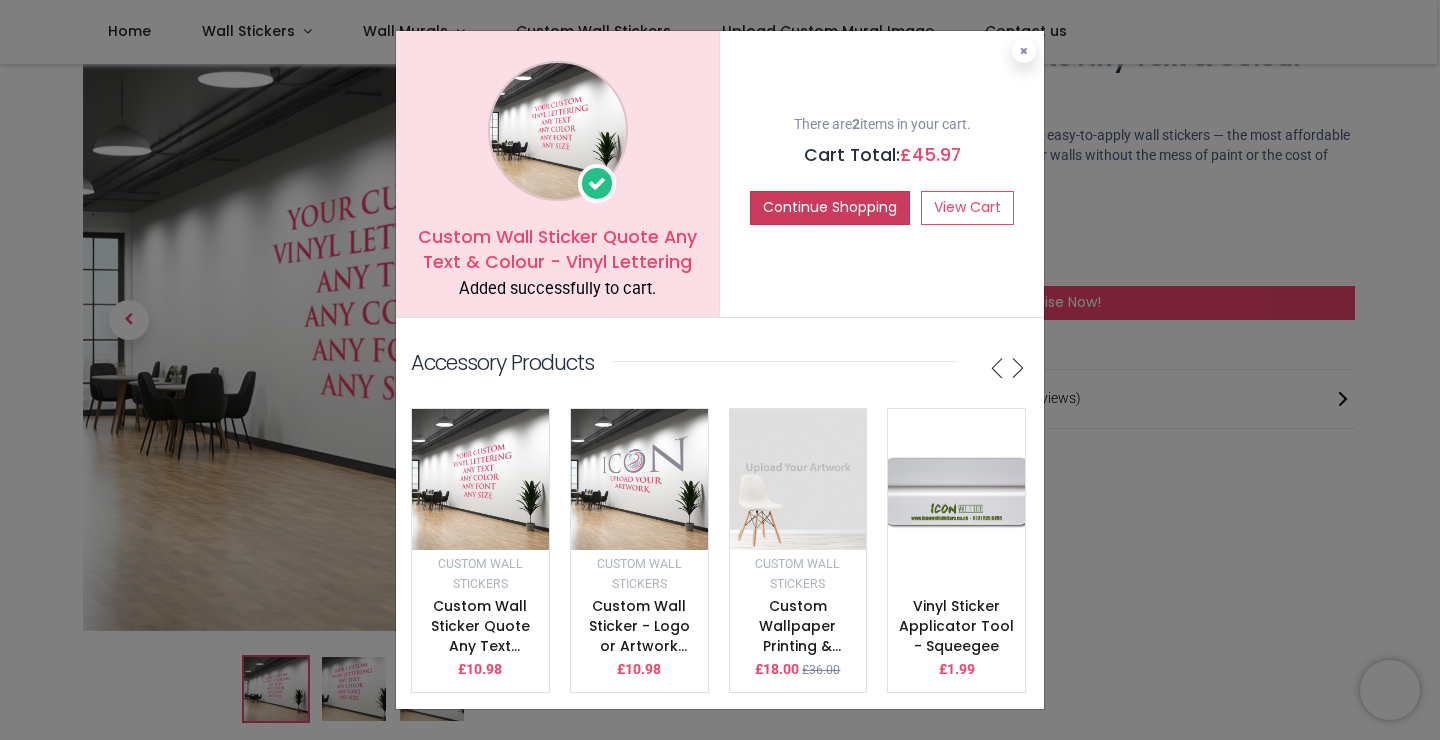 click on "Continue Shopping" at bounding box center (830, 208) 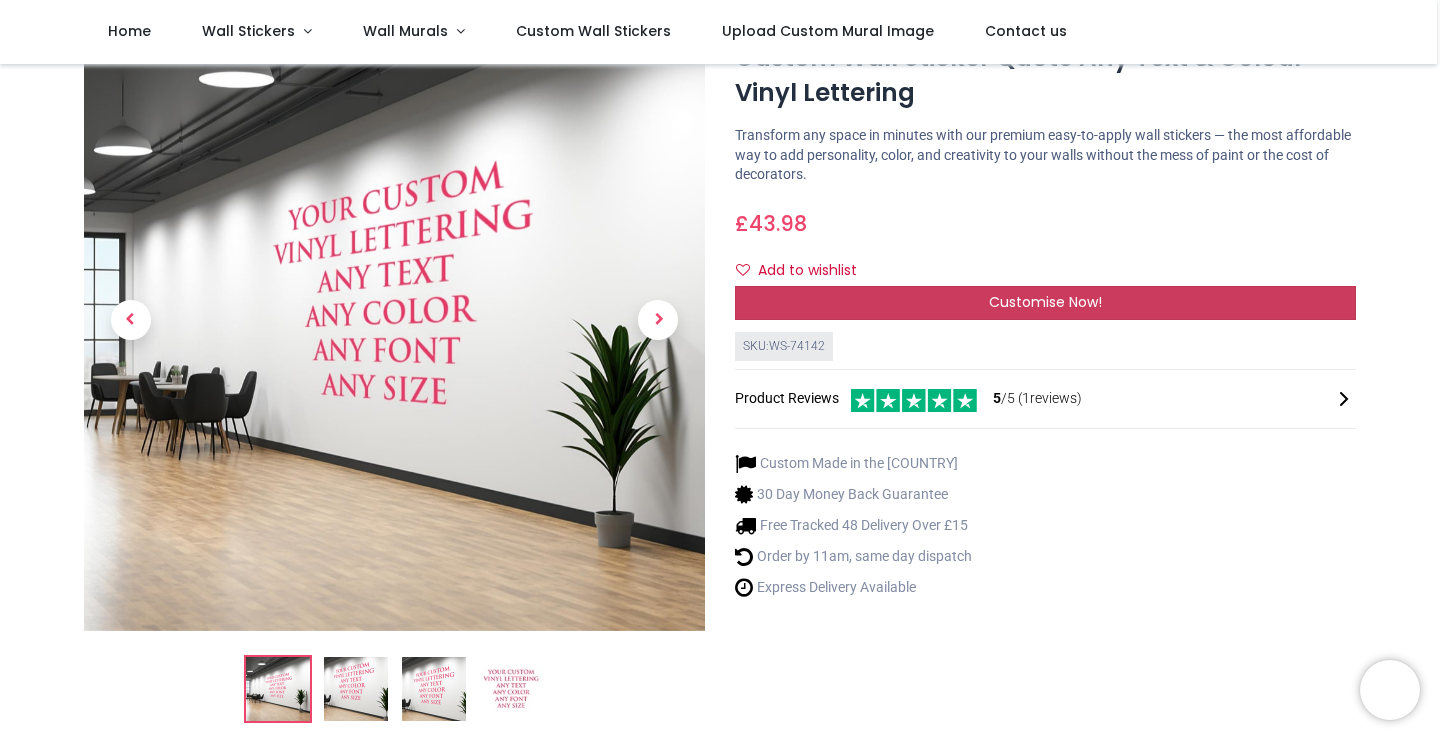 click on "Customise Now!" at bounding box center [1045, 303] 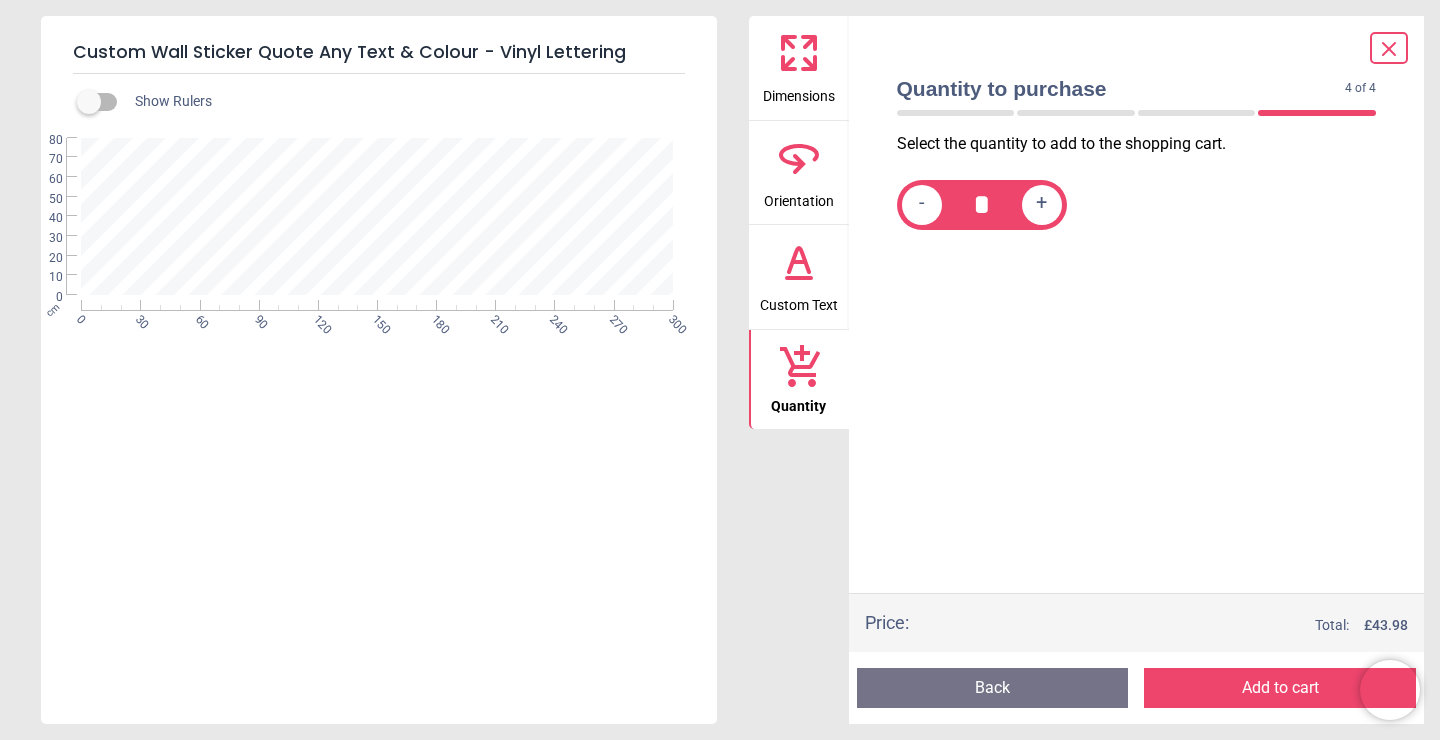click on "- * +" at bounding box center [1145, 205] 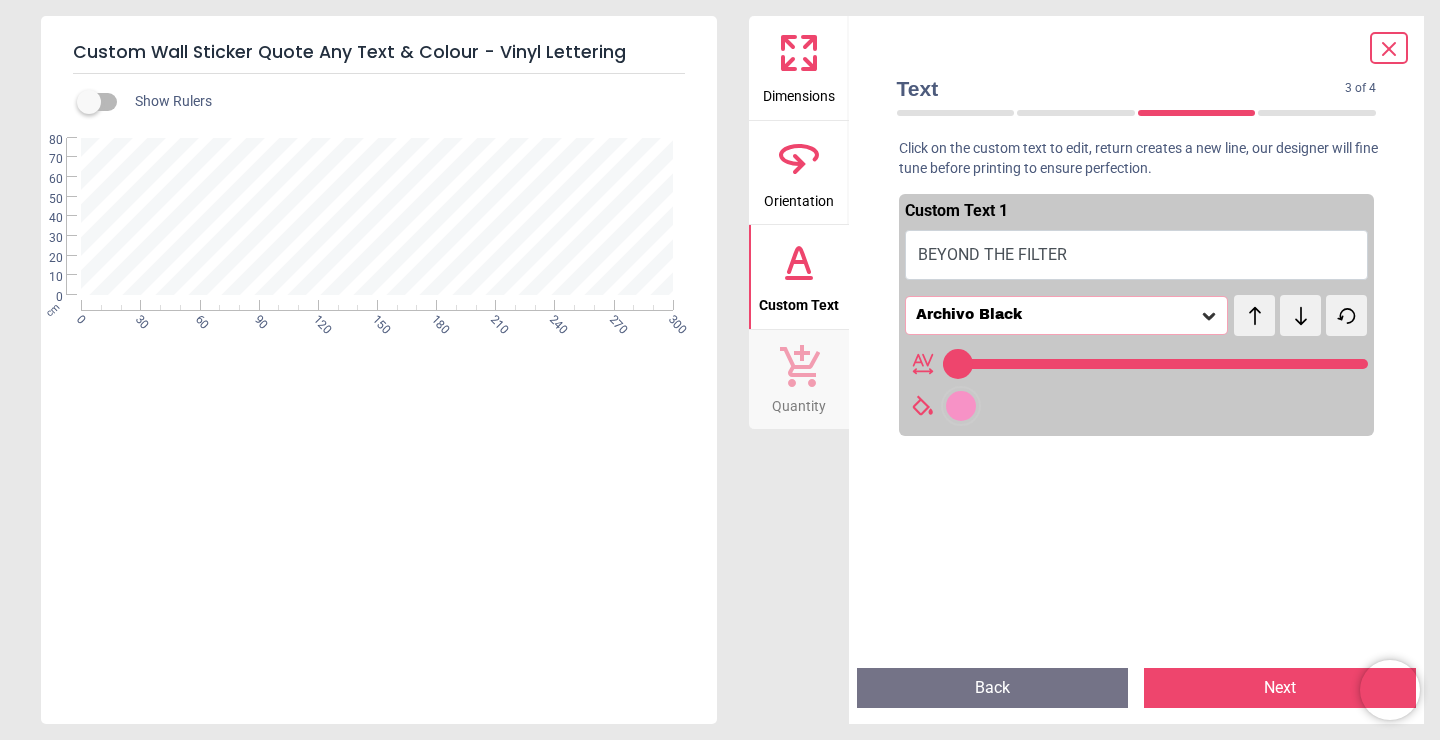 type on "**" 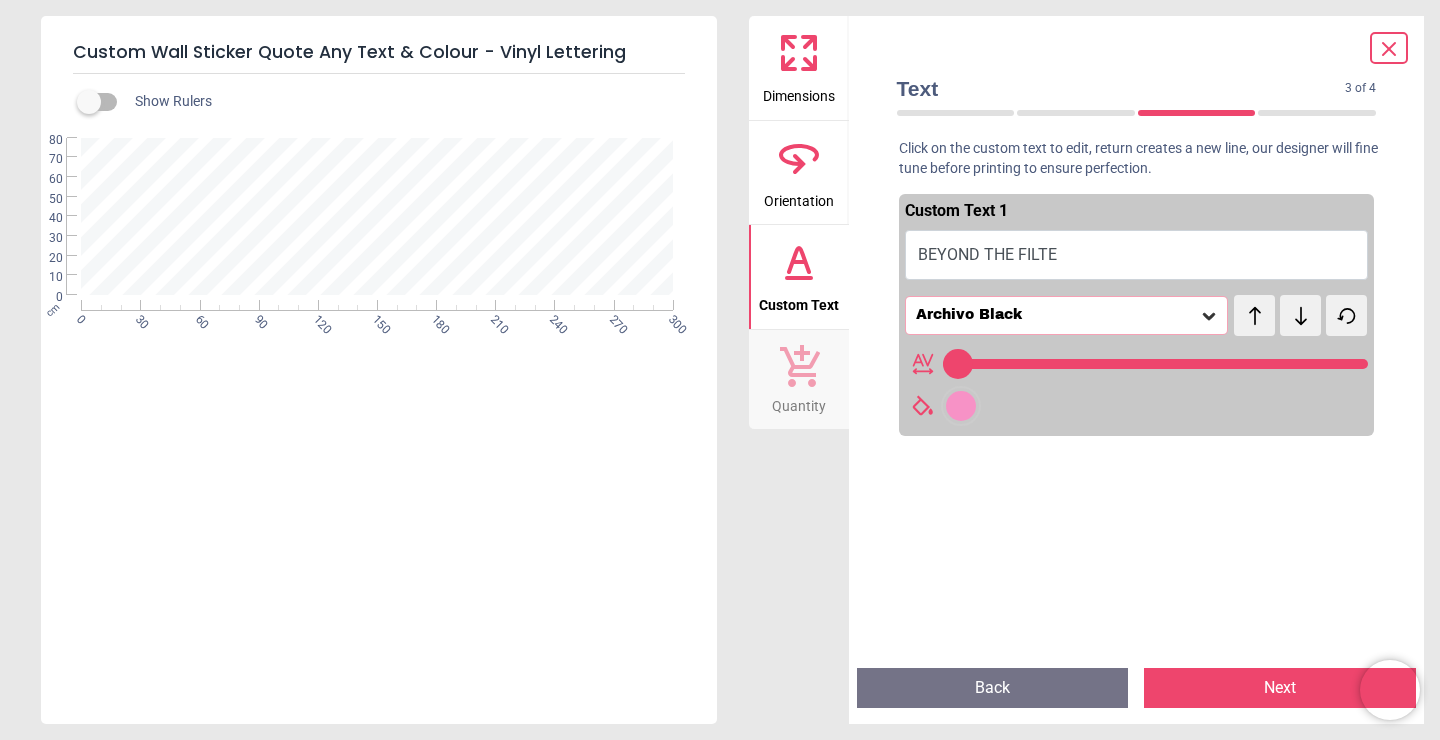 type on "**********" 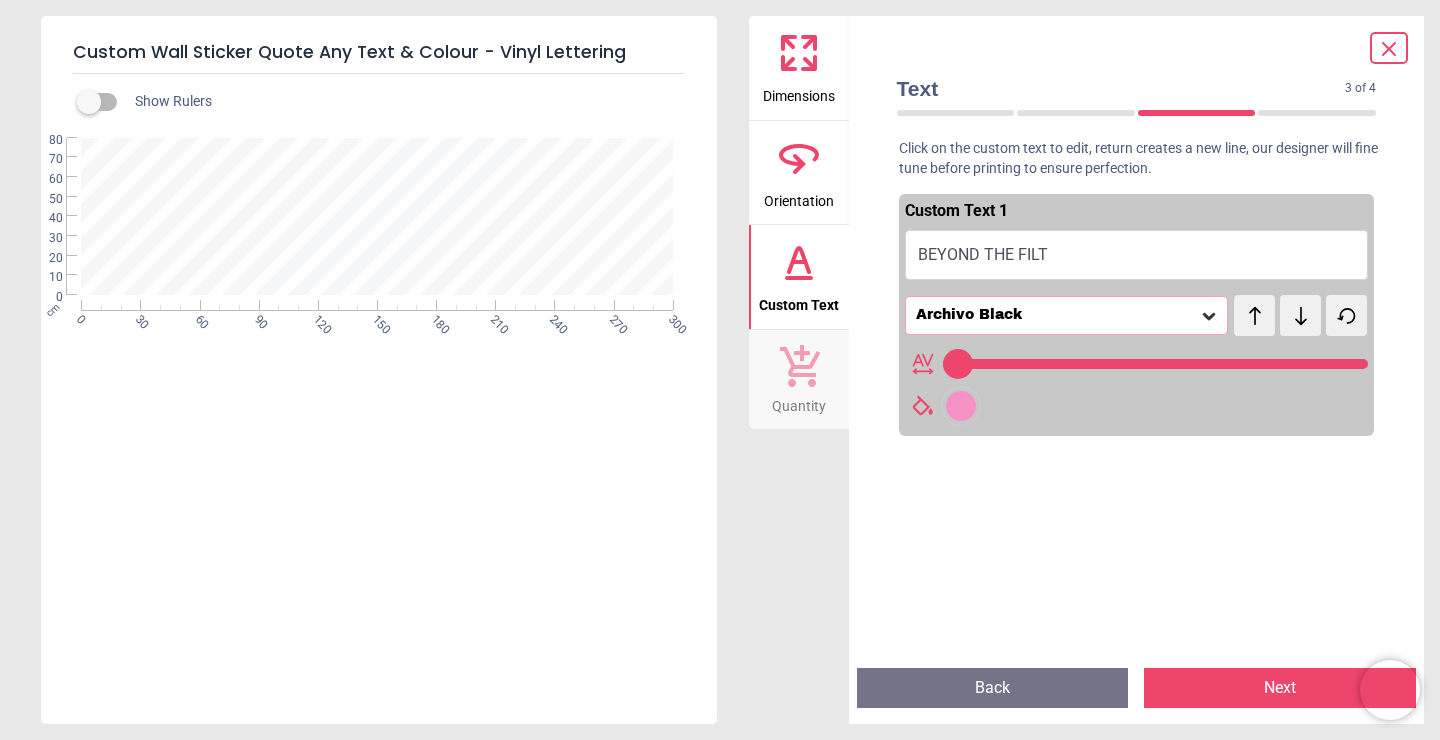 type on "**********" 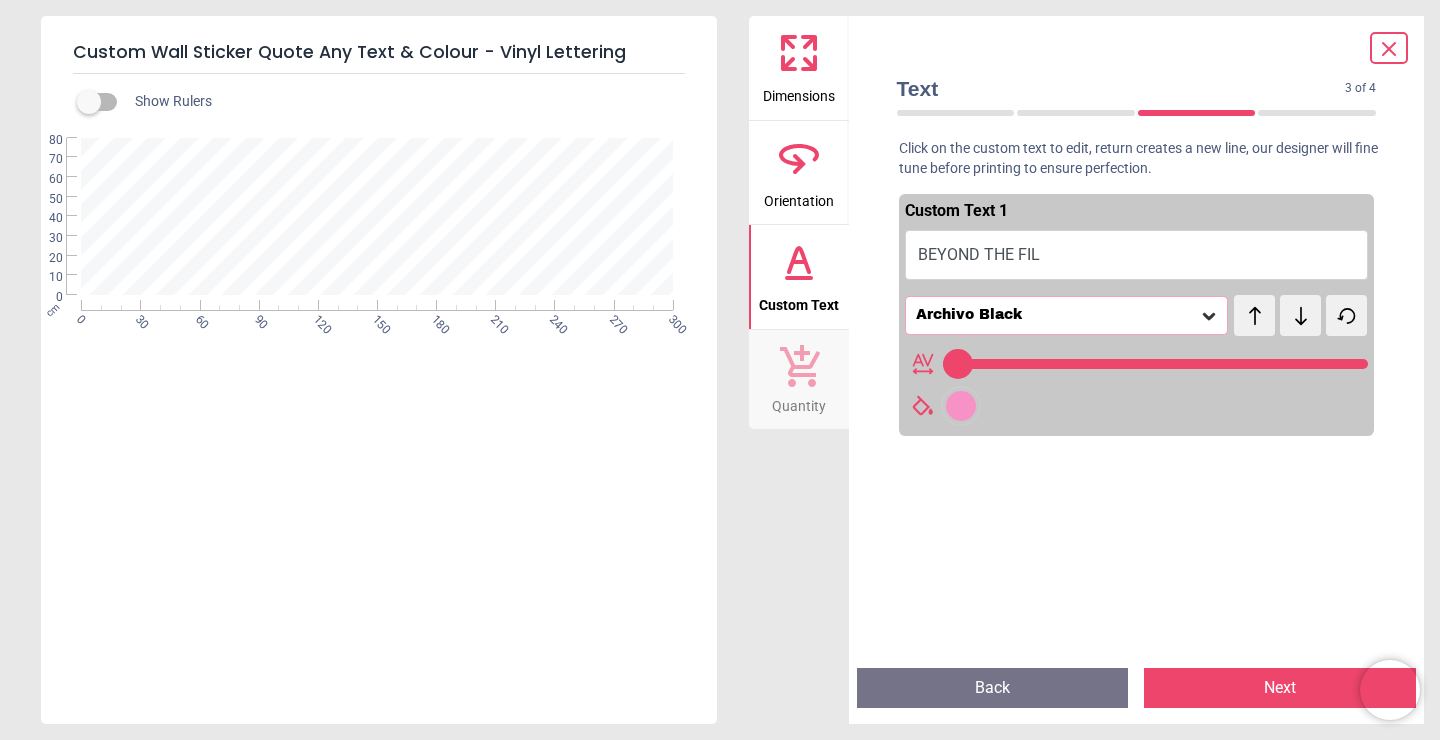 type on "**********" 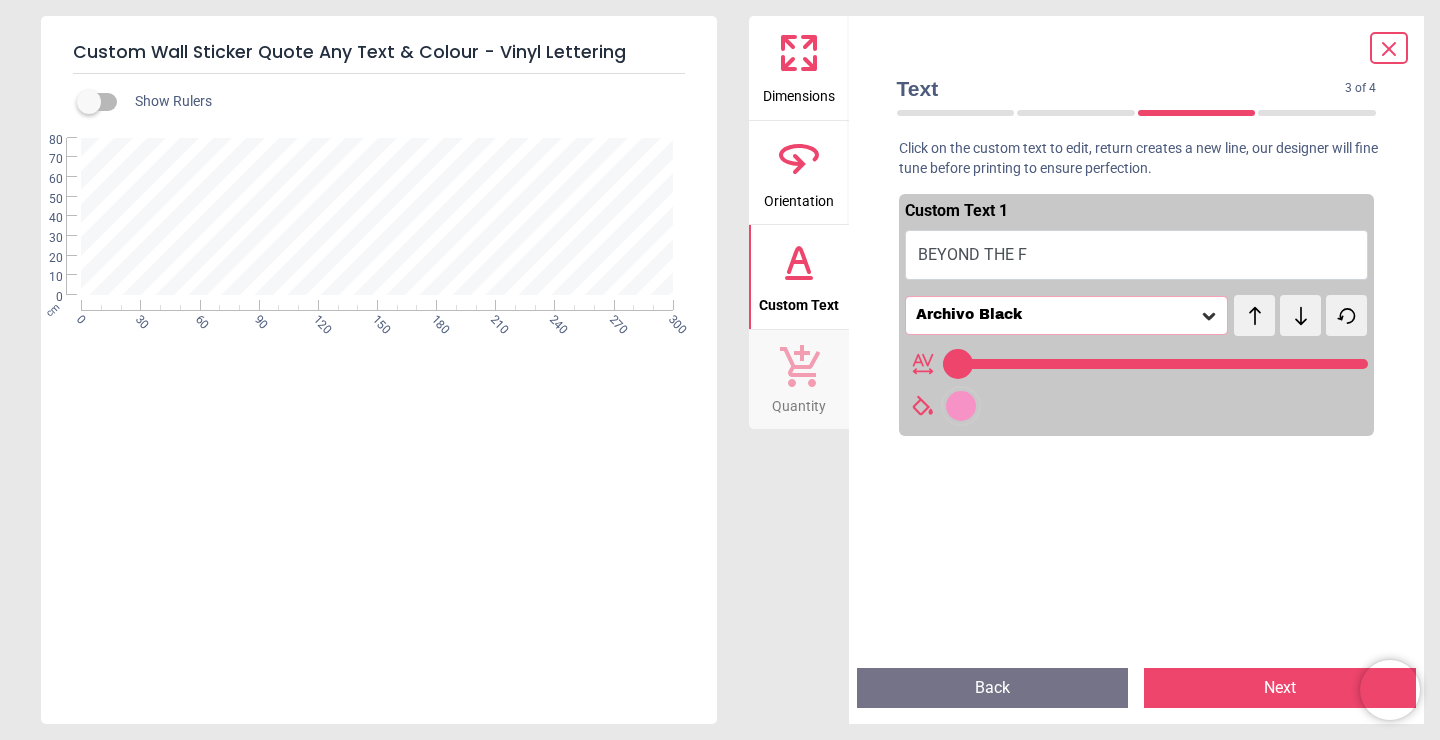 type on "**********" 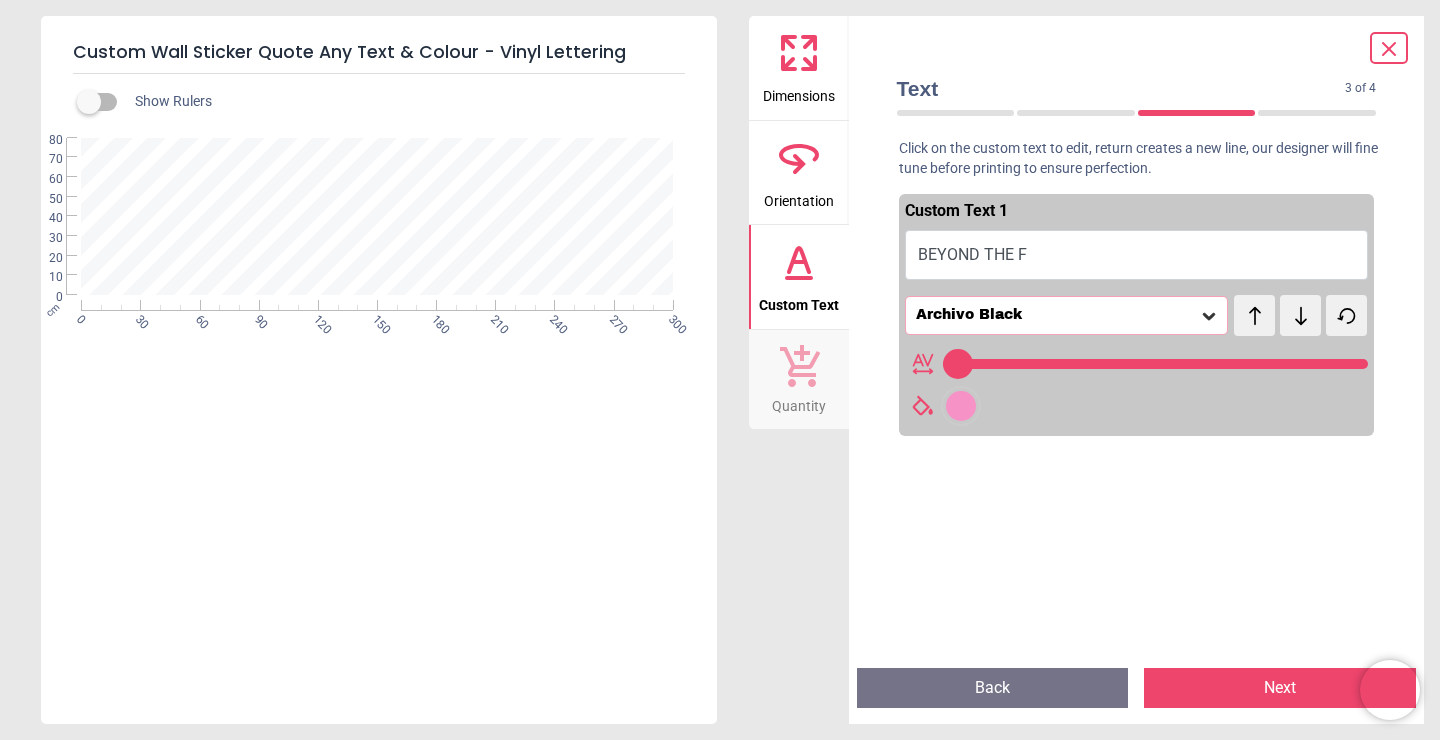 type on "**********" 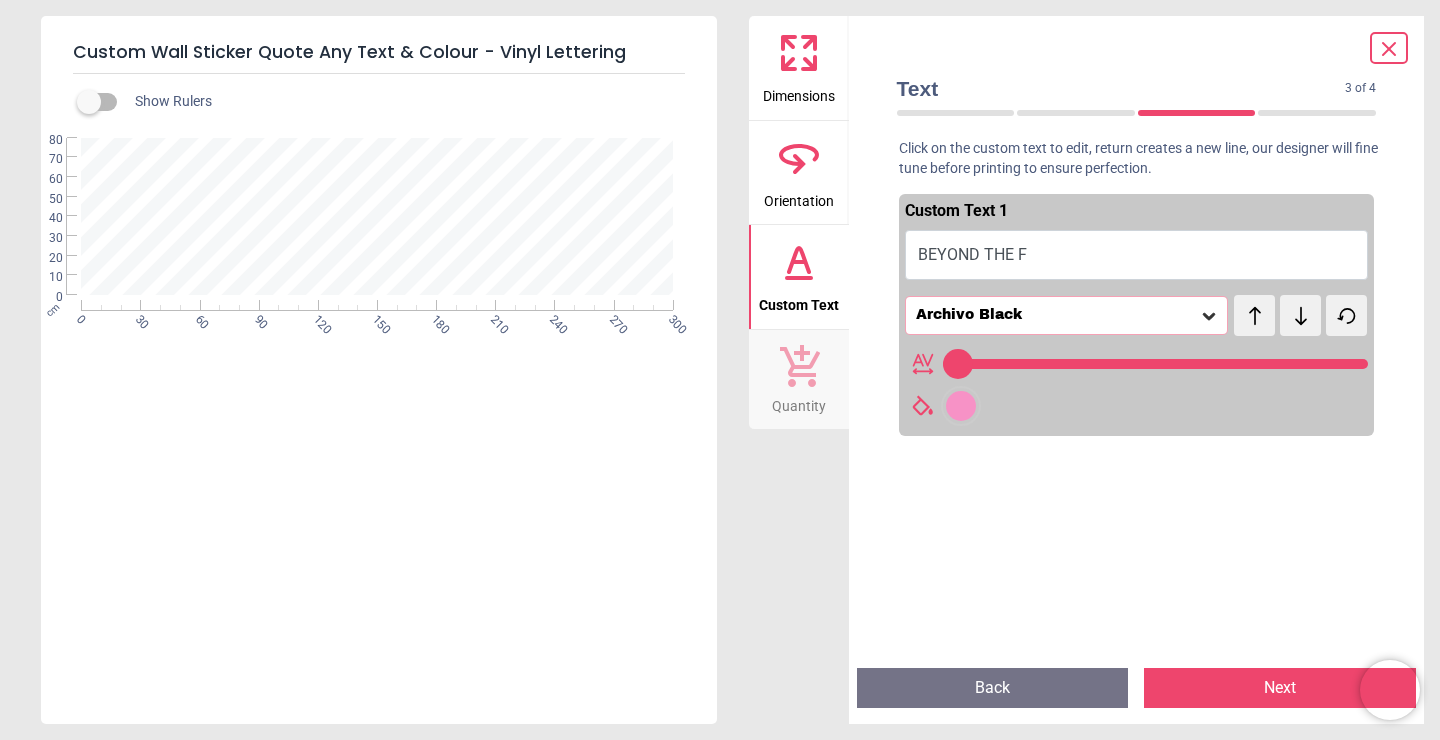 type on "*********" 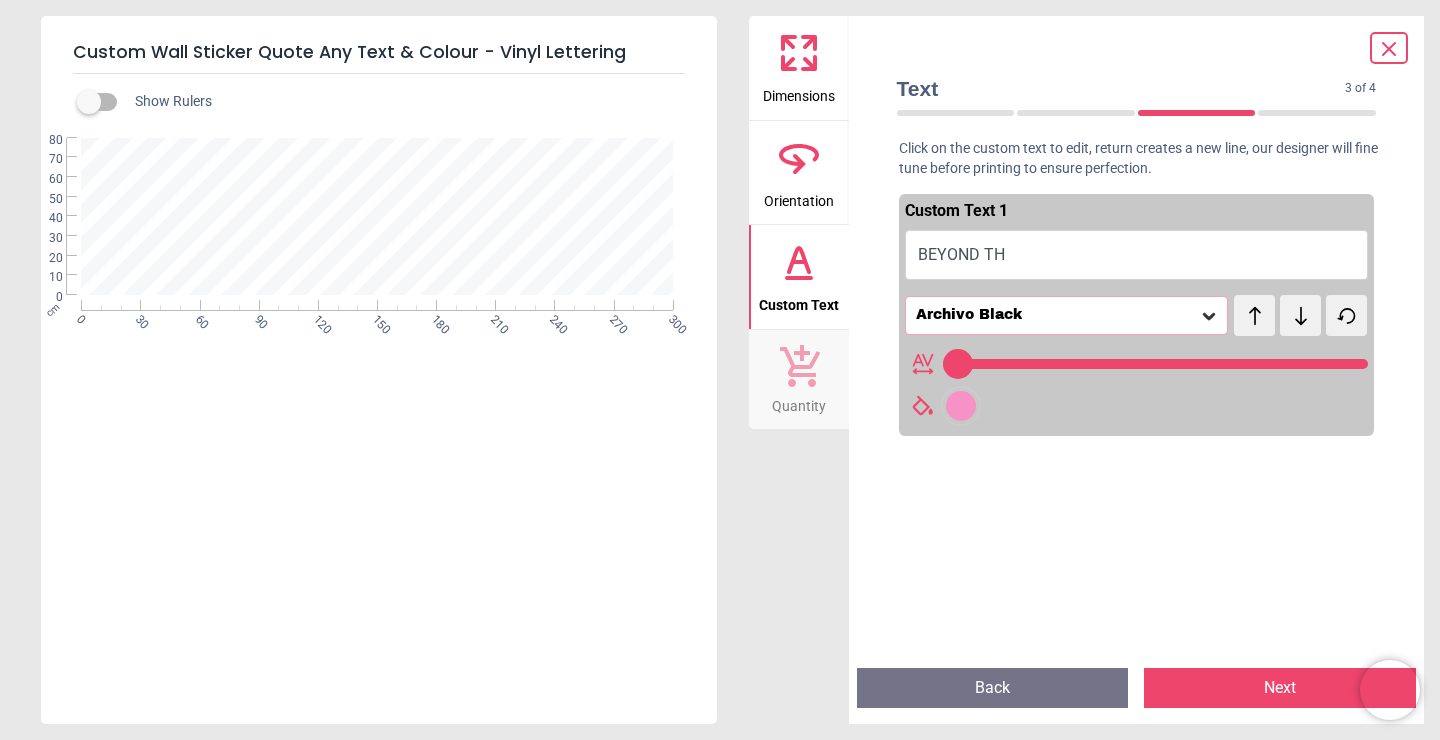type on "********" 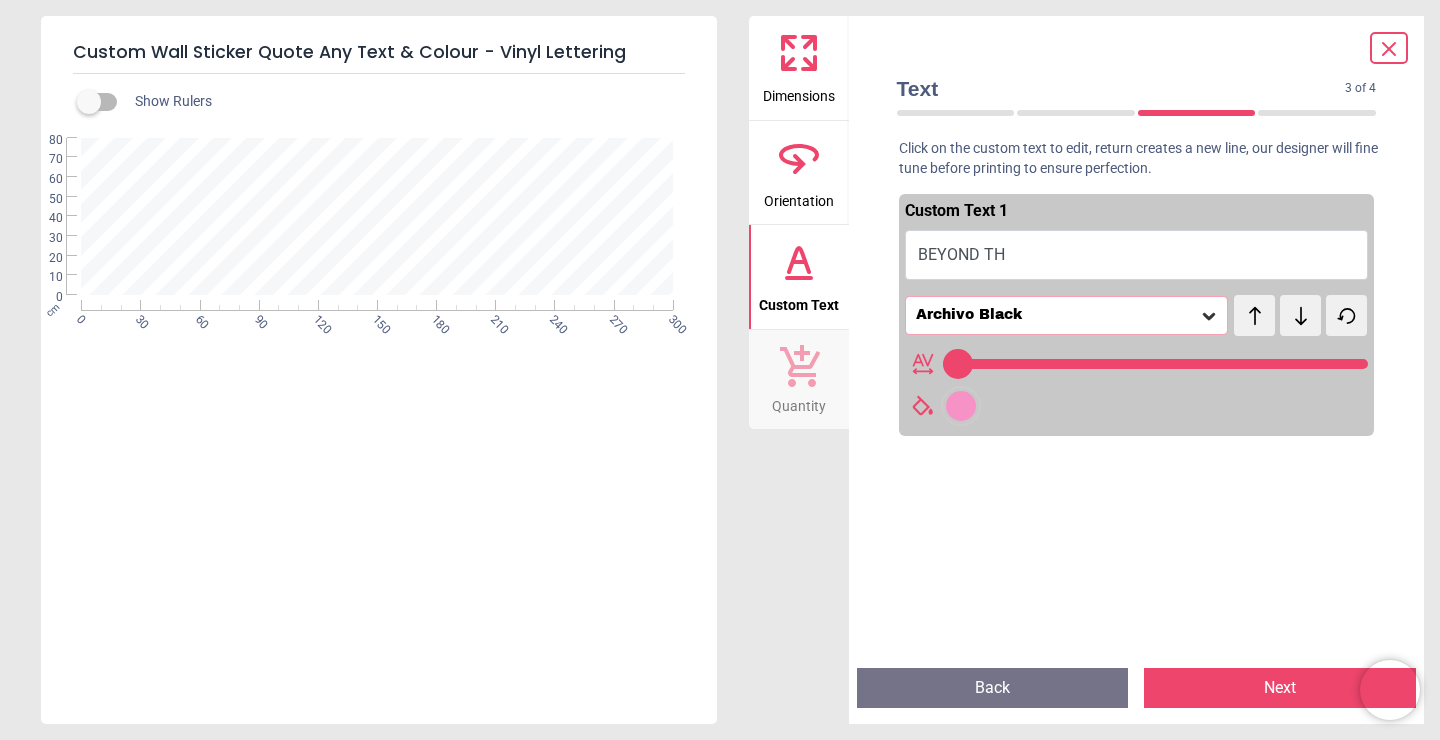 type on "******" 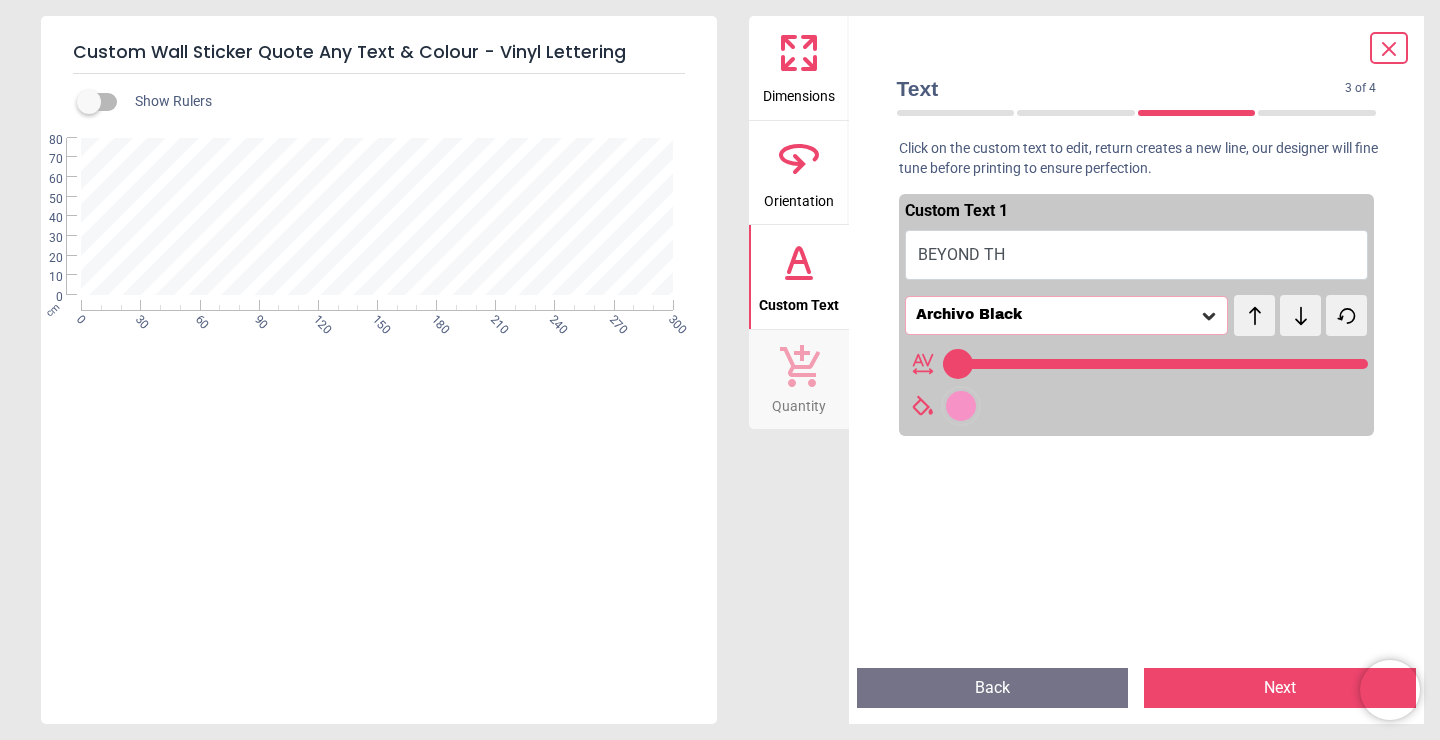 type on "******" 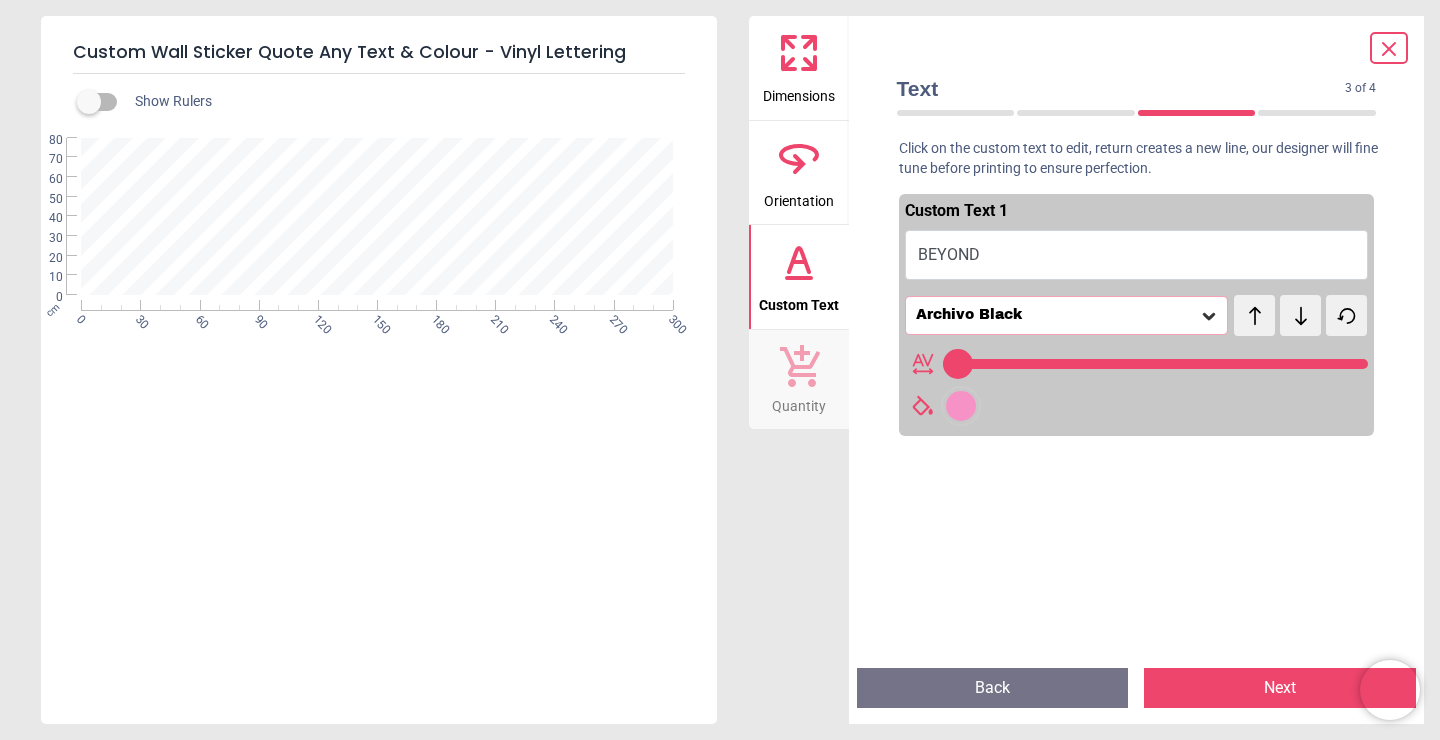 type on "*****" 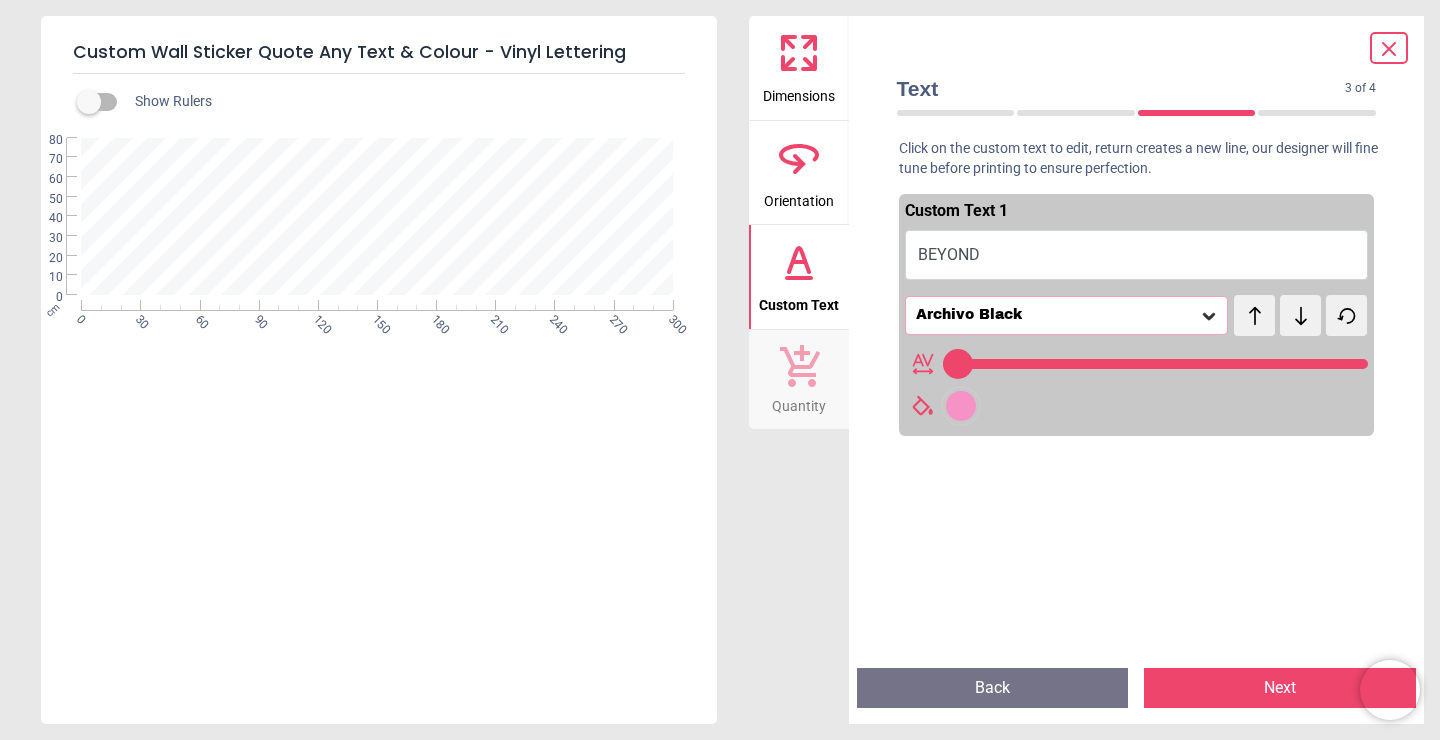 type on "****" 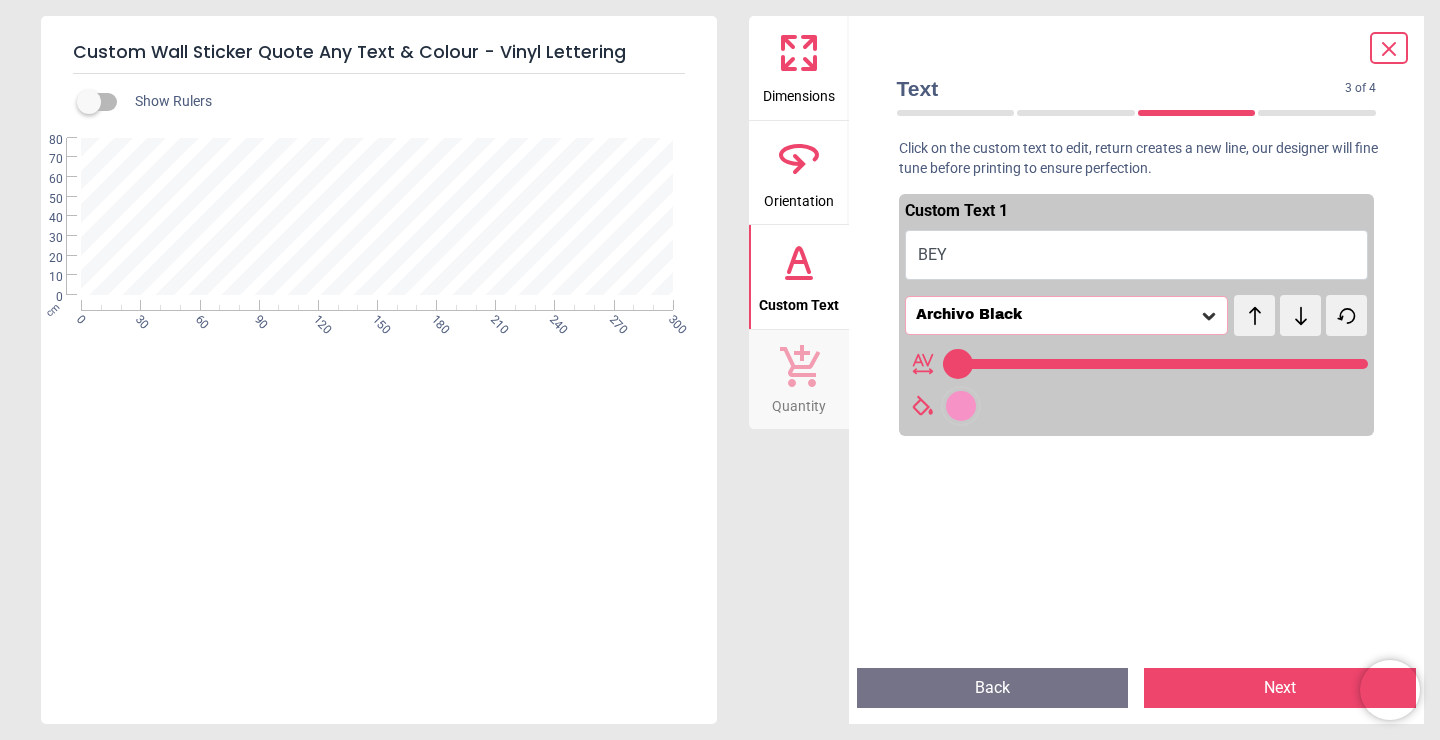 type on "*" 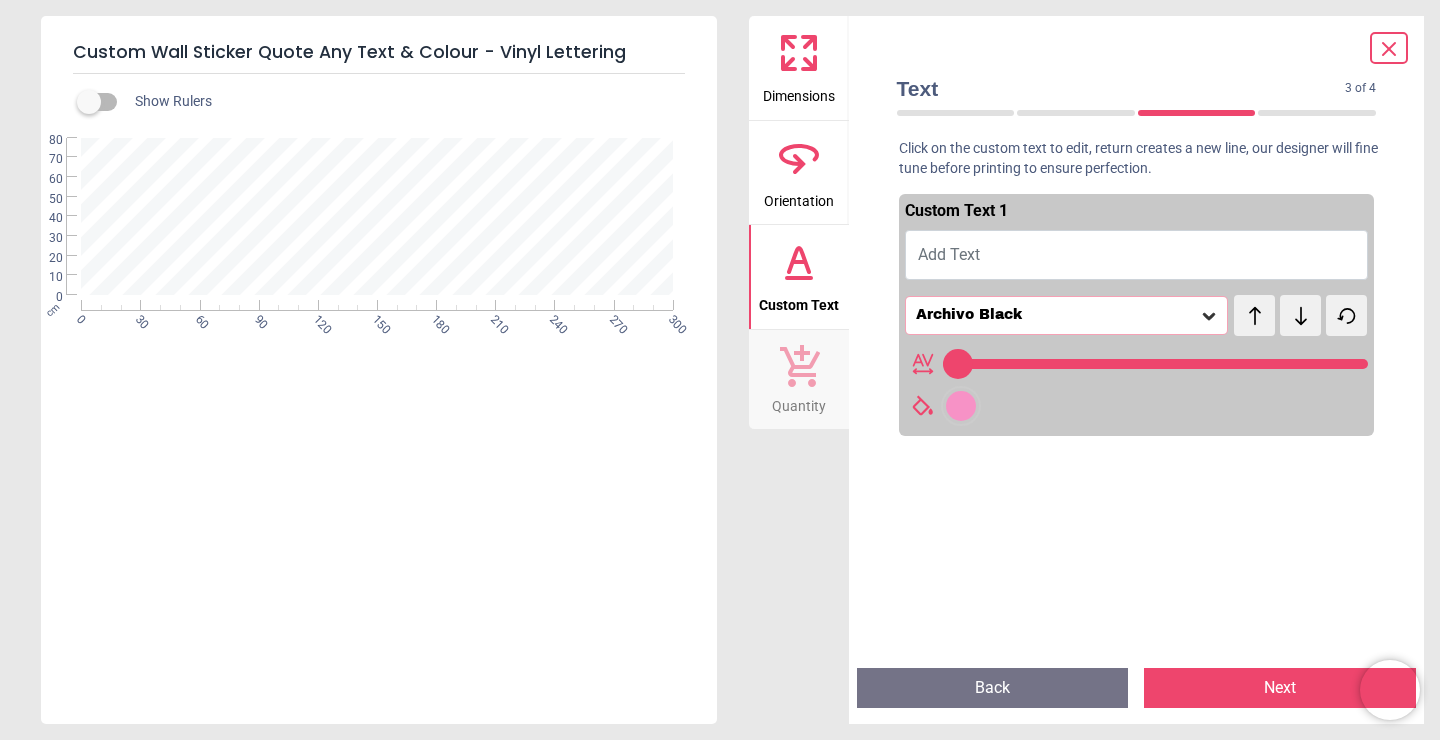 type on "*" 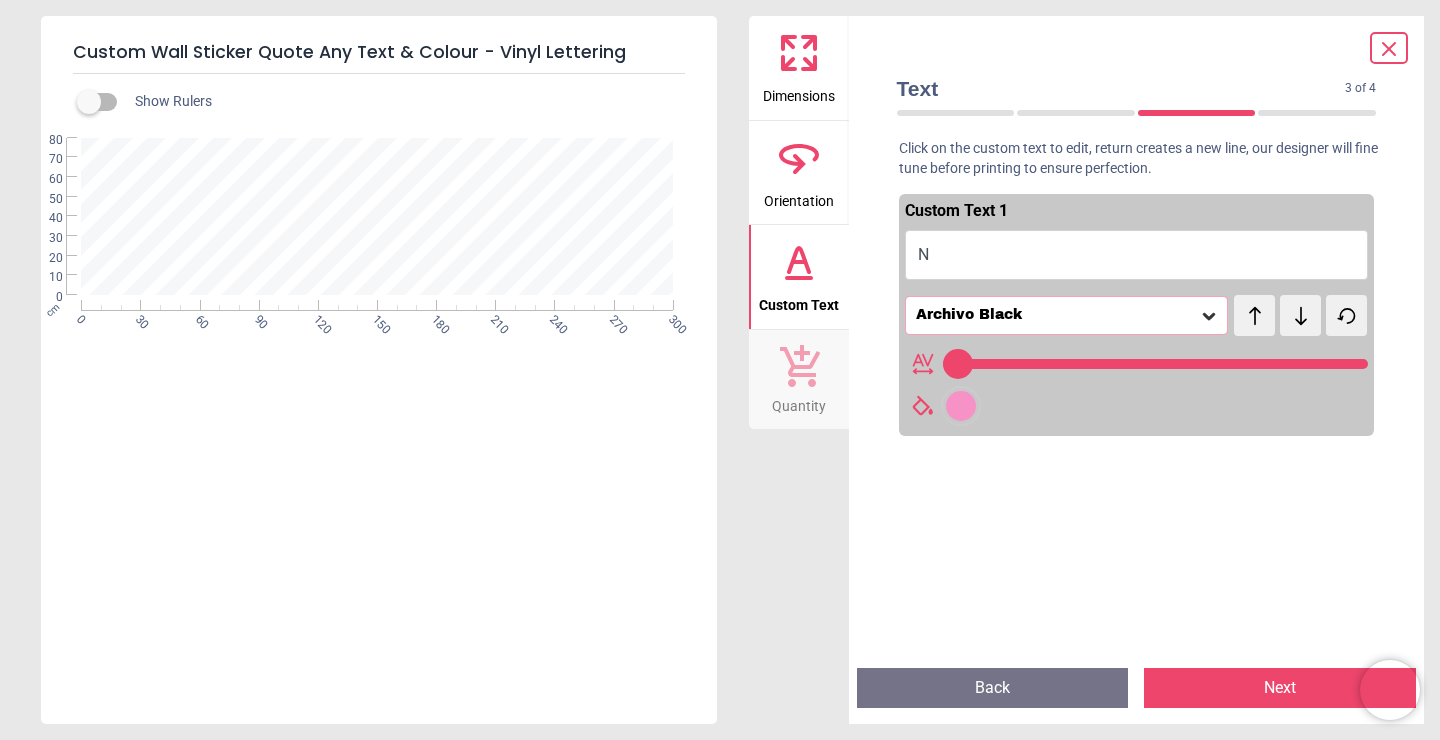 type on "**" 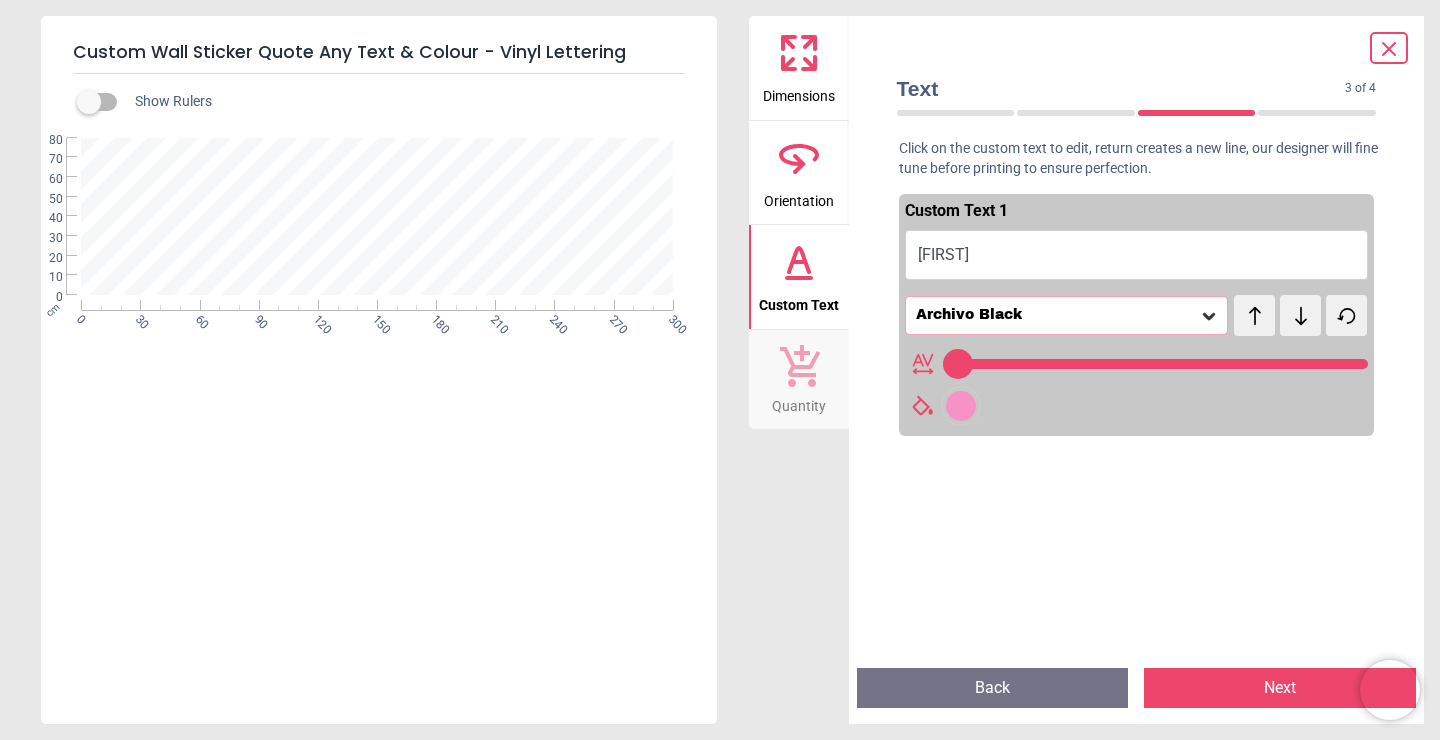 type on "******" 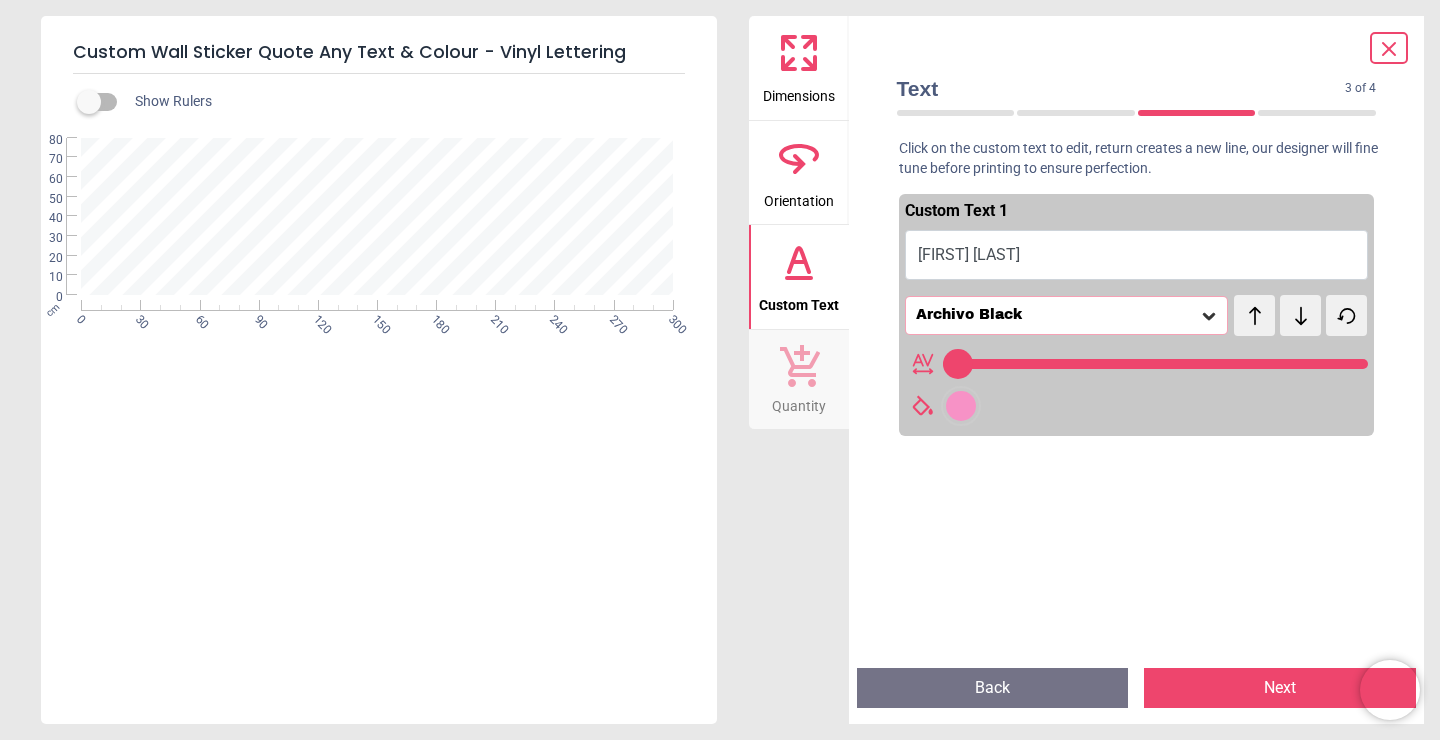 type on "*********" 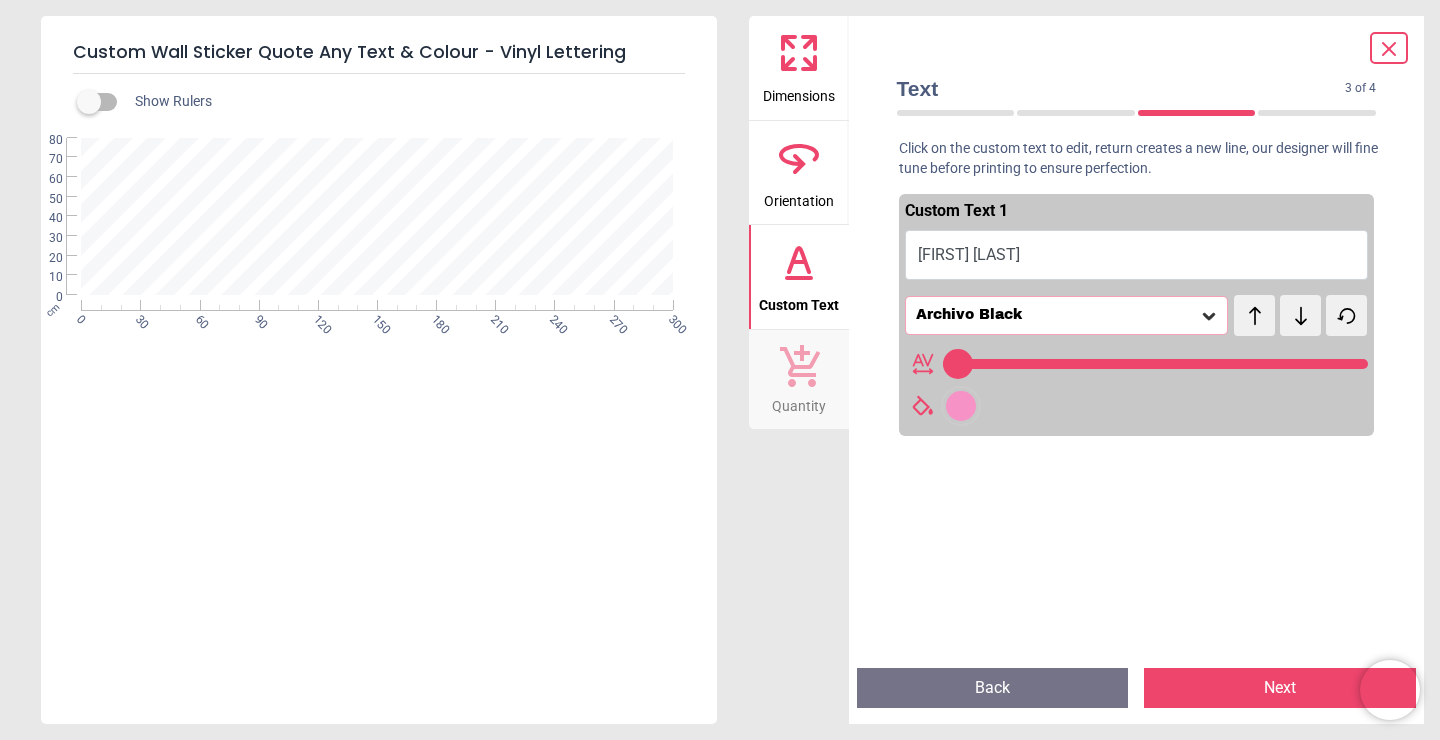 type on "**********" 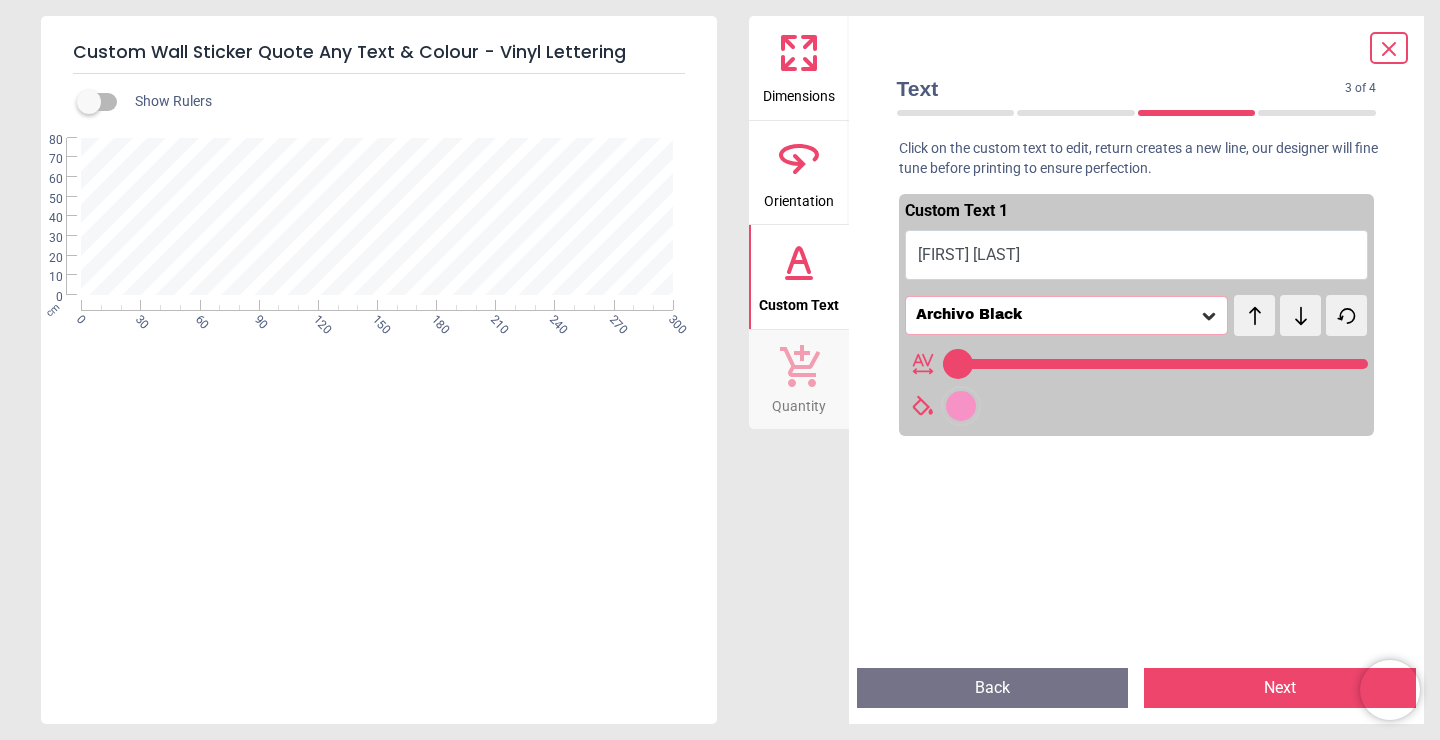 type on "**" 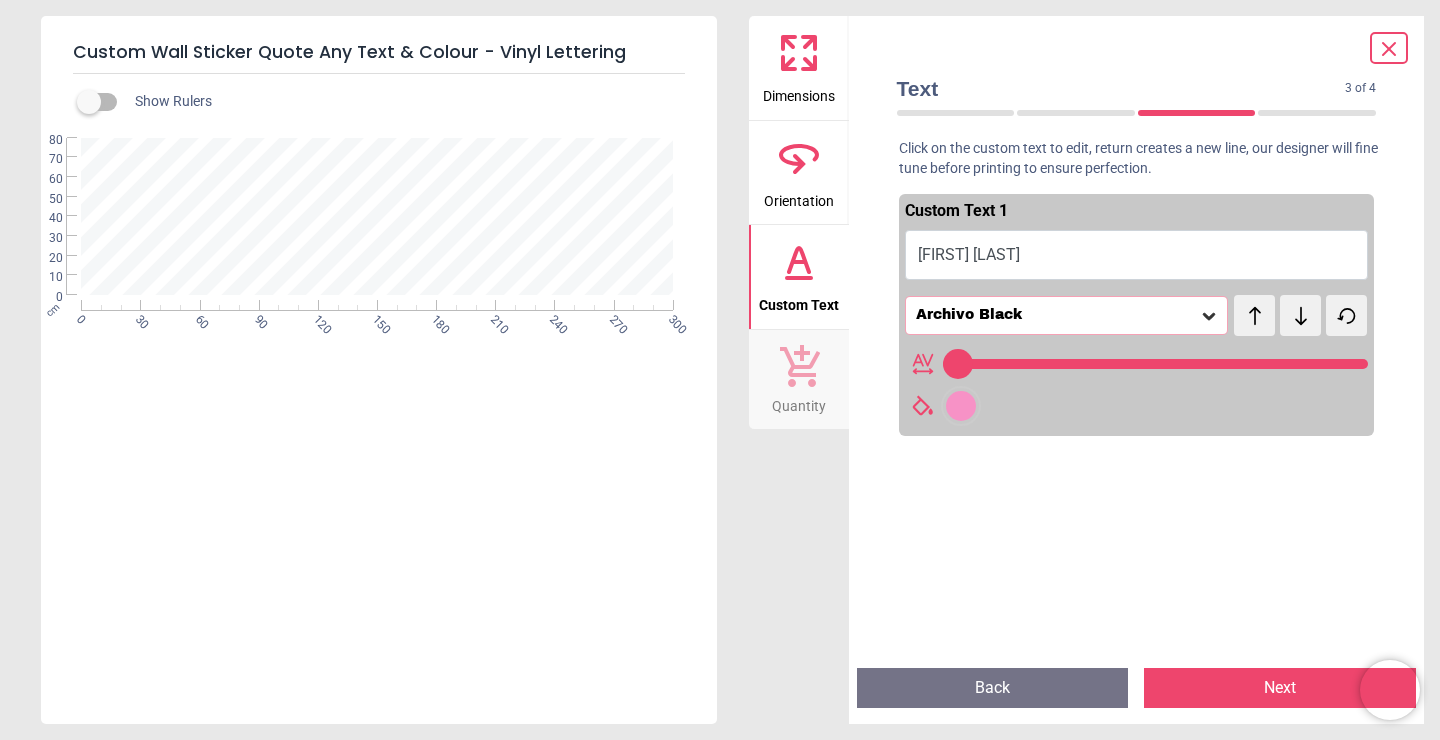 type on "**********" 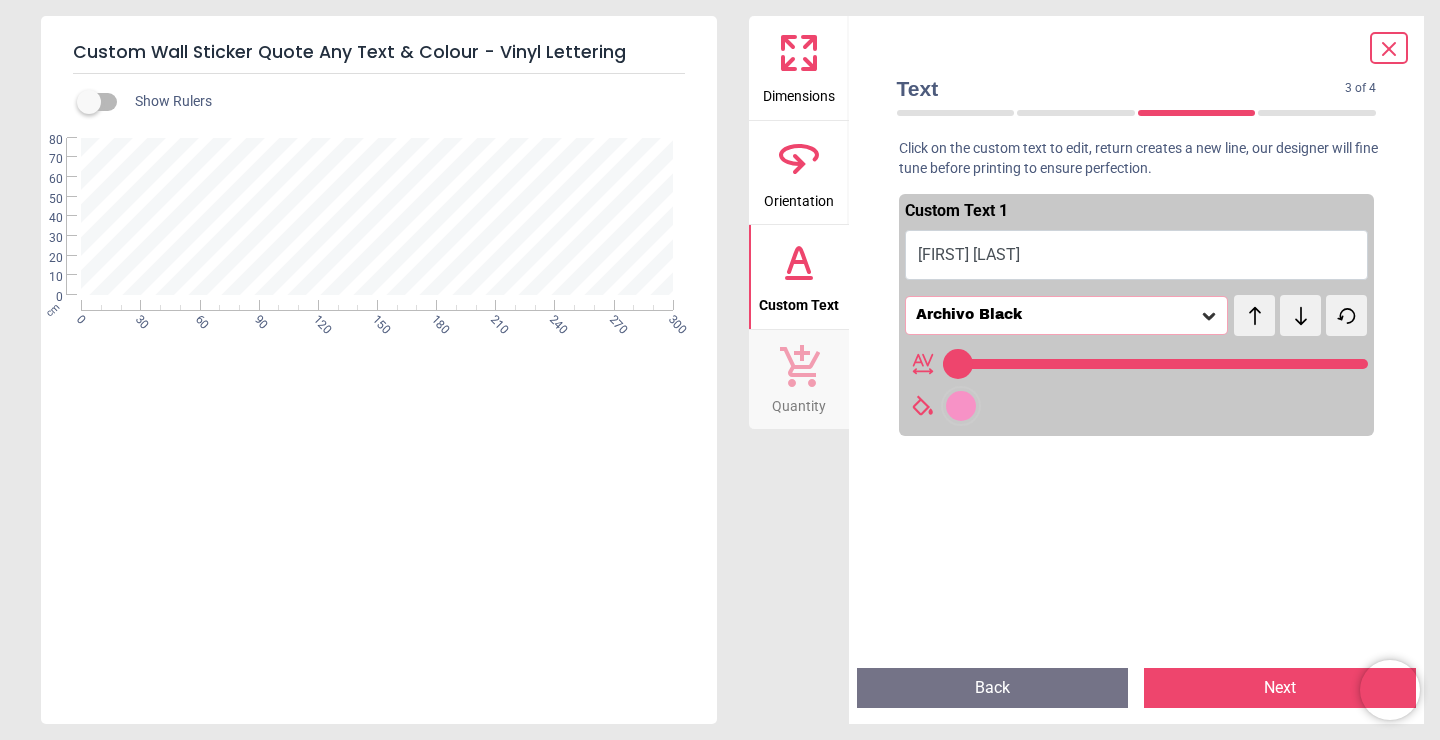 type on "**********" 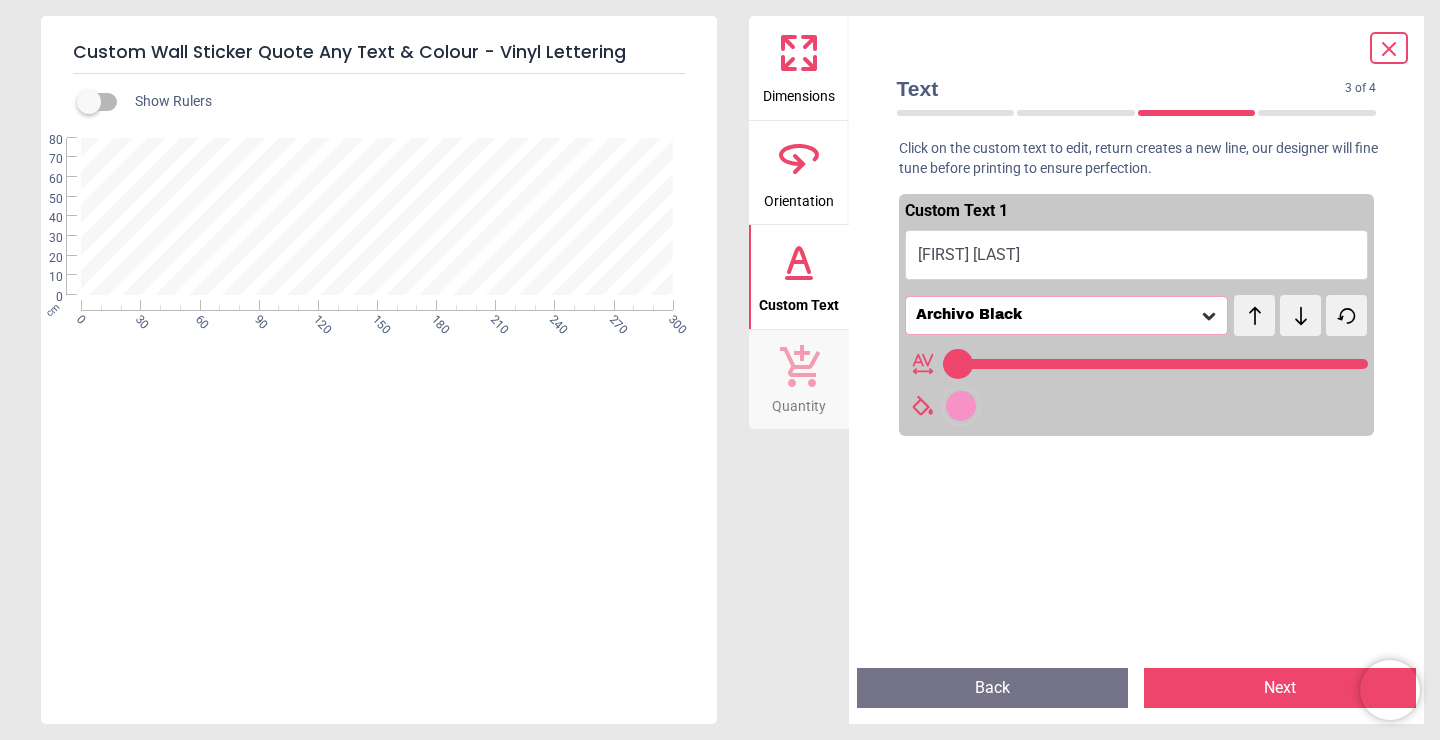 type on "**********" 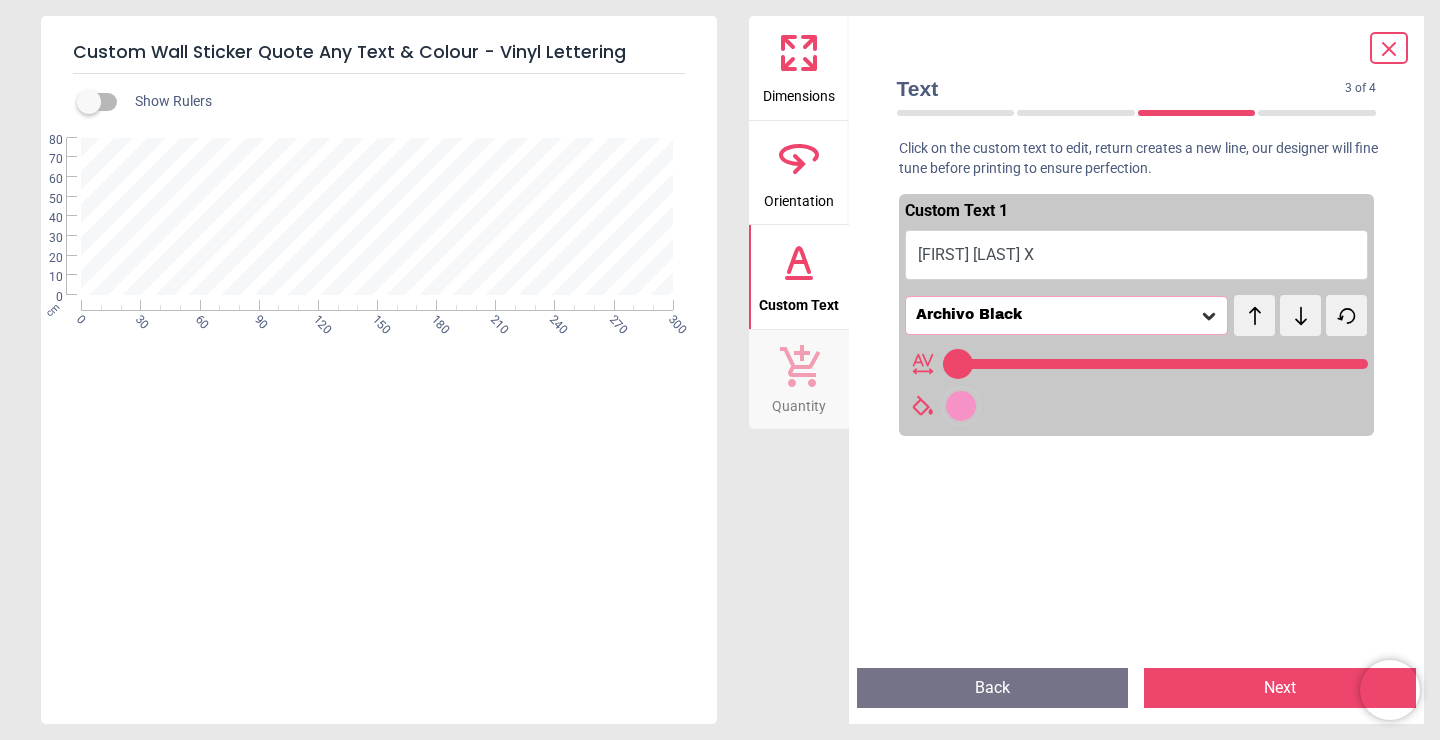 scroll, scrollTop: 0, scrollLeft: 0, axis: both 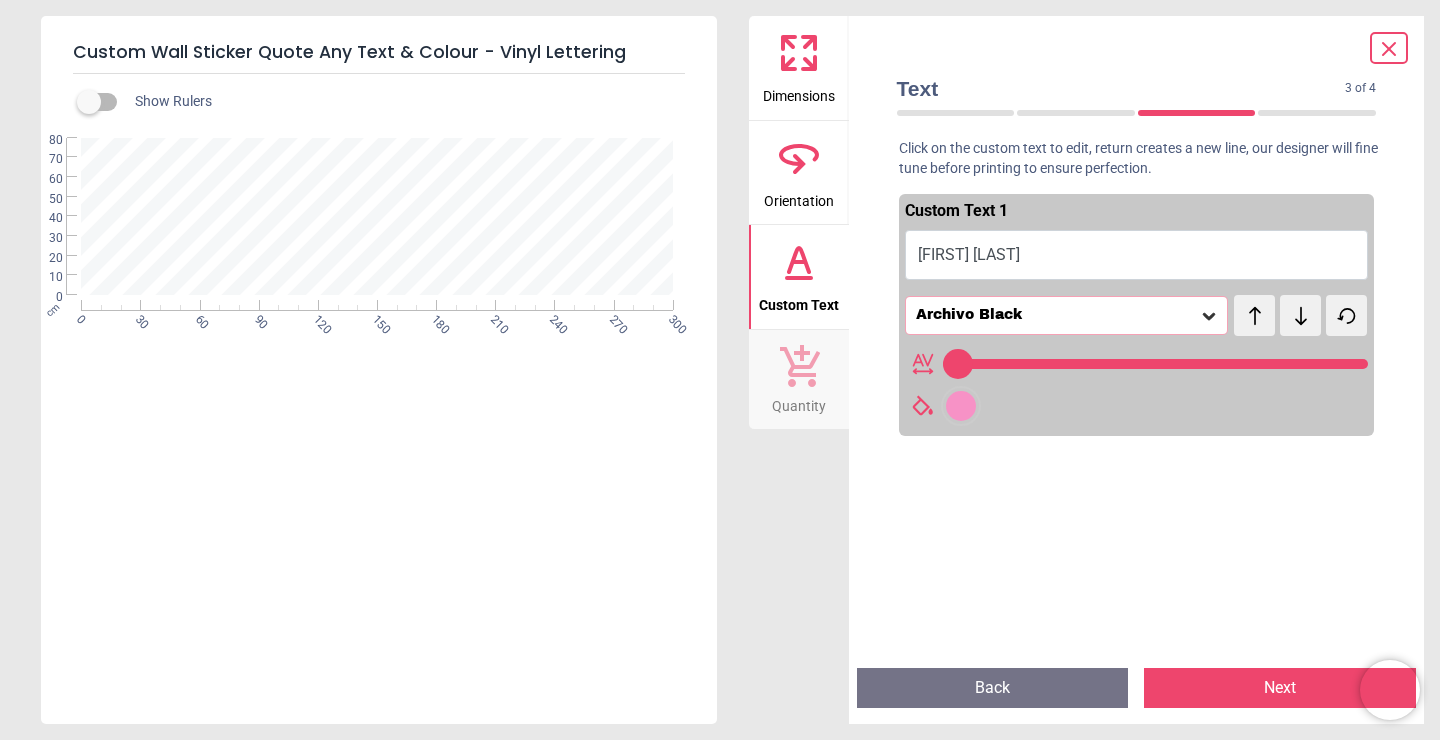 type on "**********" 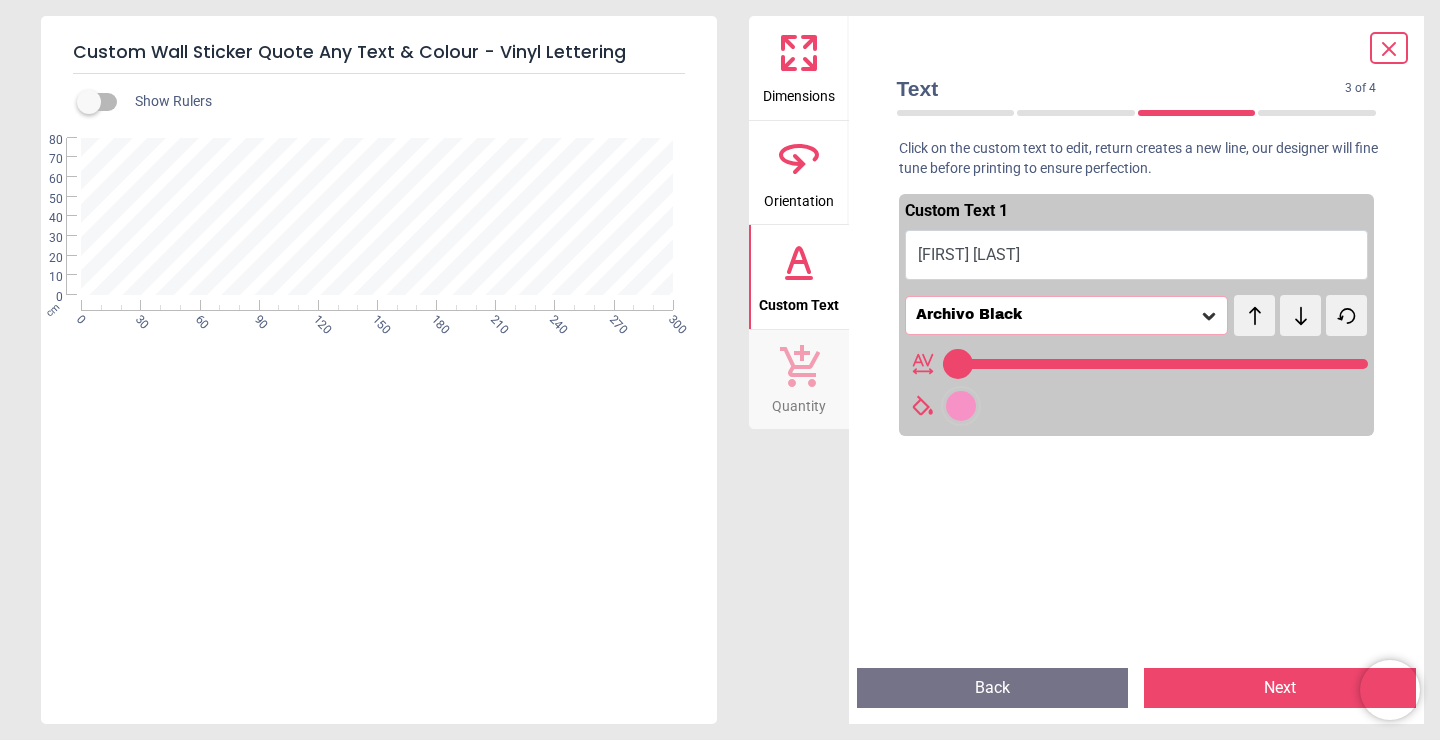 type on "**********" 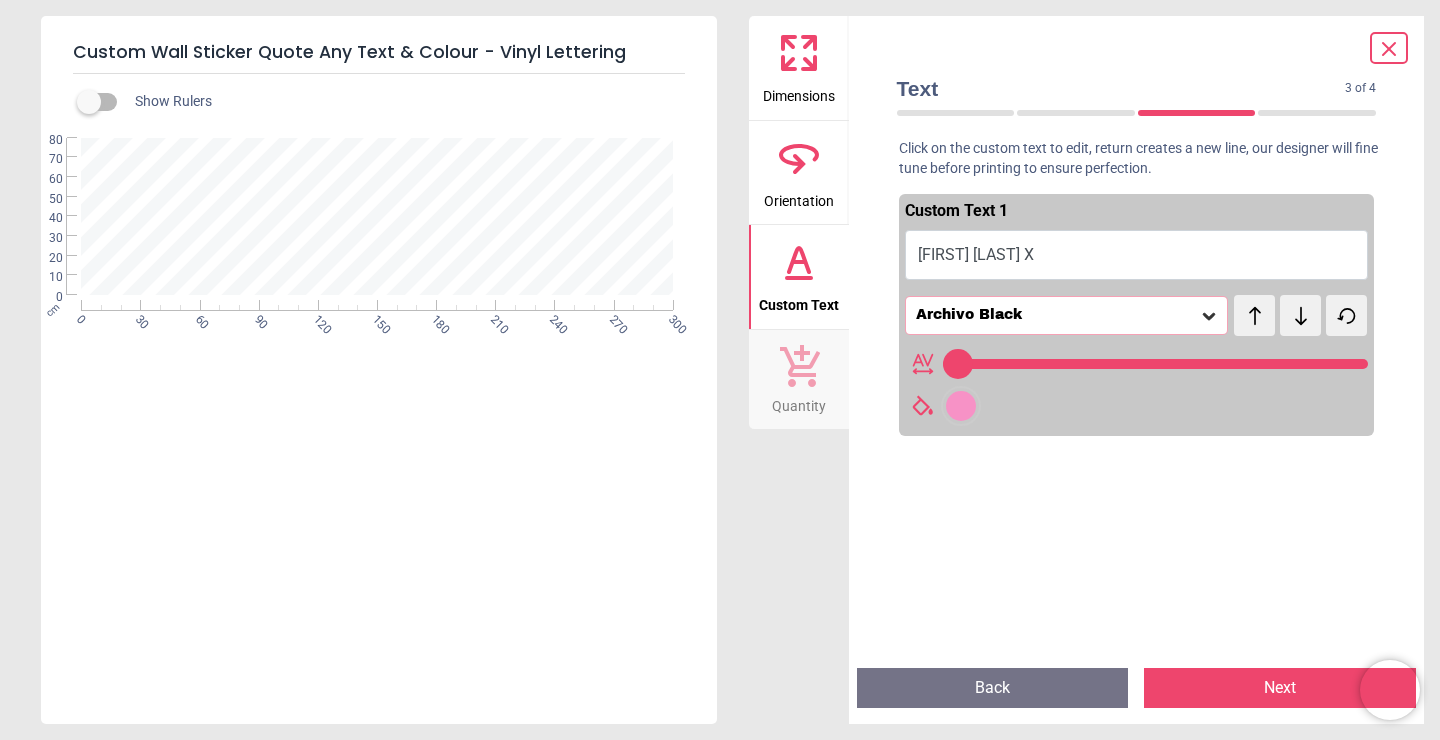 type on "**********" 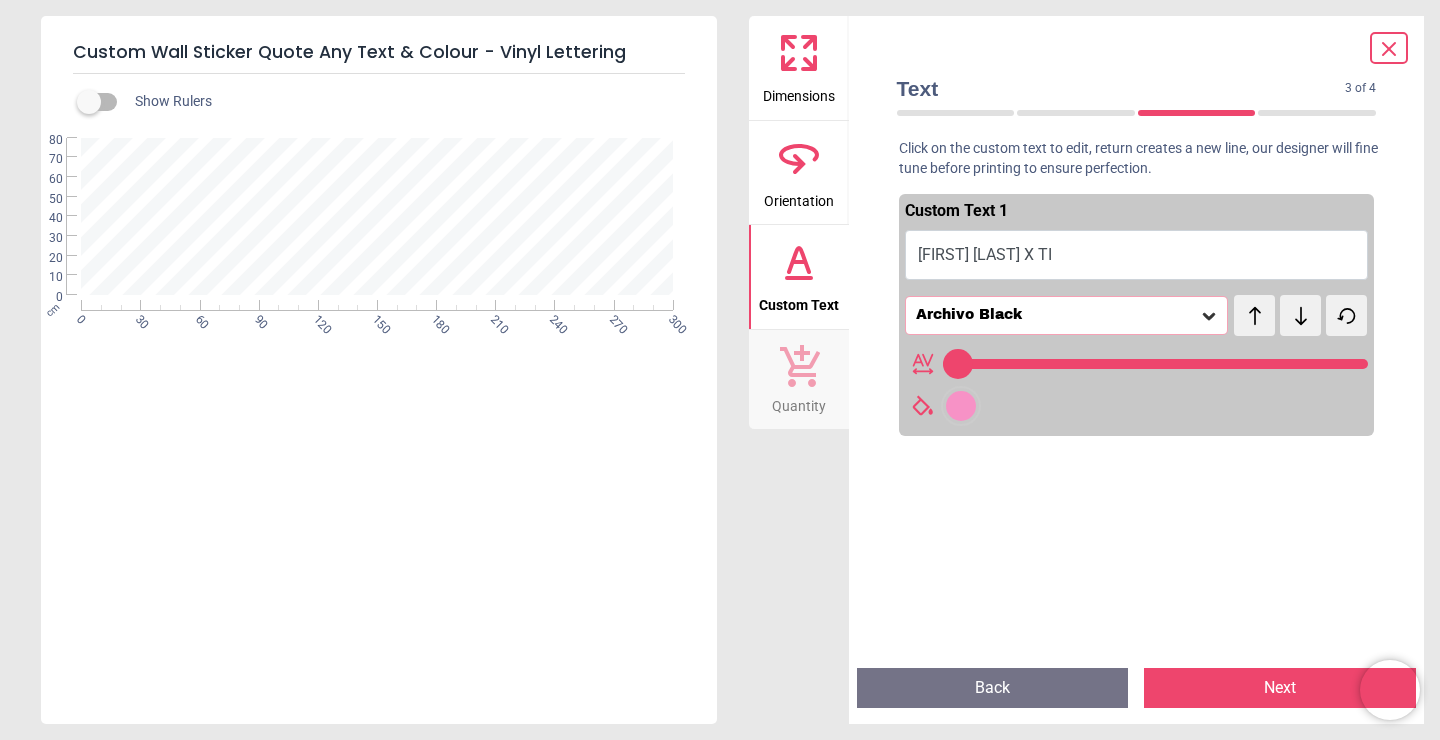 type on "**********" 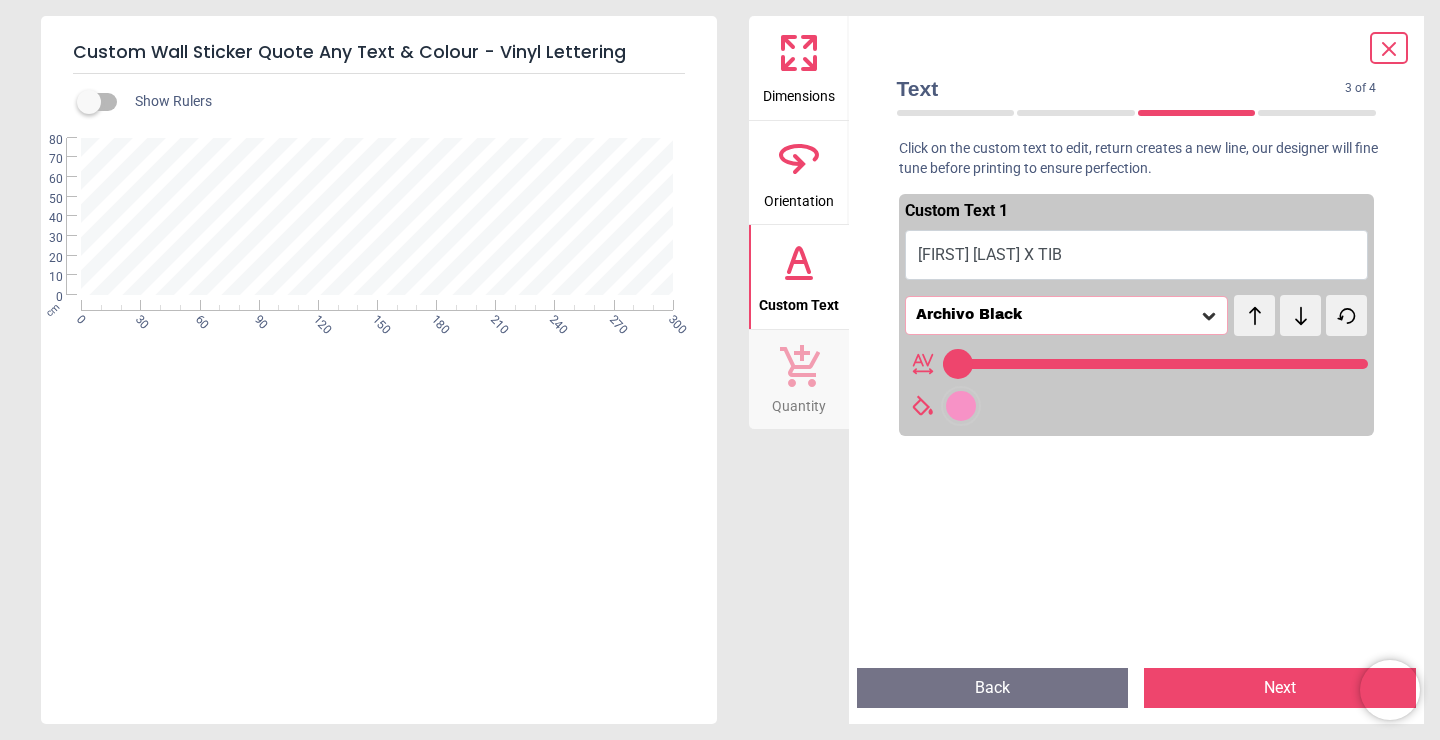 type on "**********" 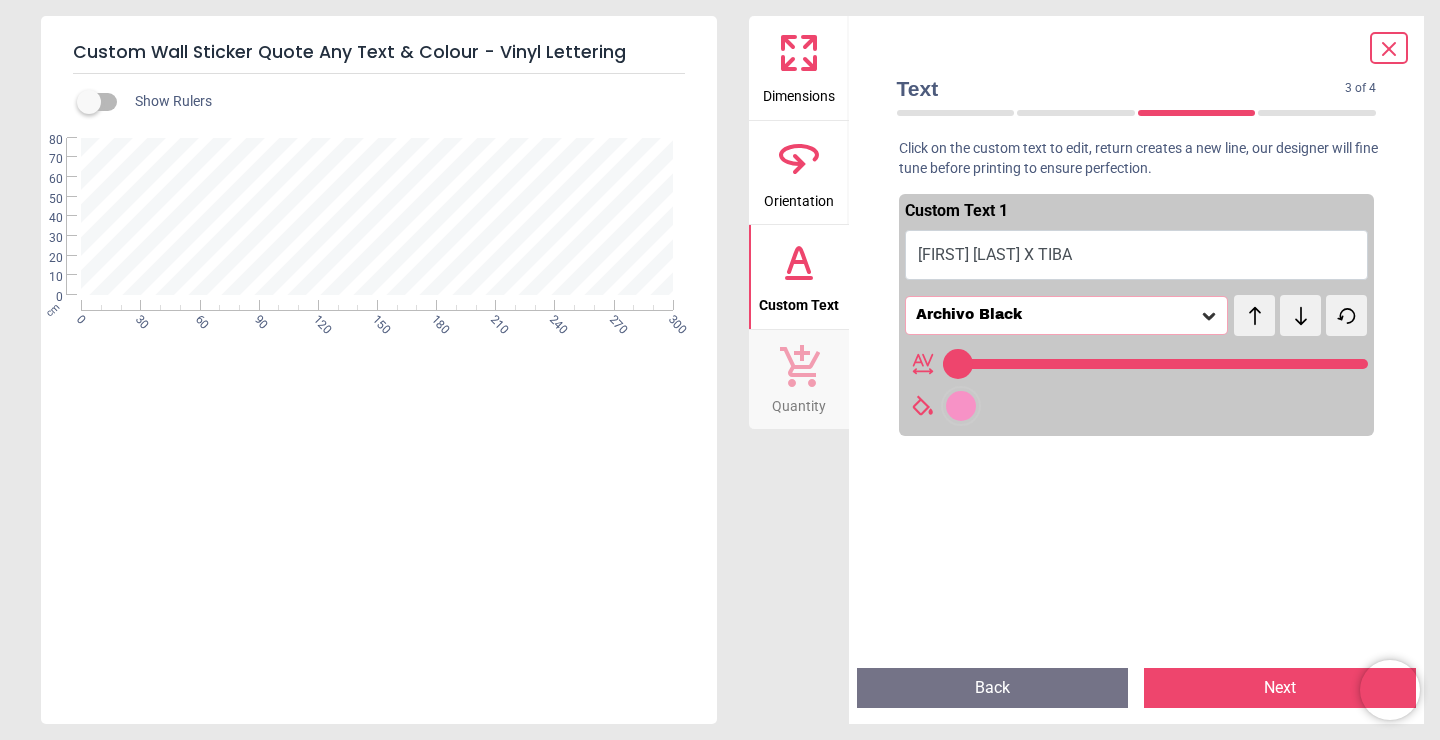 type on "**********" 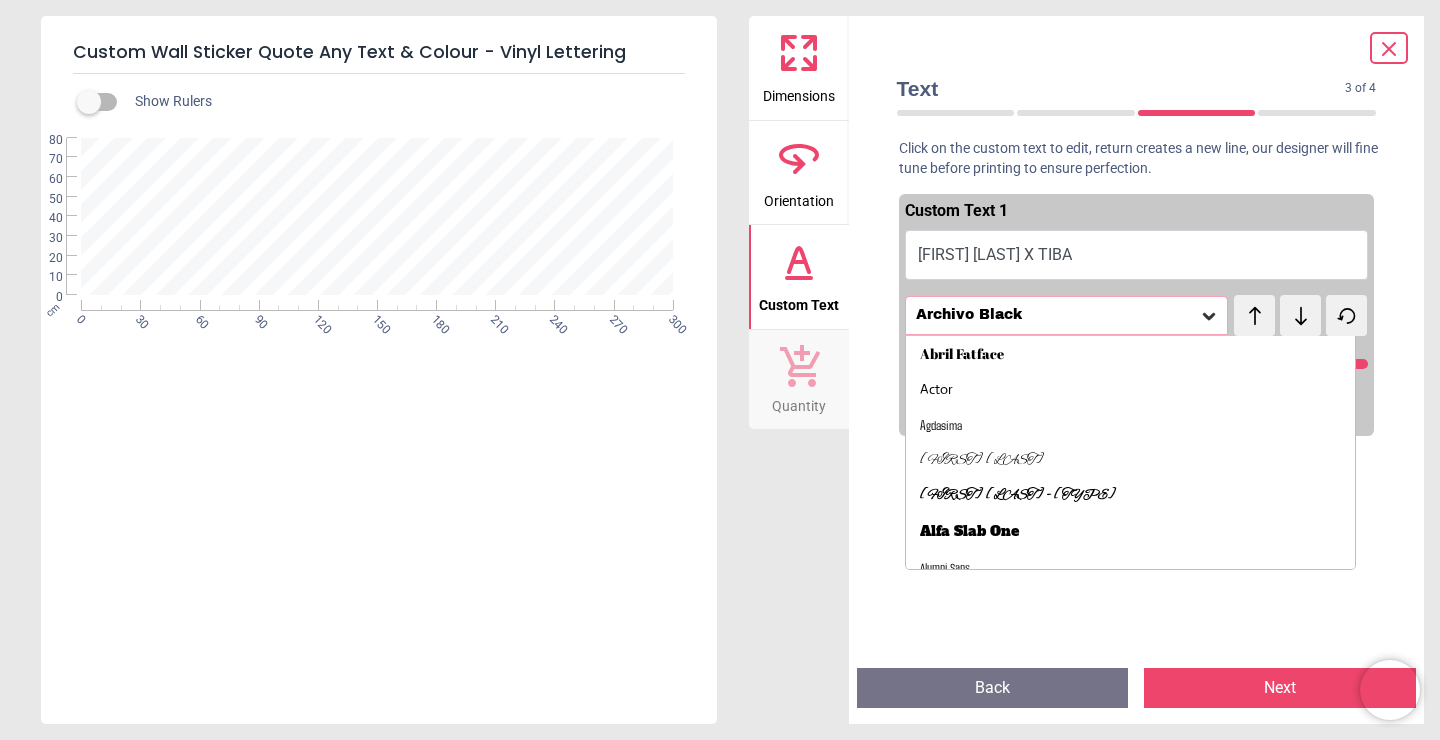 scroll, scrollTop: 152, scrollLeft: 0, axis: vertical 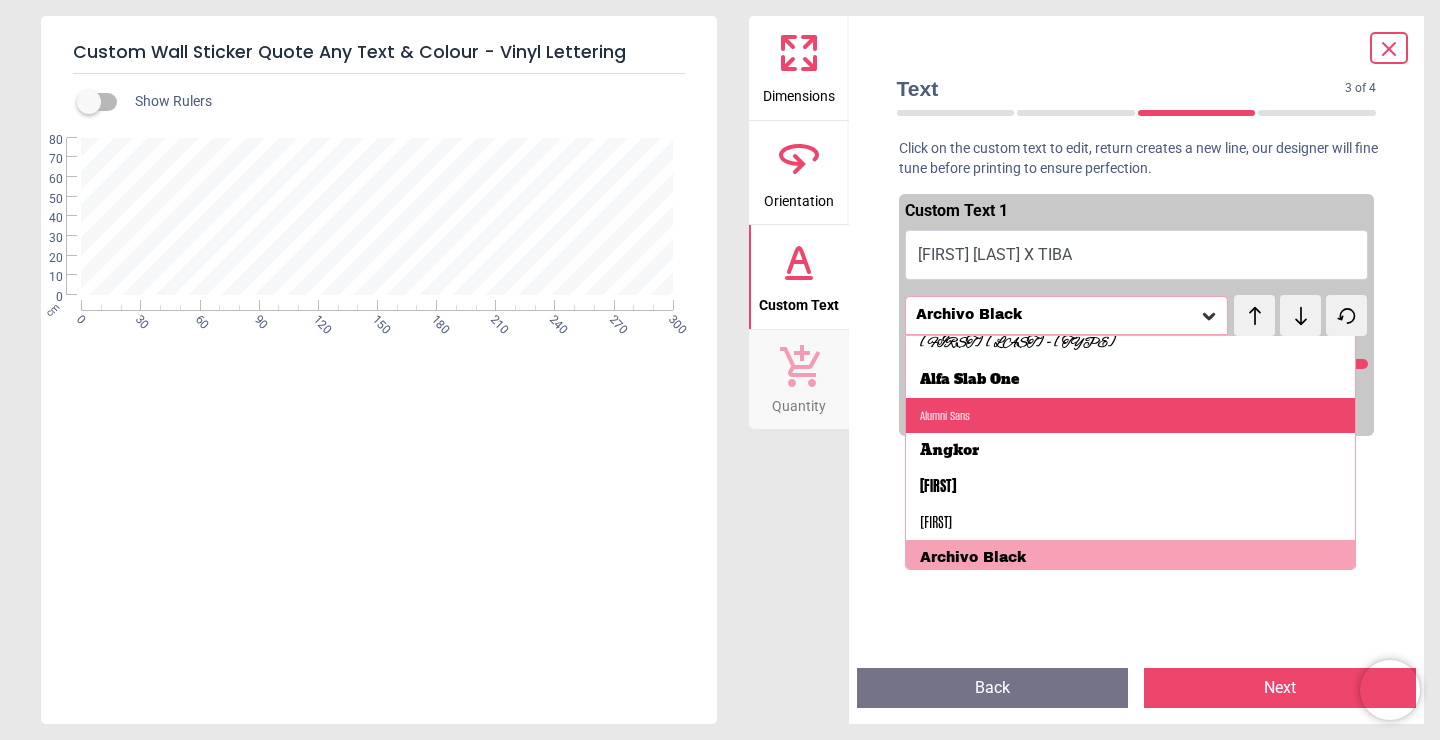 click on "Alumni Sans" at bounding box center (1131, 416) 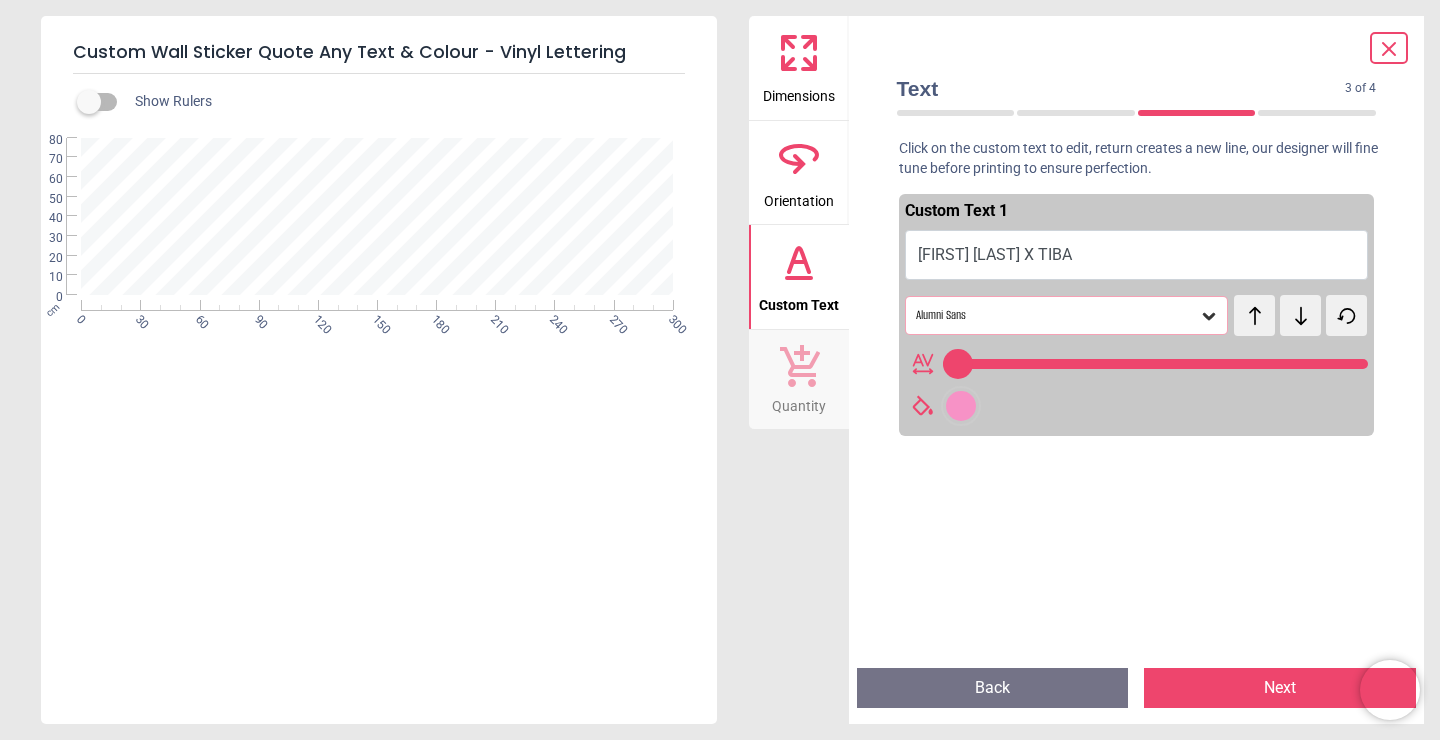 click on "Alumni Sans" at bounding box center (1057, 315) 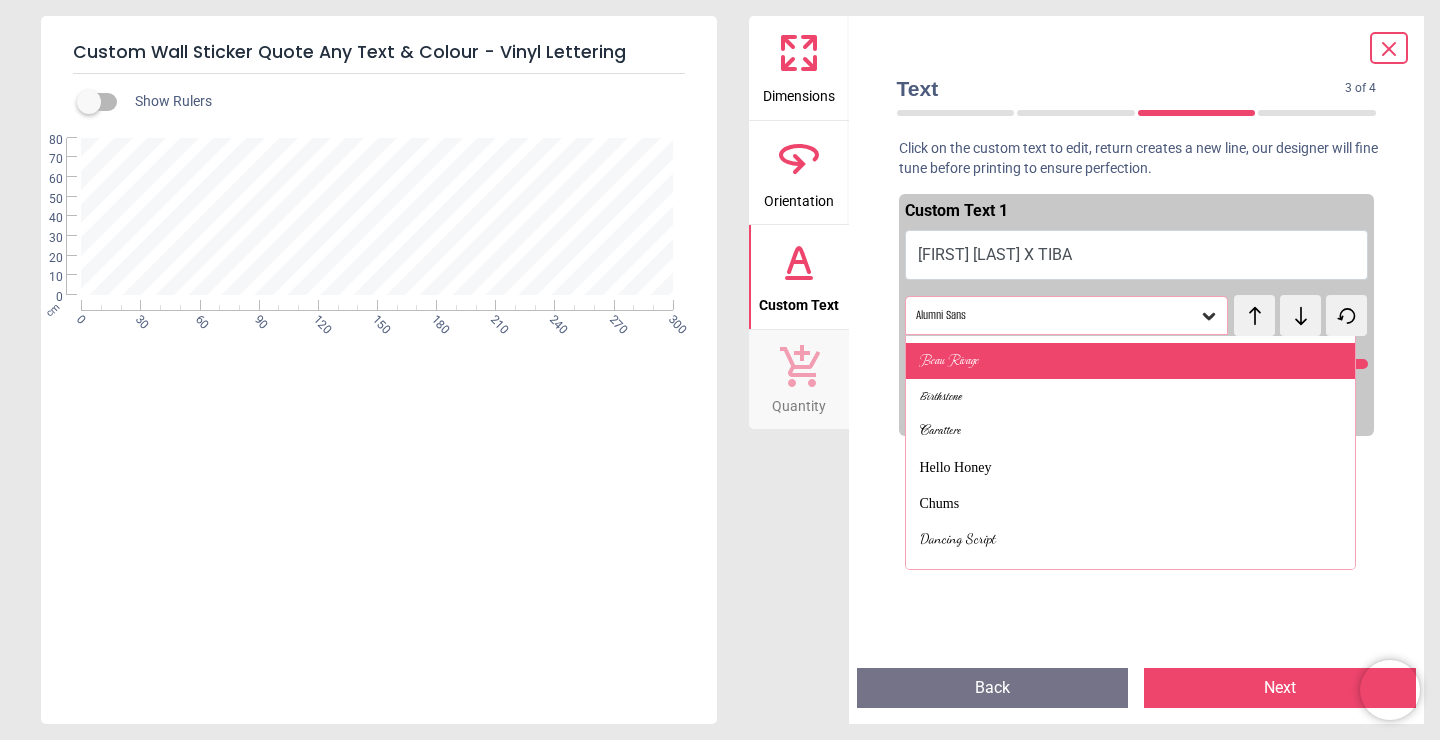 scroll, scrollTop: 410, scrollLeft: 0, axis: vertical 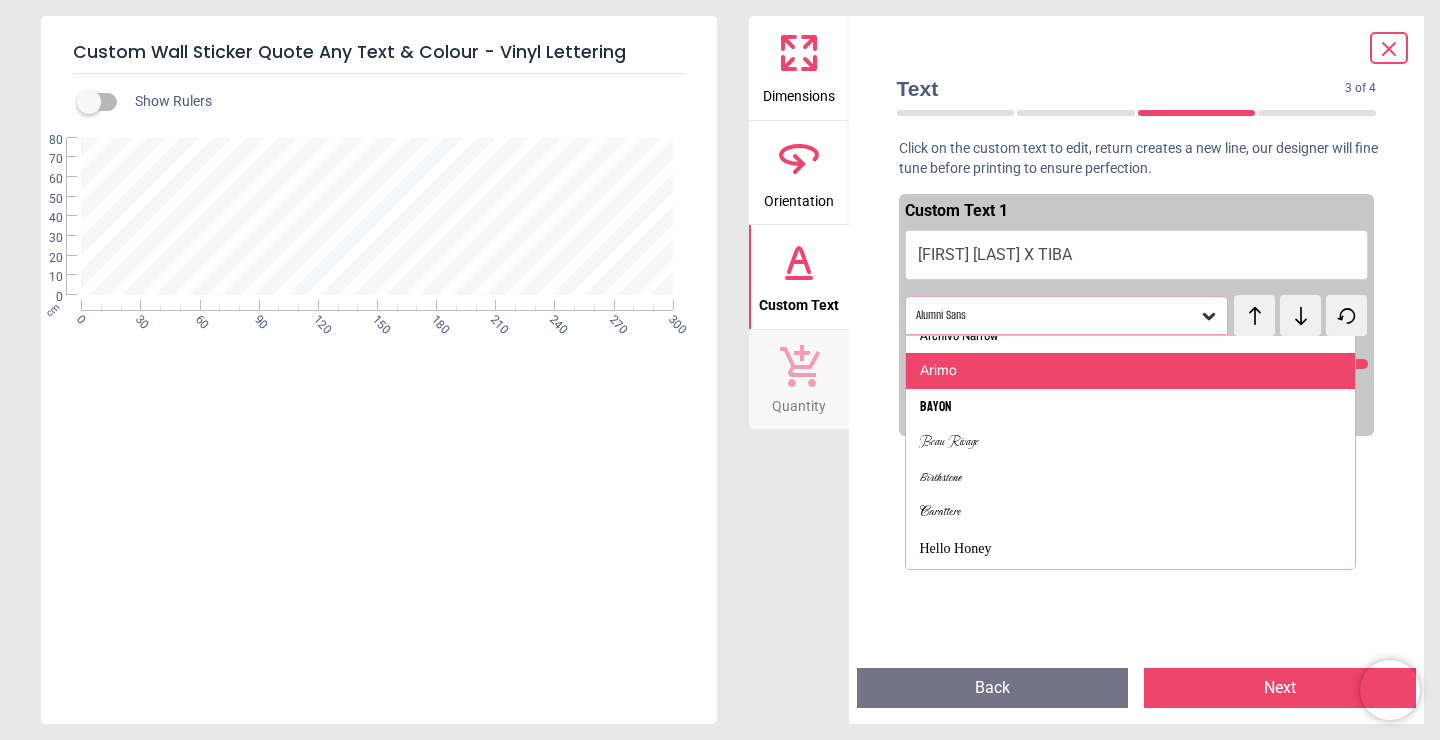 click on "Arimo" at bounding box center (1131, 371) 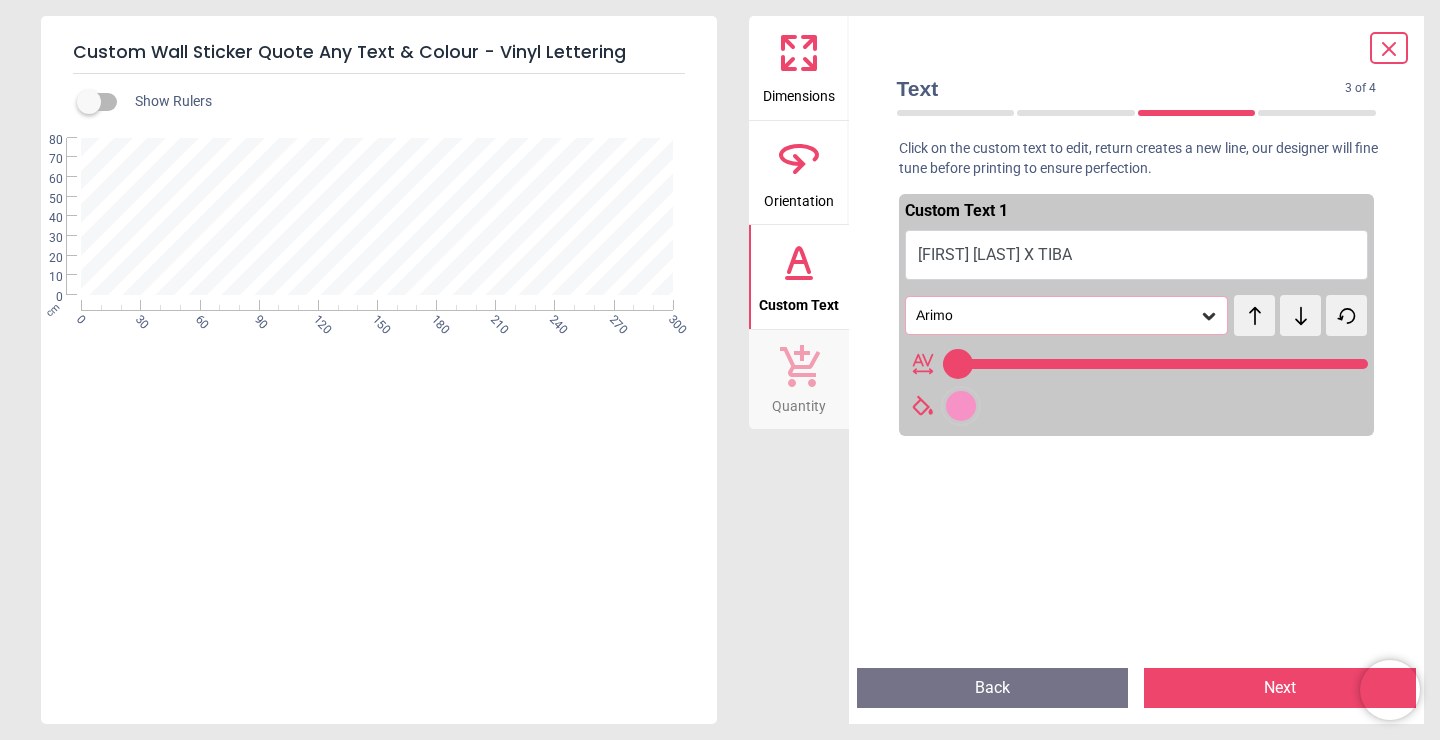 click on "Arimo" at bounding box center [1067, 315] 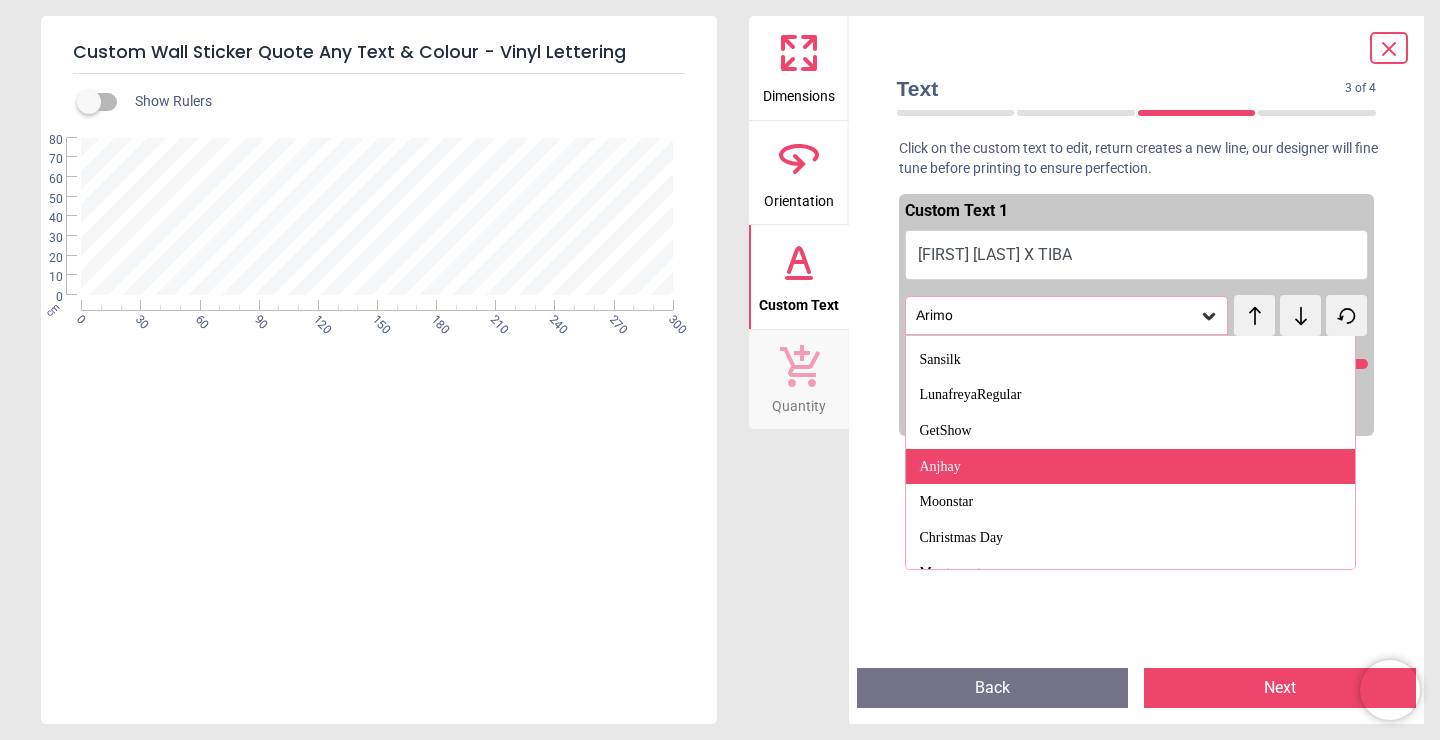 scroll, scrollTop: 2024, scrollLeft: 0, axis: vertical 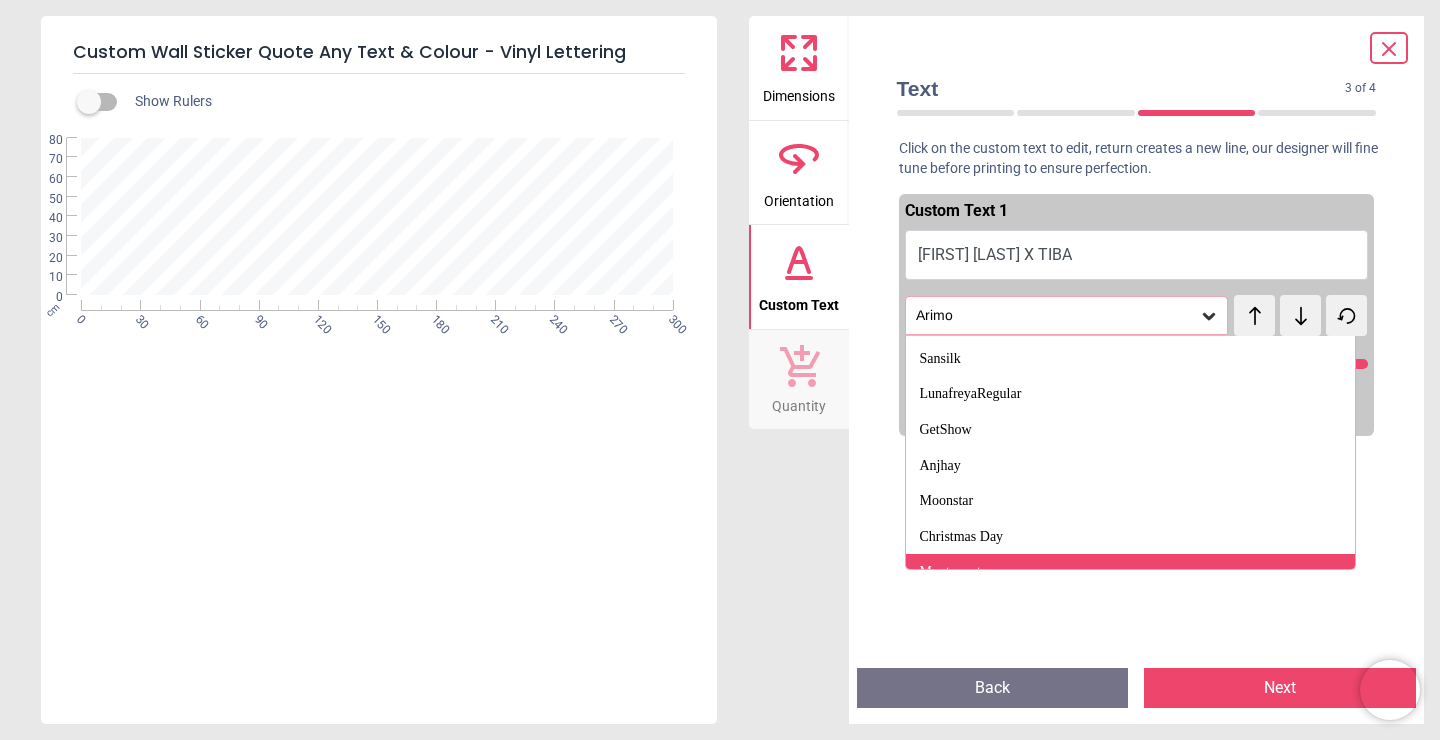 click on "Montserrat" at bounding box center (1131, 572) 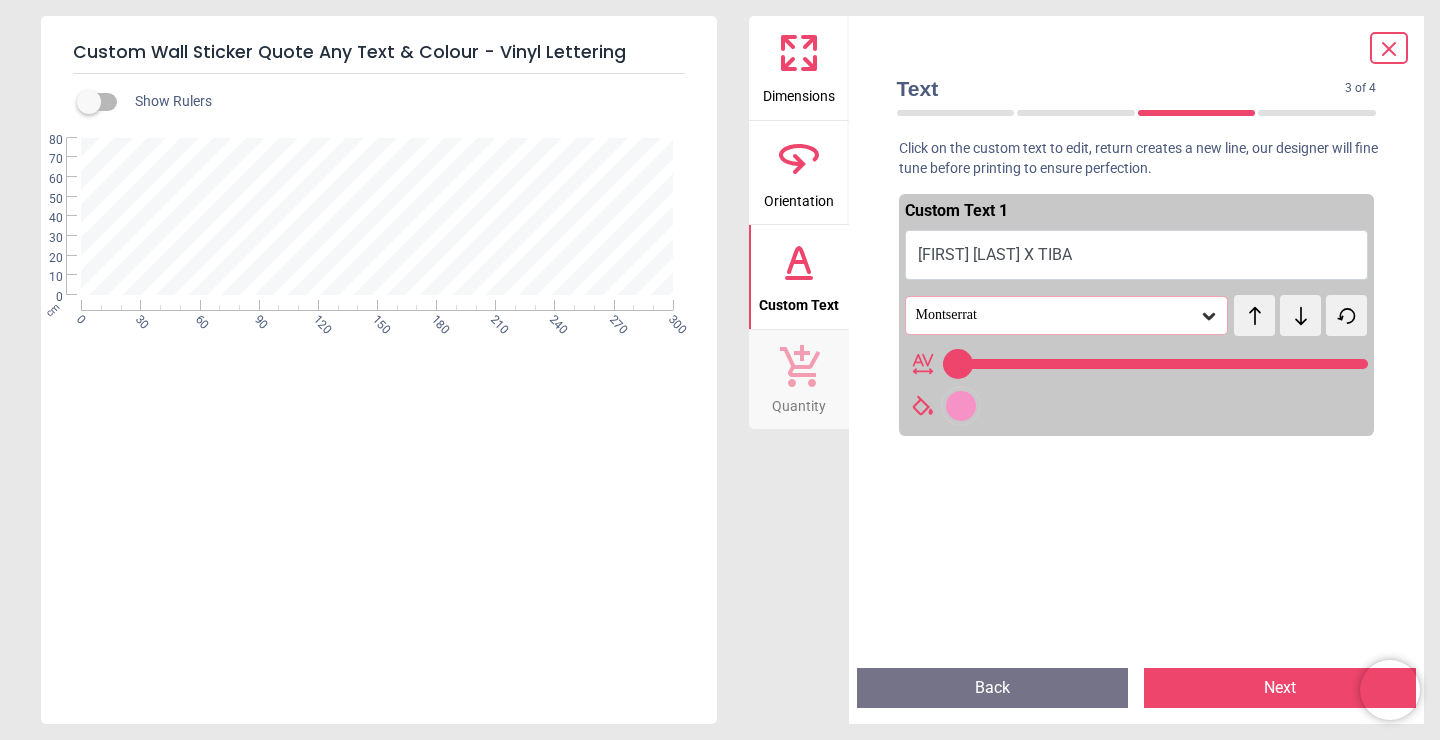 click 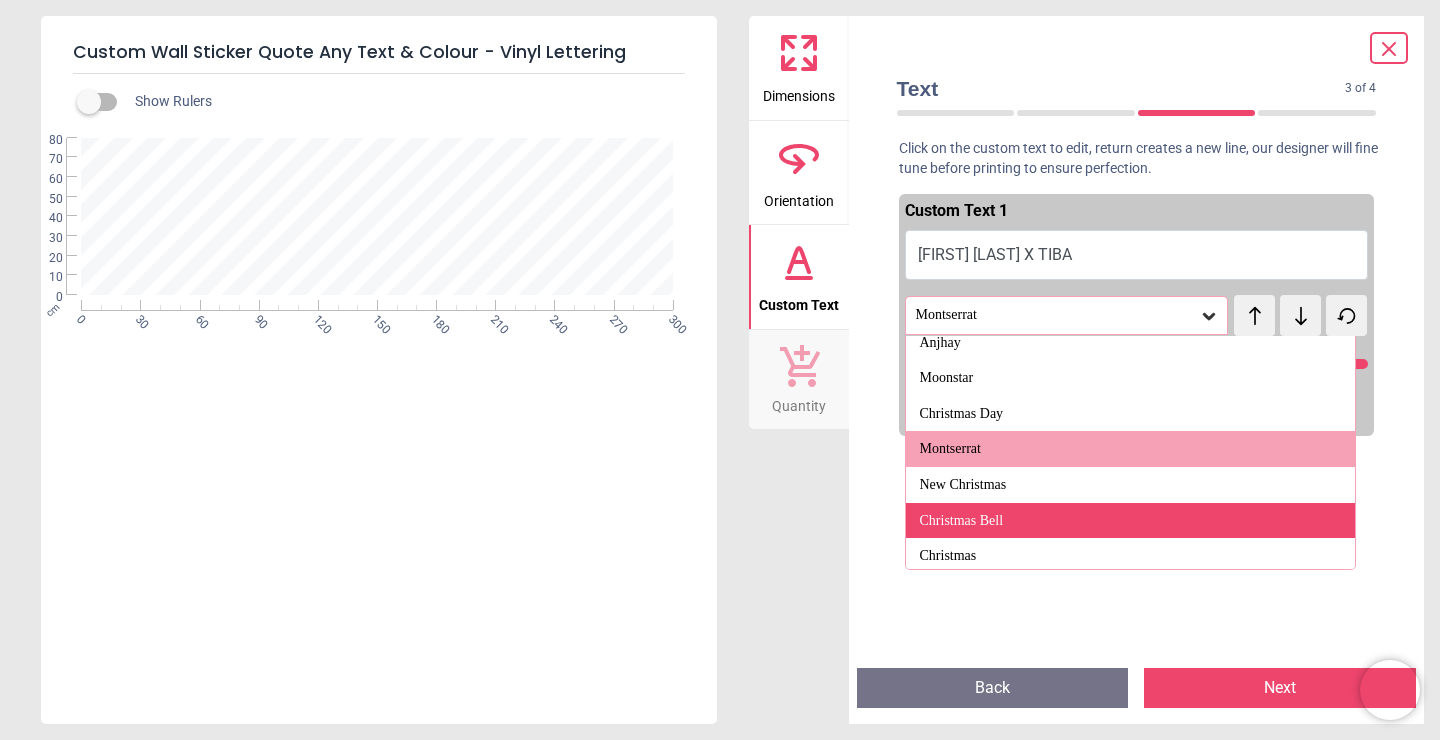 scroll, scrollTop: 2146, scrollLeft: 0, axis: vertical 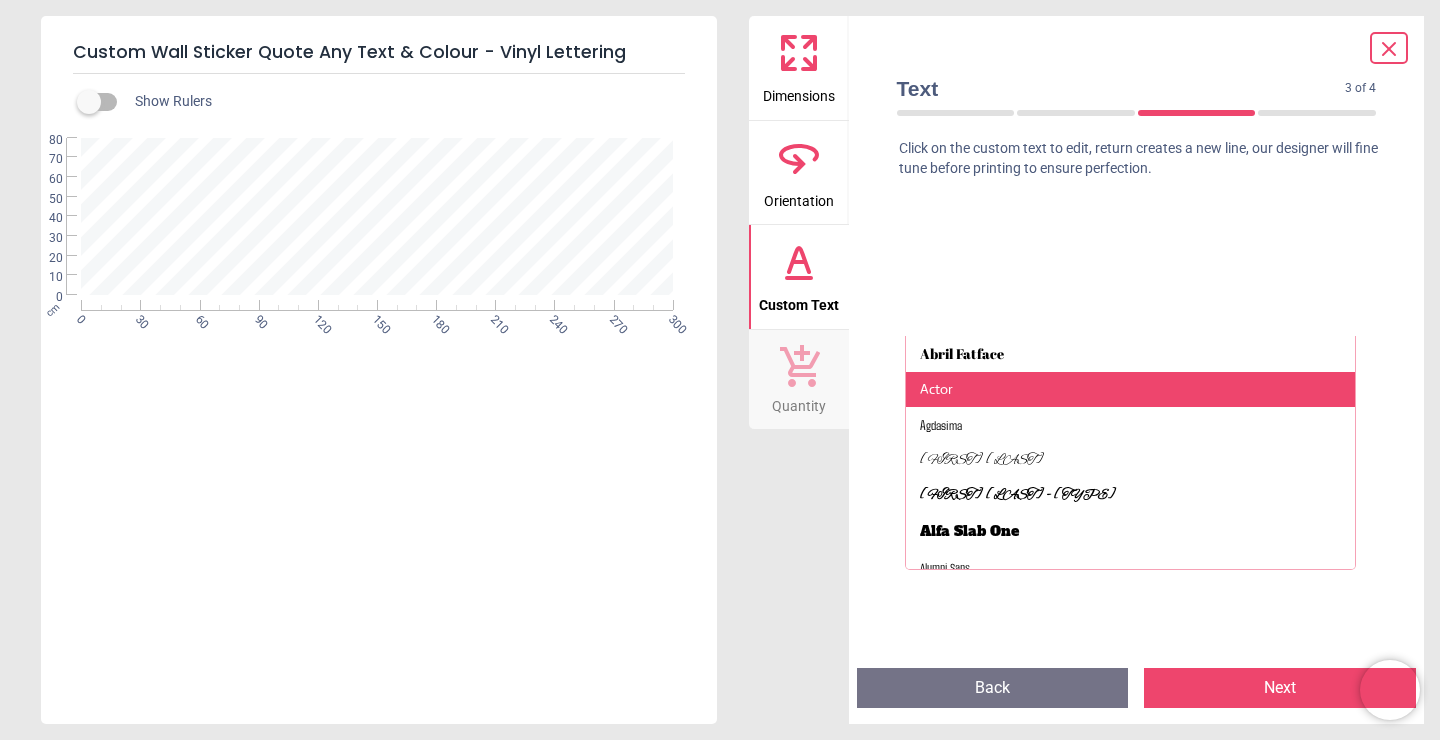 click on "Actor" at bounding box center [1131, 390] 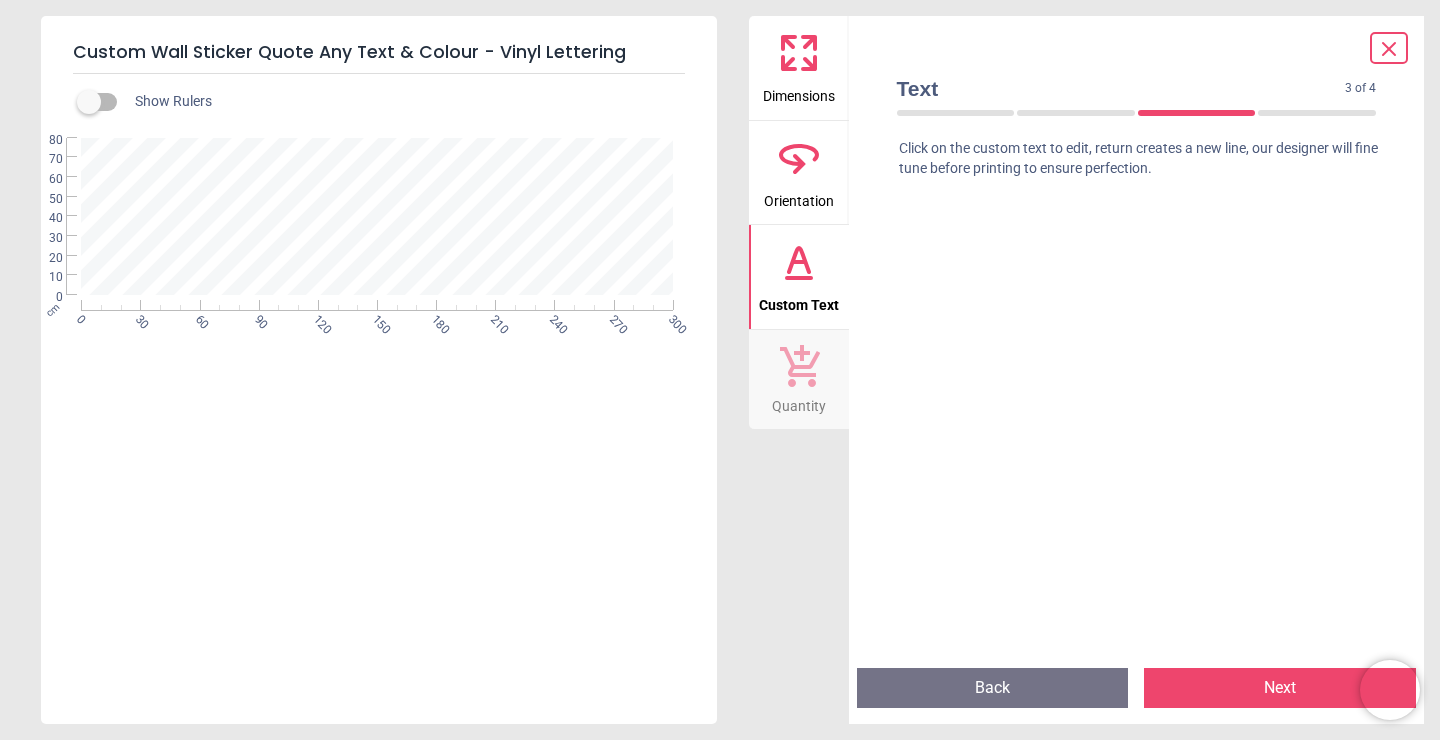 click on "Custom Text" at bounding box center [799, 301] 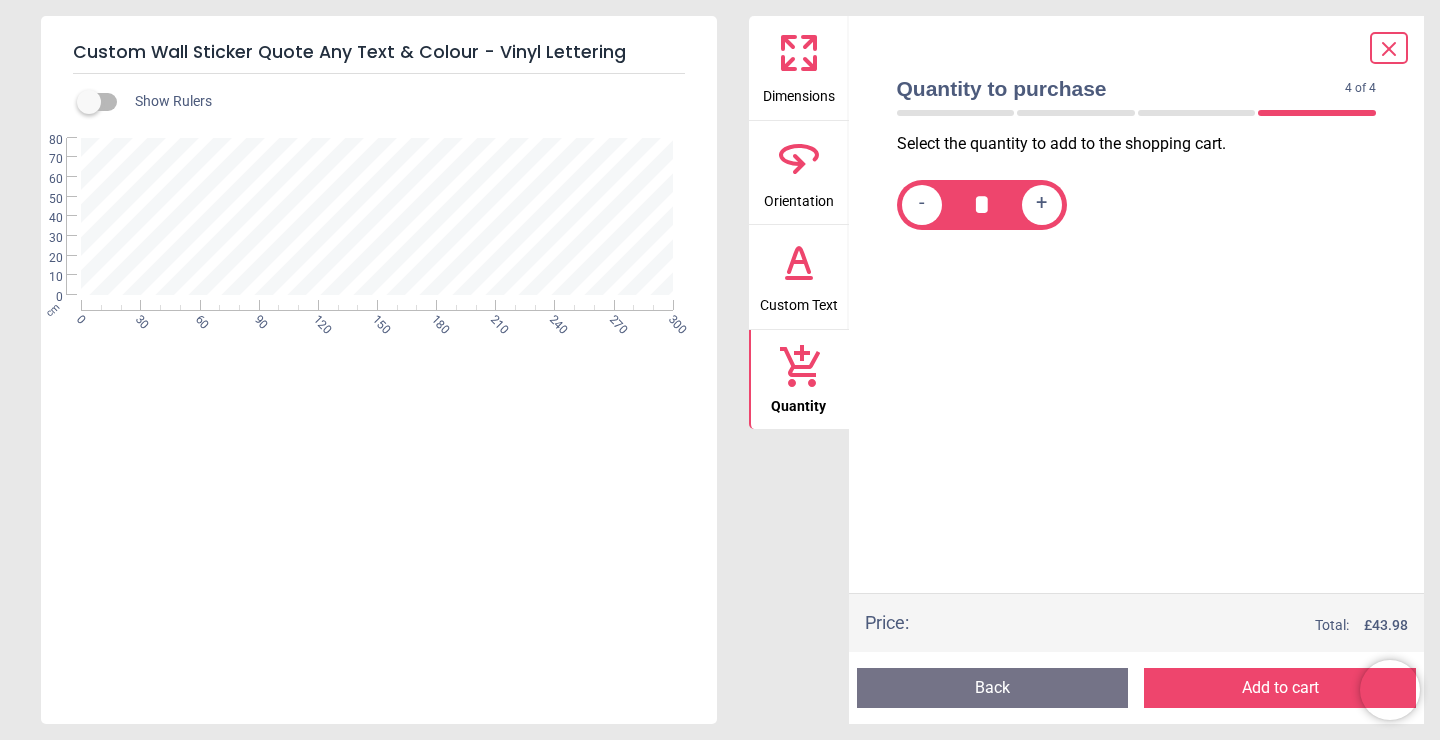 click on "Back" at bounding box center (993, 688) 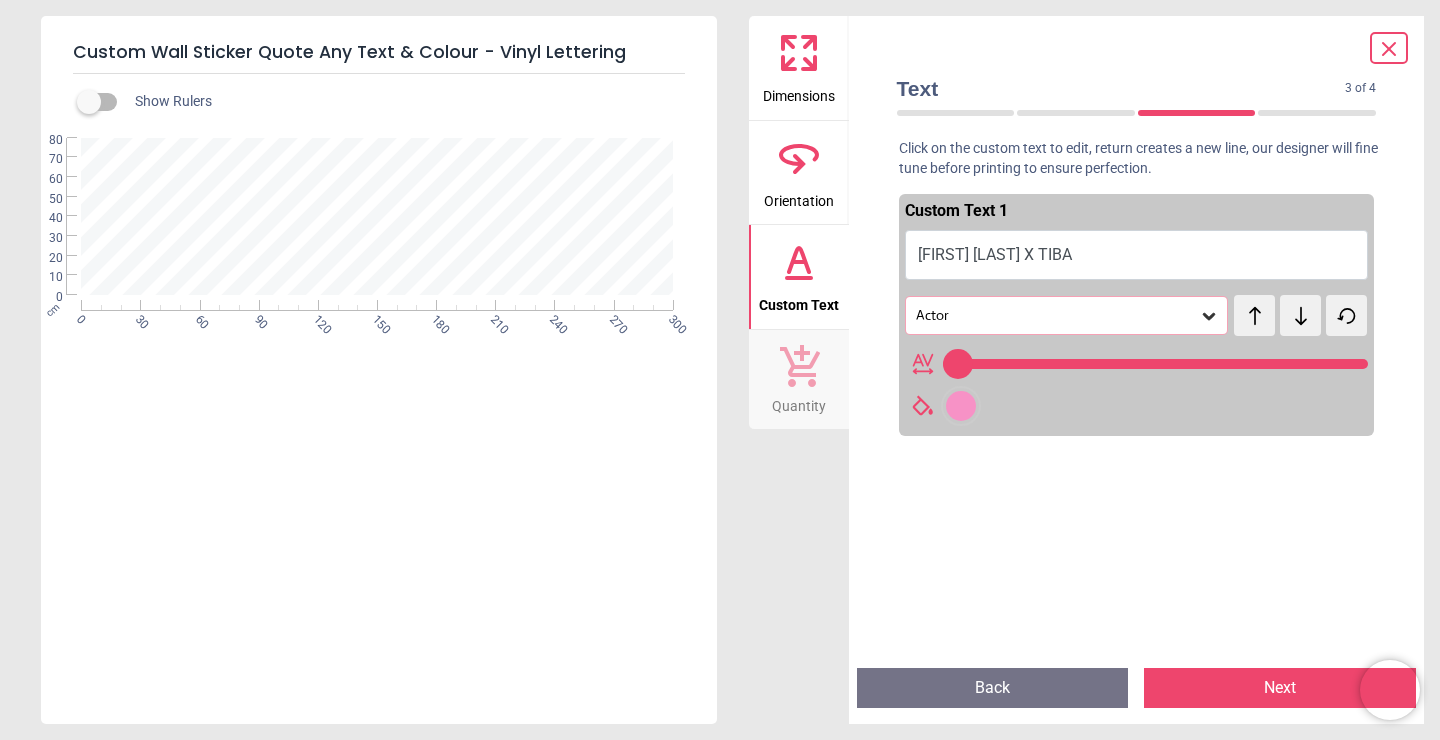 type on "**" 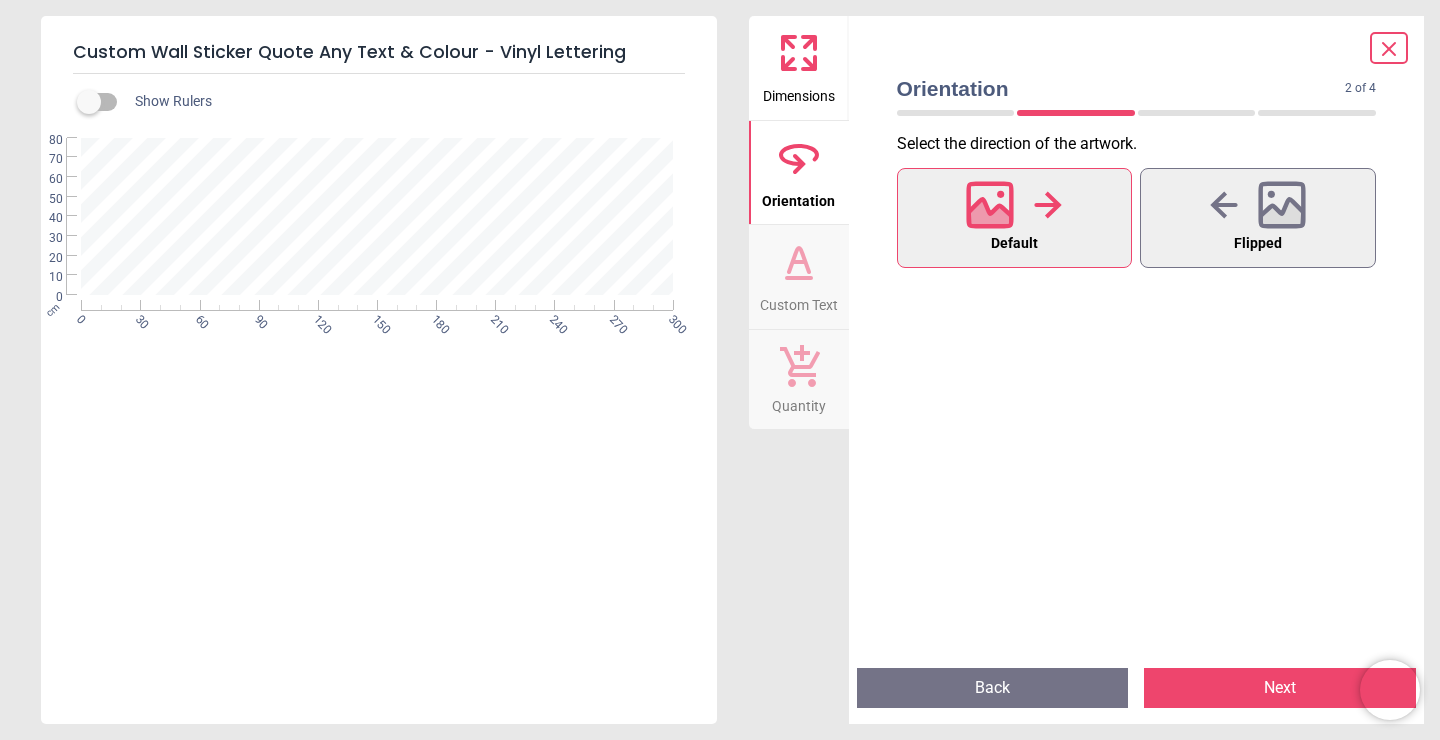 click on "Back" at bounding box center [993, 688] 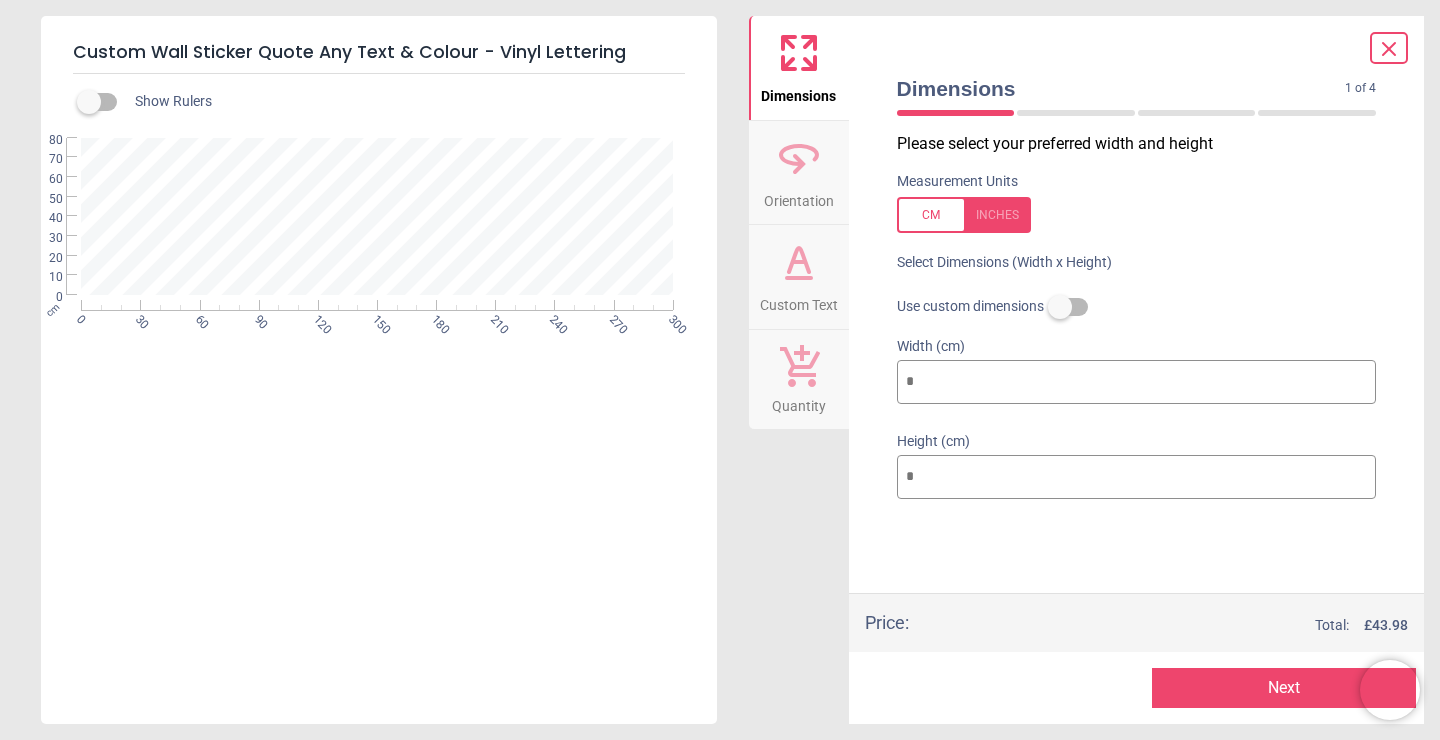 click at bounding box center [997, 688] 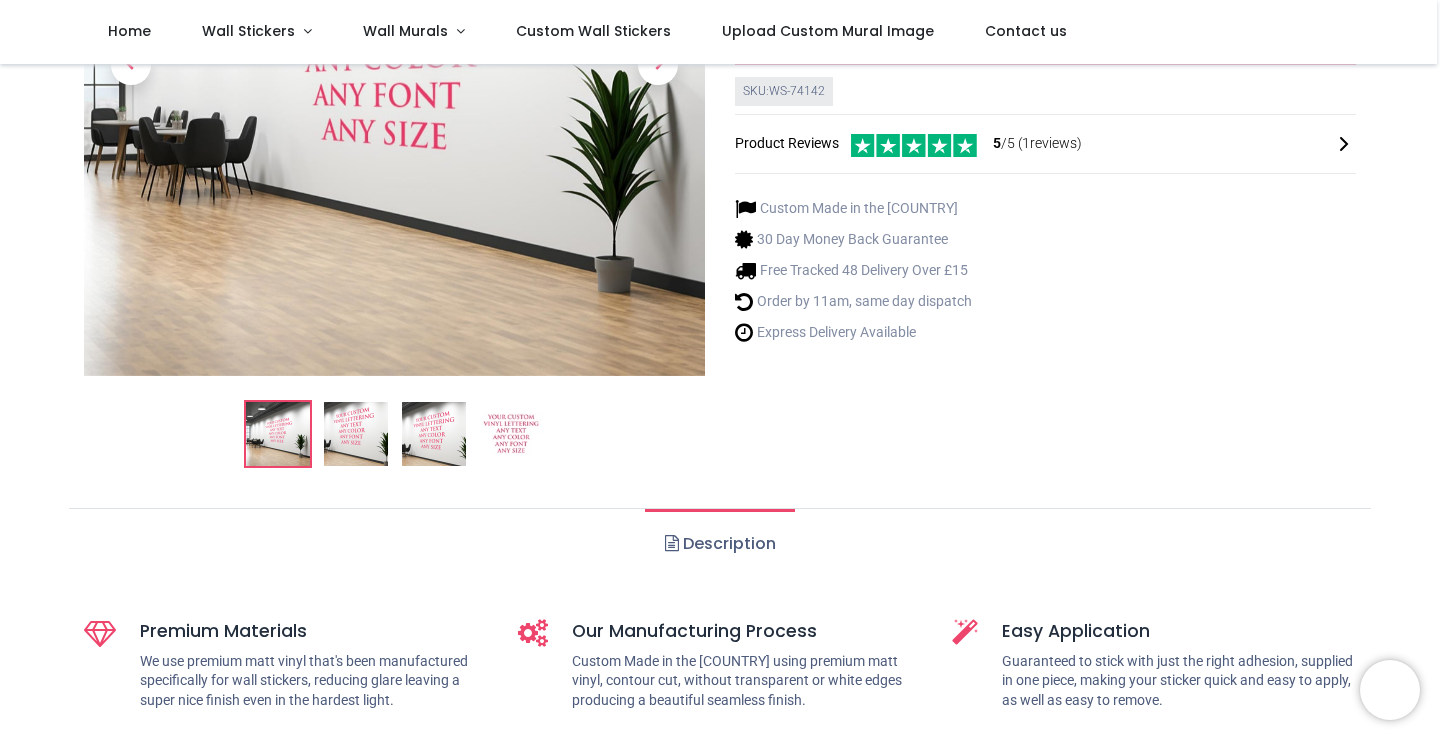 scroll, scrollTop: 345, scrollLeft: 0, axis: vertical 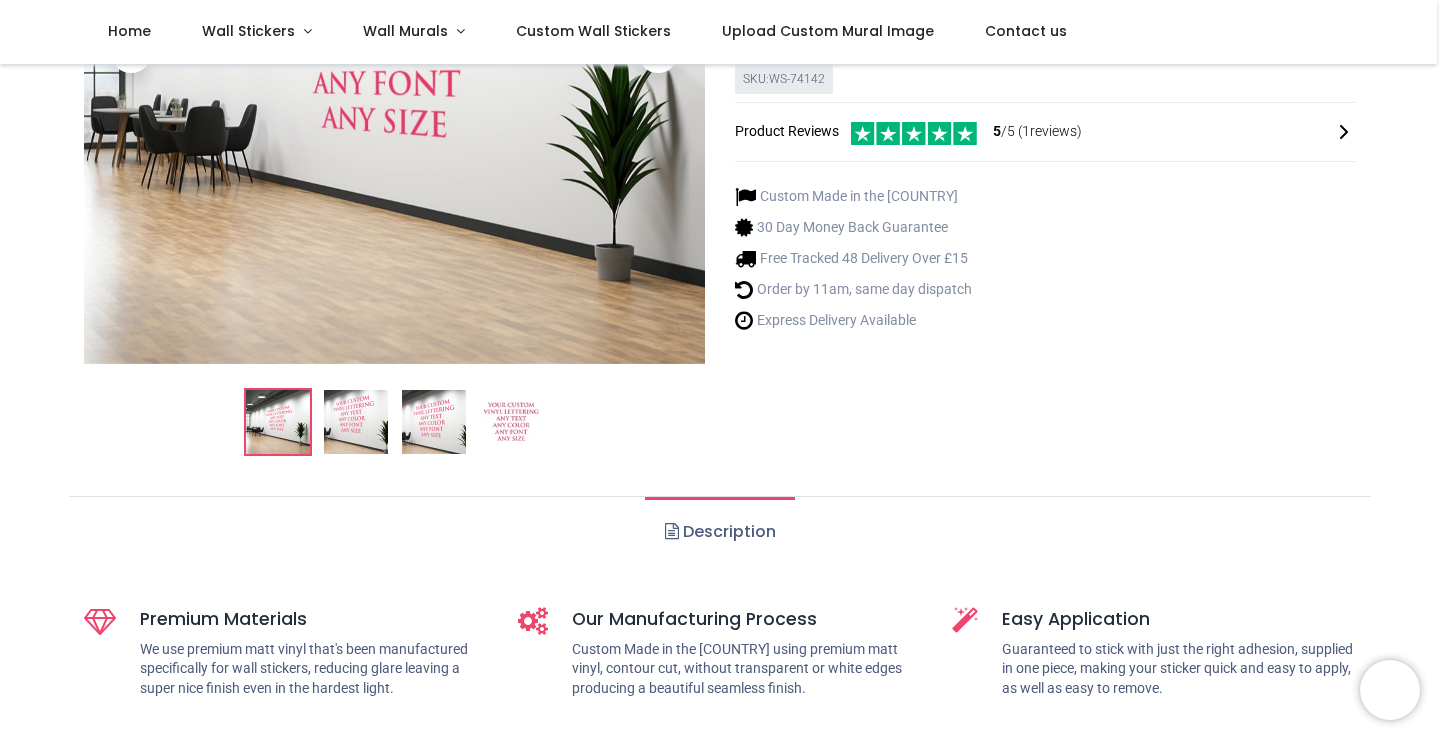 click at bounding box center (434, 422) 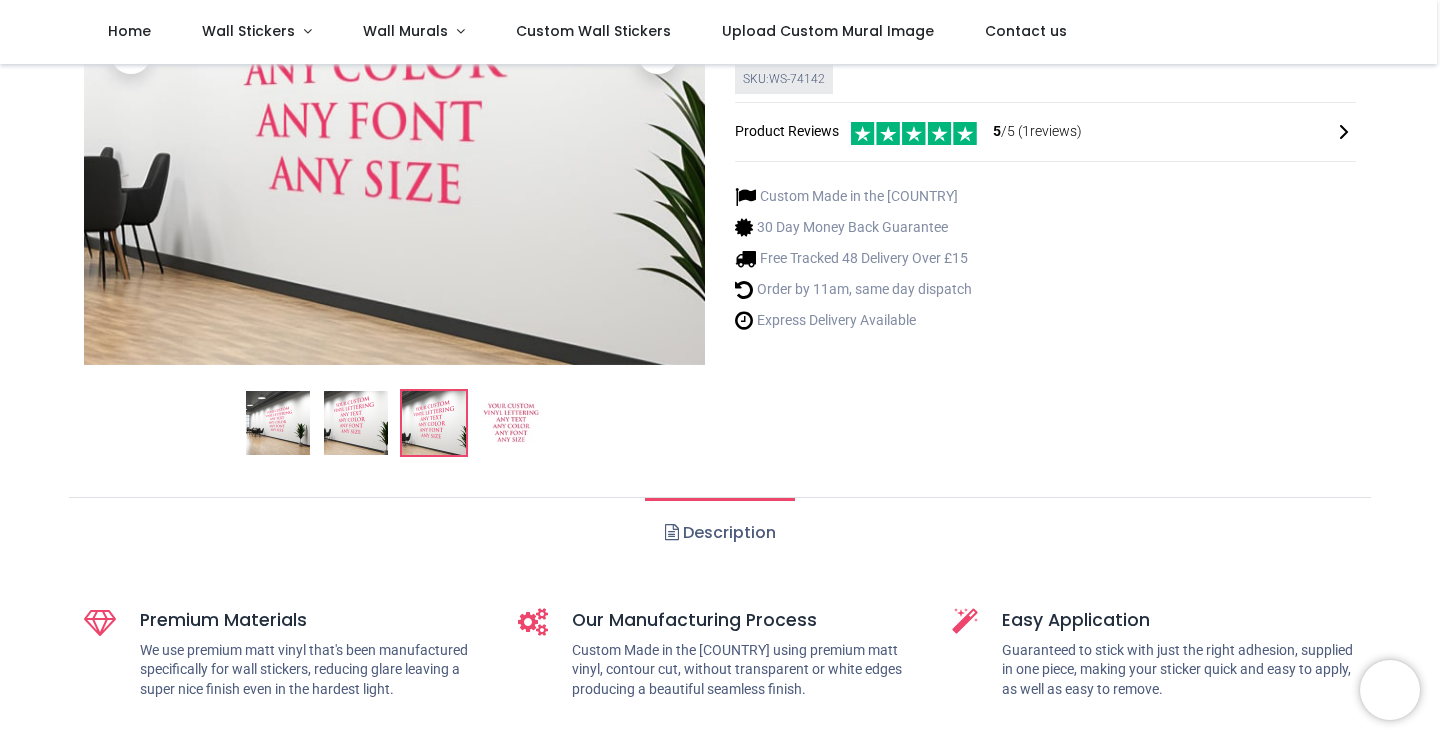 click at bounding box center (512, 423) 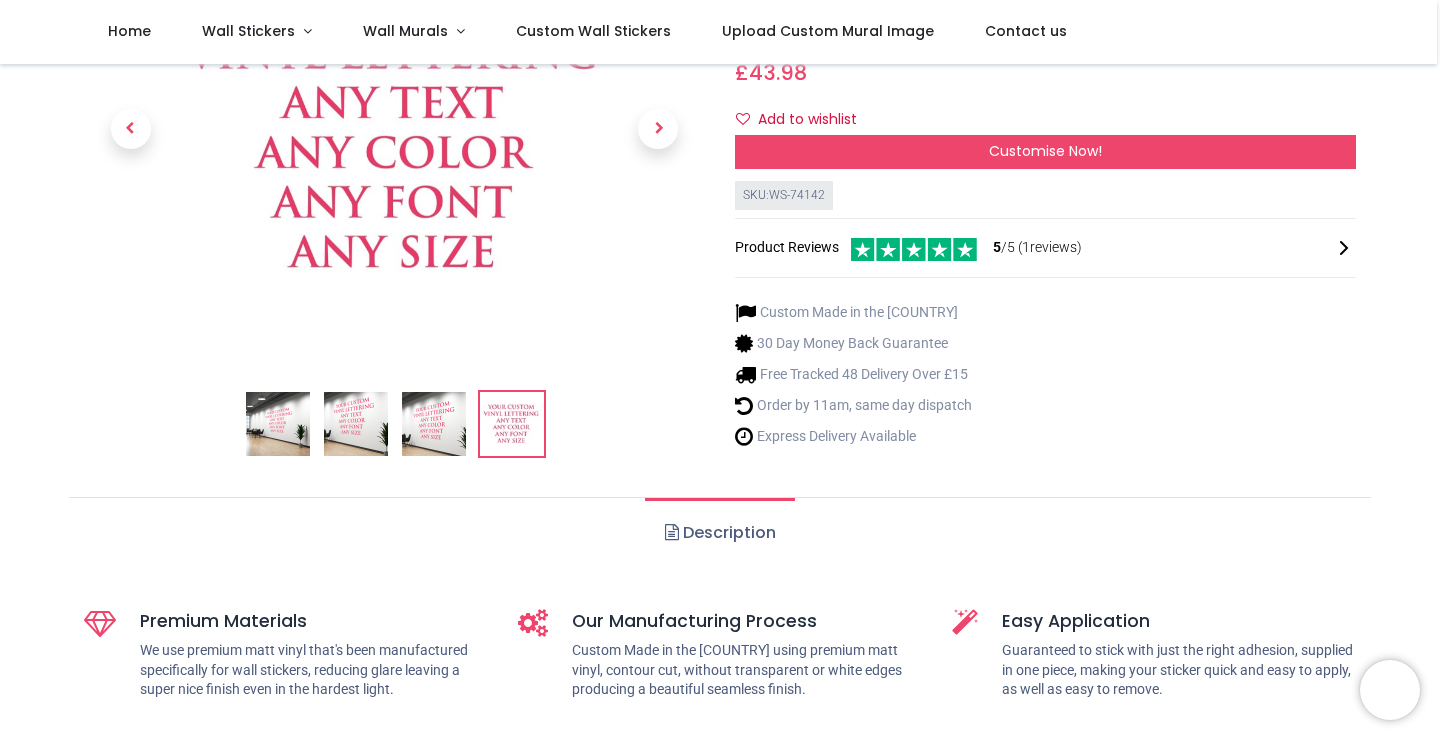 scroll, scrollTop: 230, scrollLeft: 0, axis: vertical 